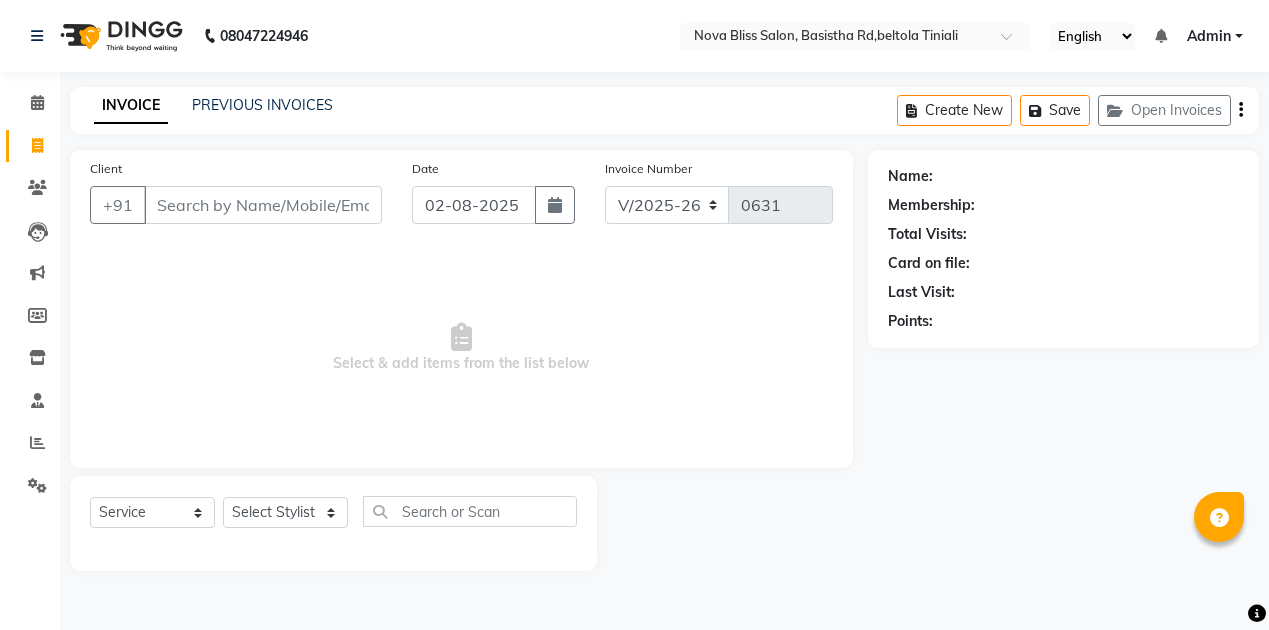 select on "6211" 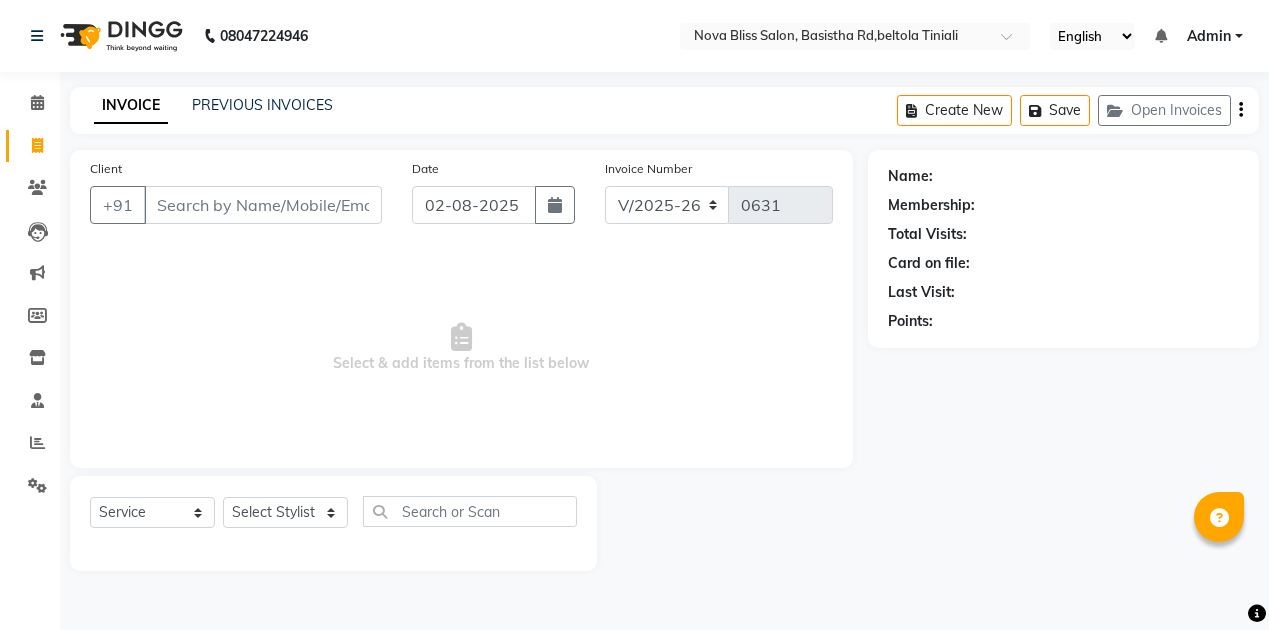 scroll, scrollTop: 0, scrollLeft: 0, axis: both 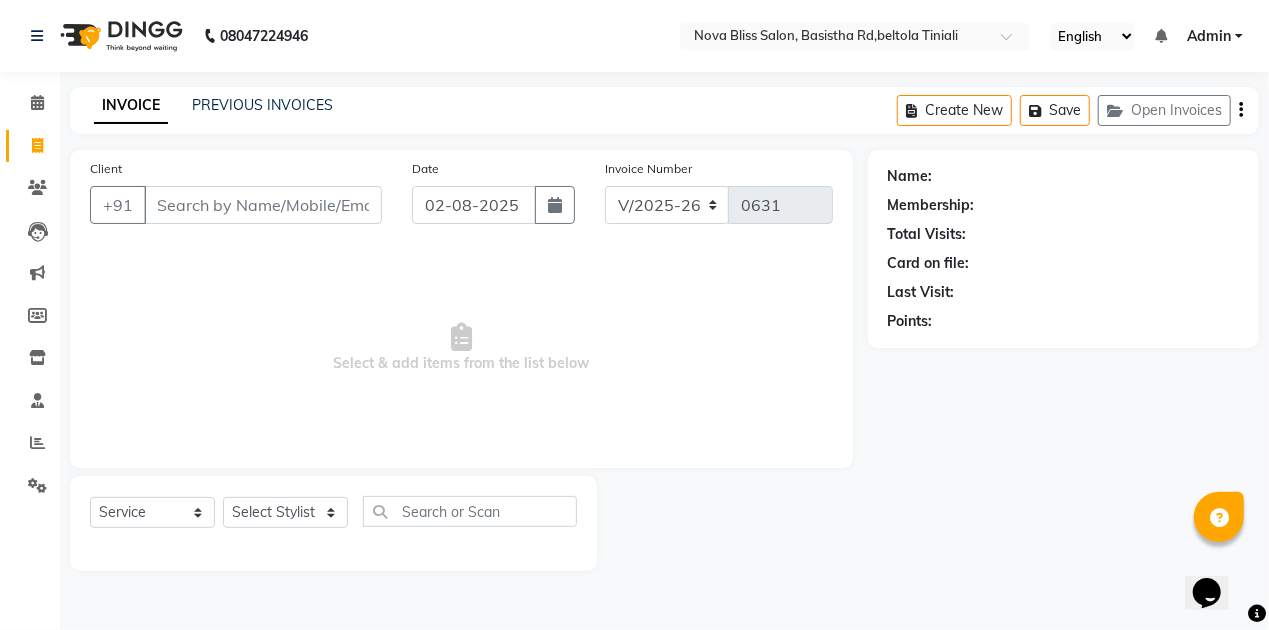 click on "Client" at bounding box center (263, 205) 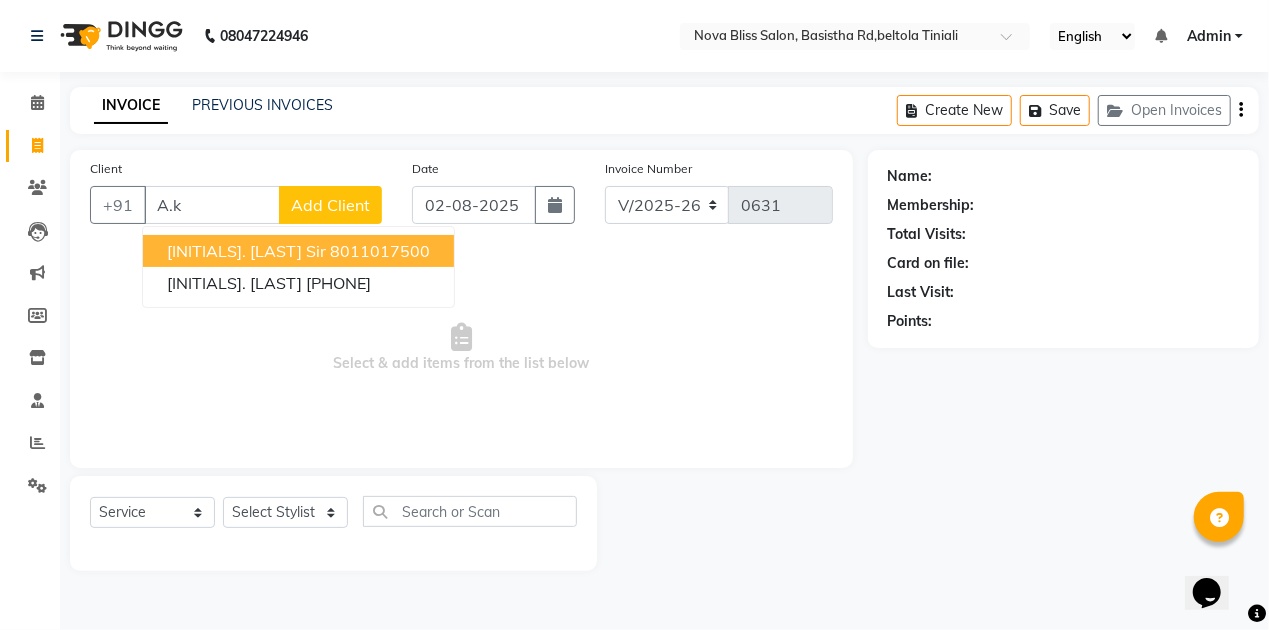 click on "8011017500" at bounding box center [380, 251] 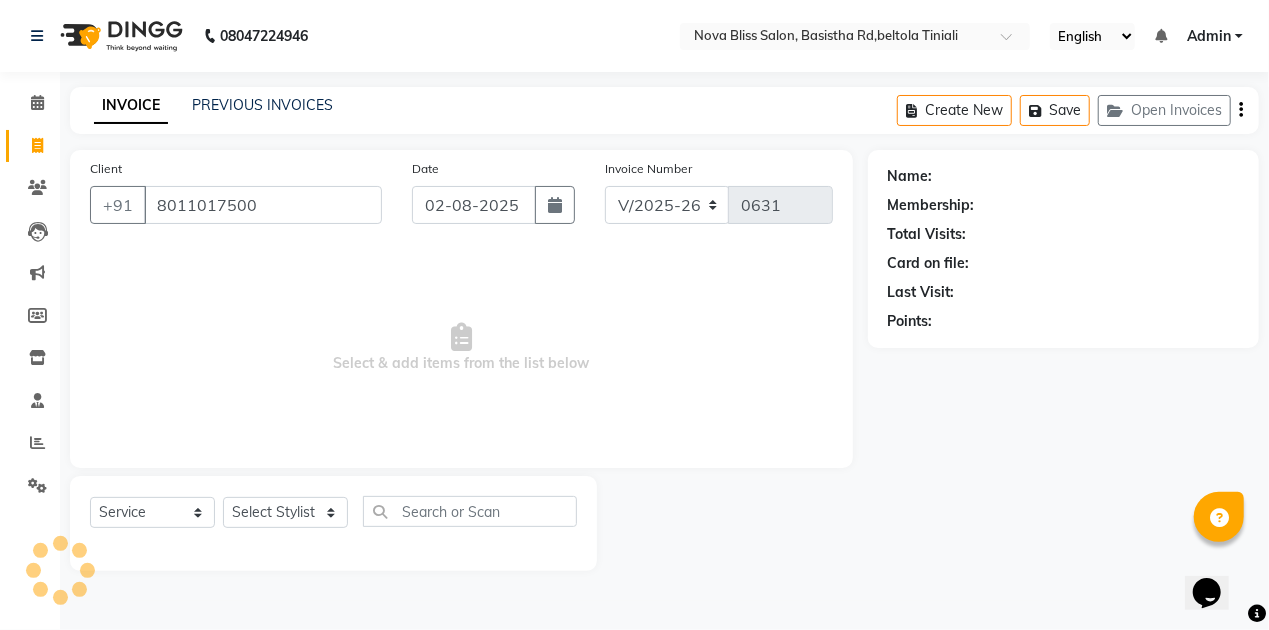 type on "8011017500" 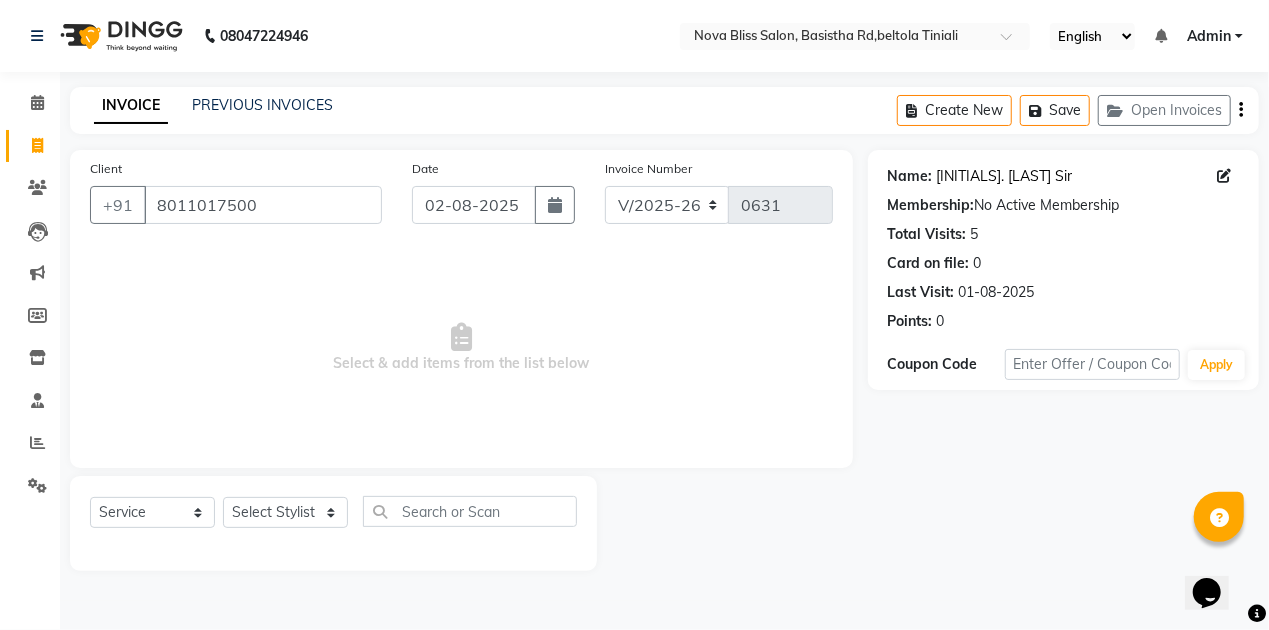 click on "A.k Das Sir" 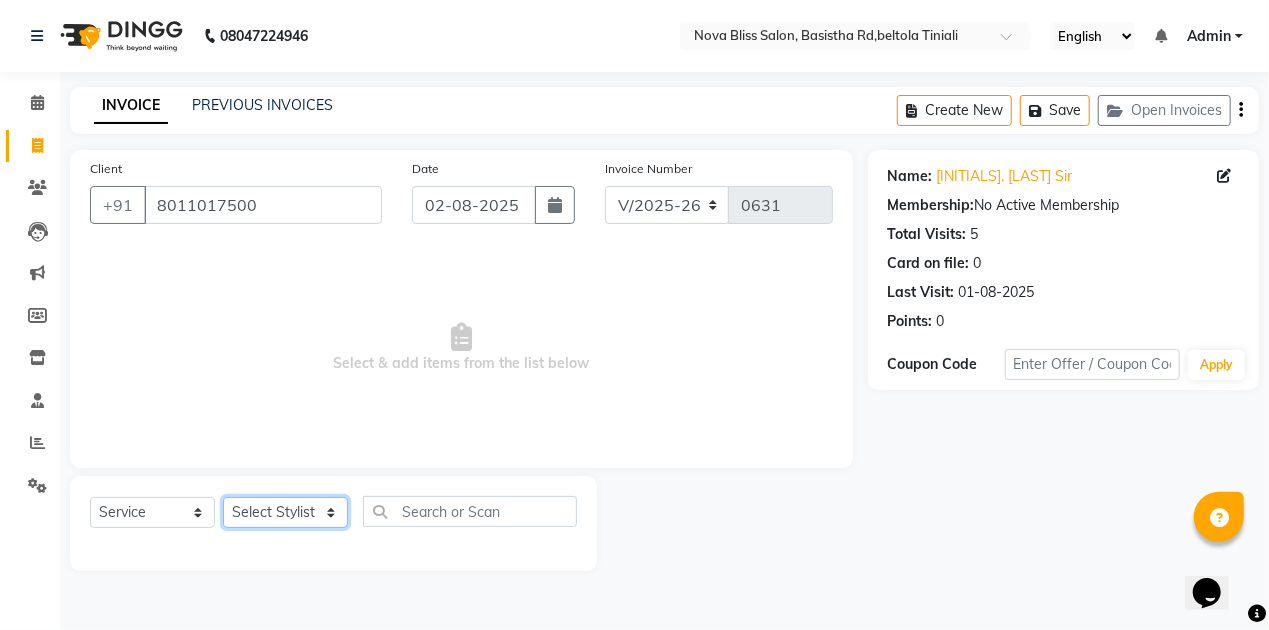 click on "Select Stylist Anuradha singh Bishaya Bhuyan Dip Das Ester jarain  Front Desk Luna kalita monisha mili Pintu Rajak" 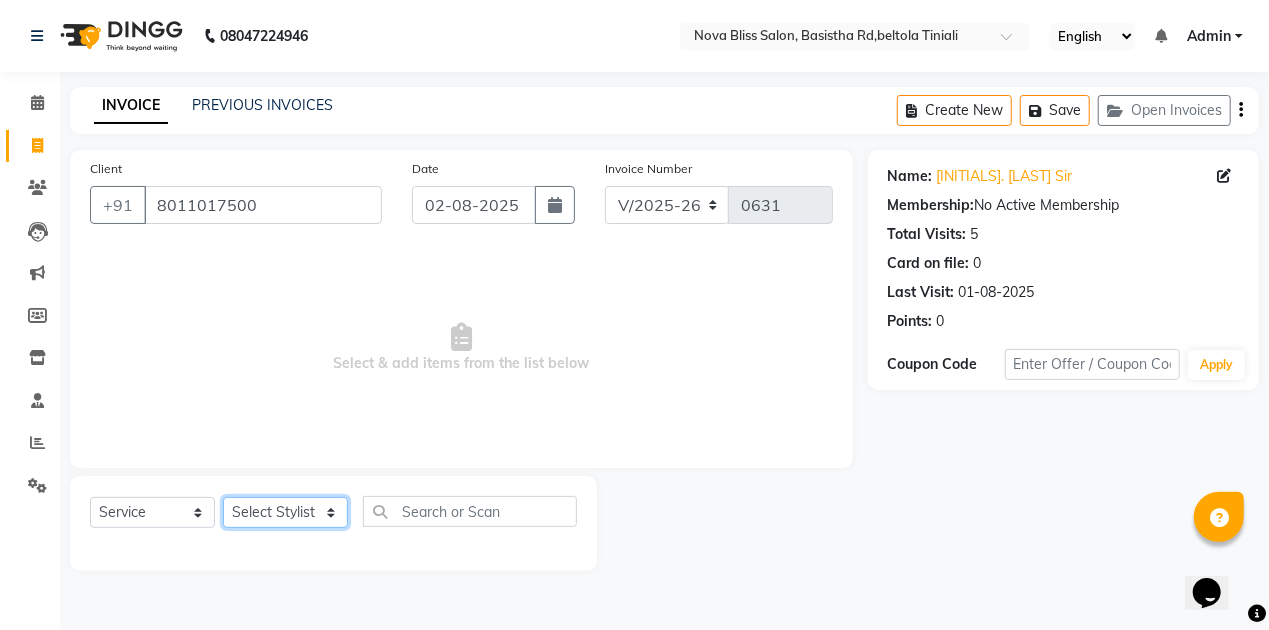 select on "45622" 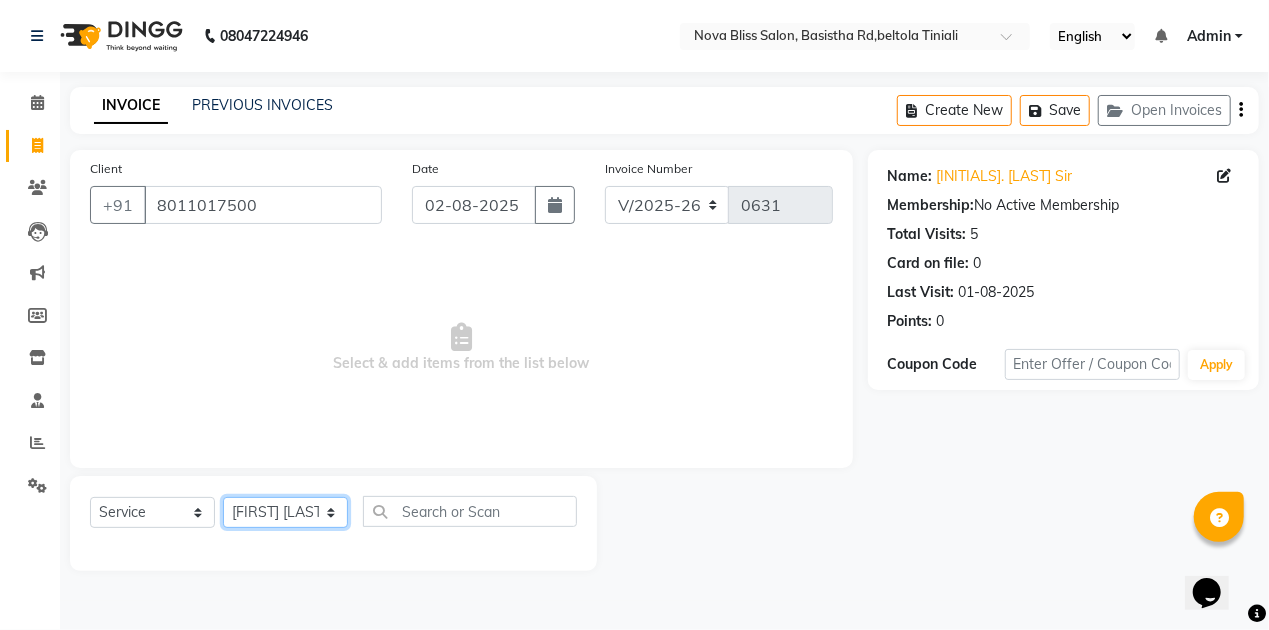 click on "Select Stylist Anuradha singh Bishaya Bhuyan Dip Das Ester jarain  Front Desk Luna kalita monisha mili Pintu Rajak" 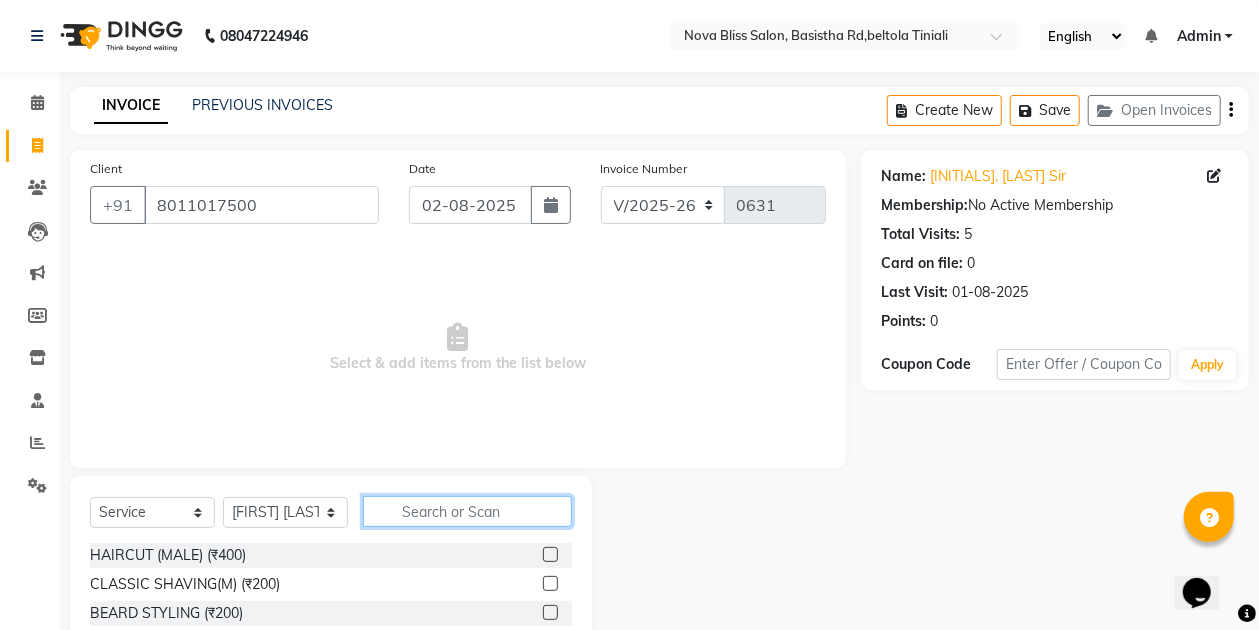 click 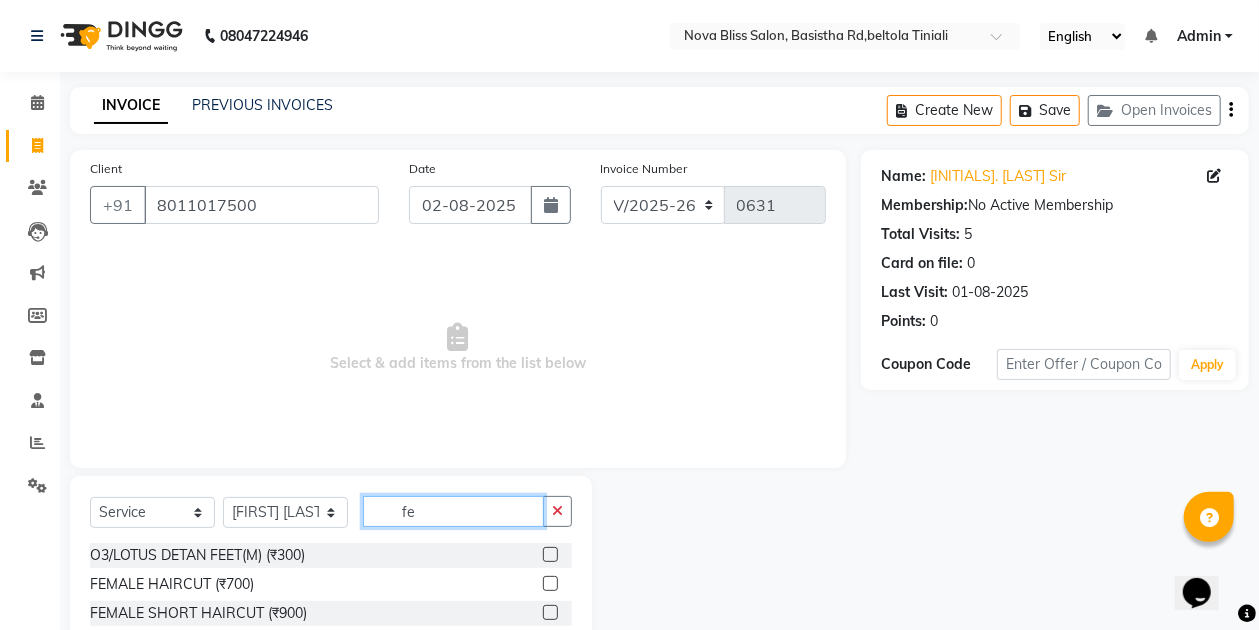 scroll, scrollTop: 2, scrollLeft: 0, axis: vertical 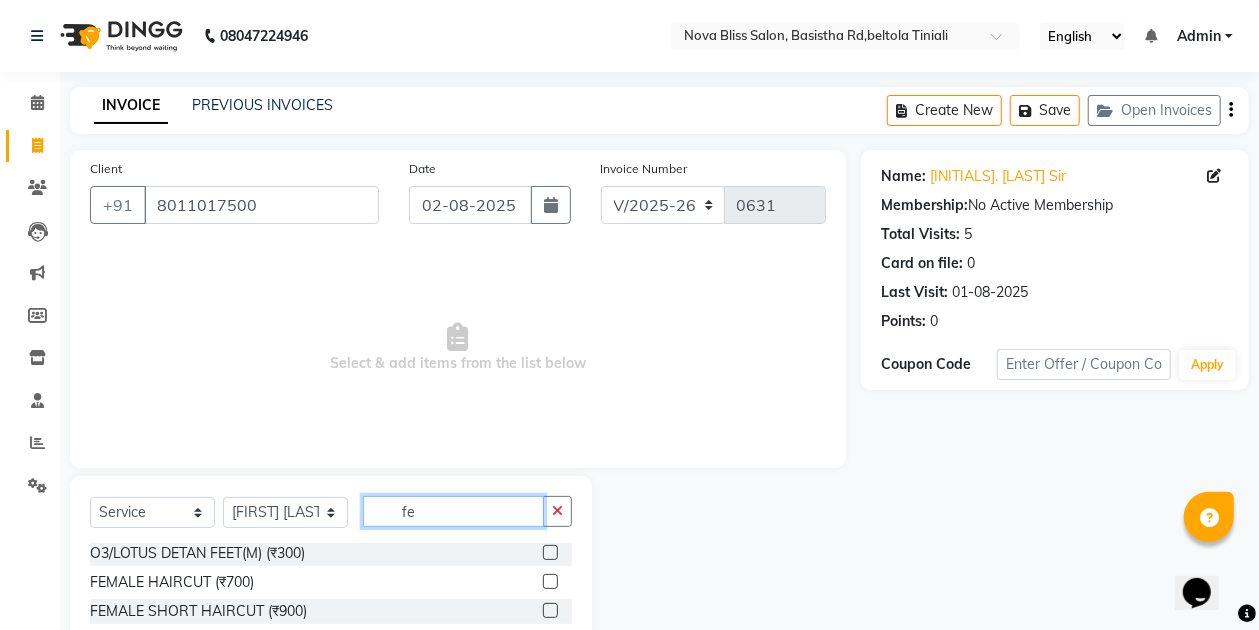 type on "fe" 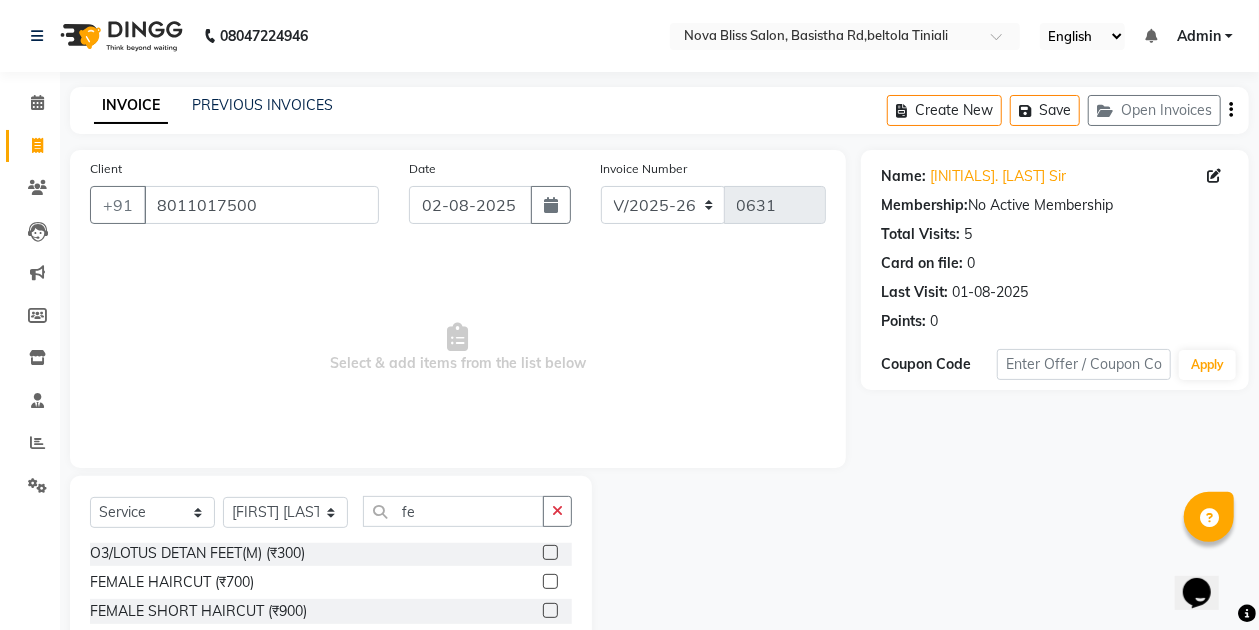 click 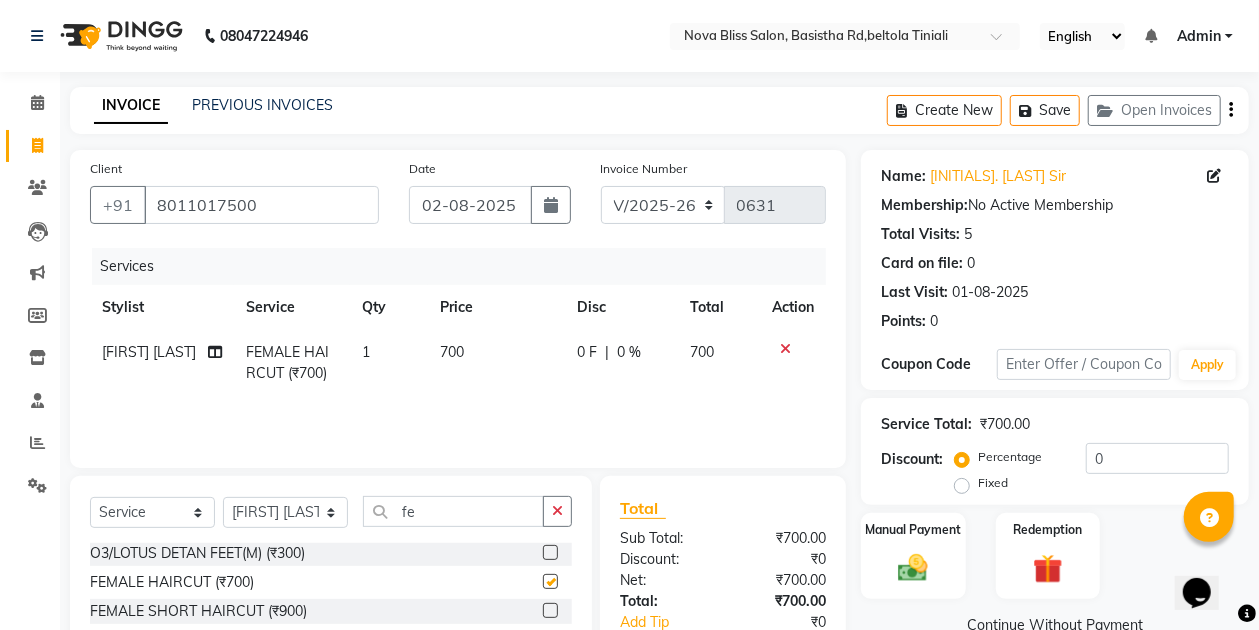 checkbox on "false" 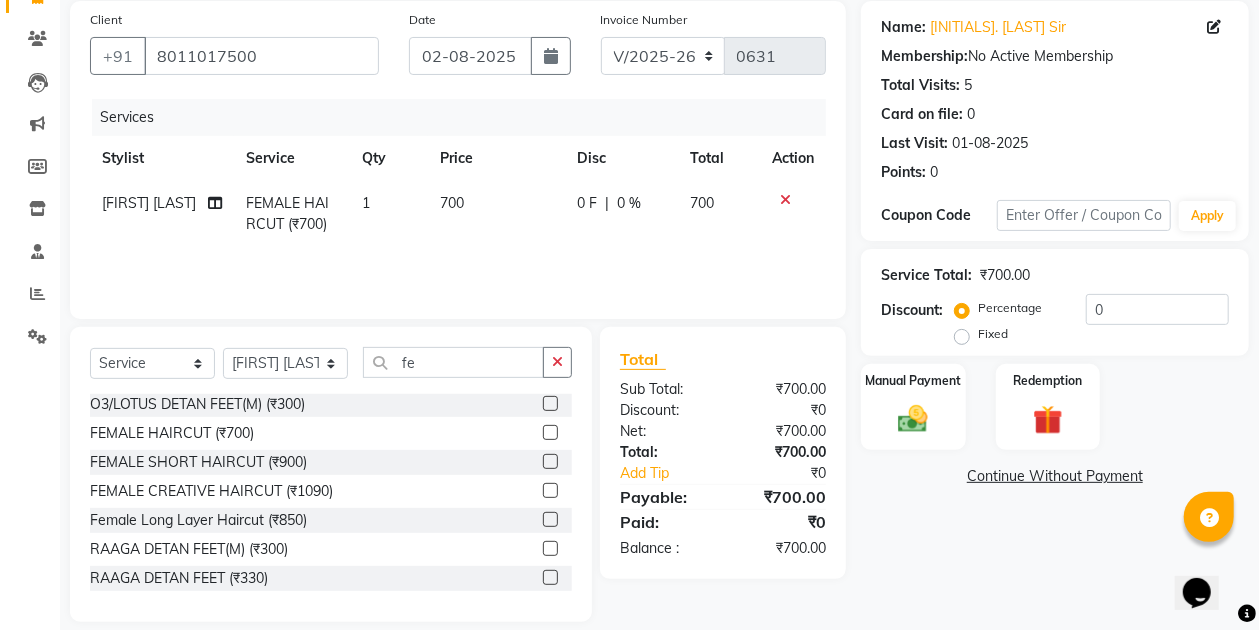scroll, scrollTop: 170, scrollLeft: 0, axis: vertical 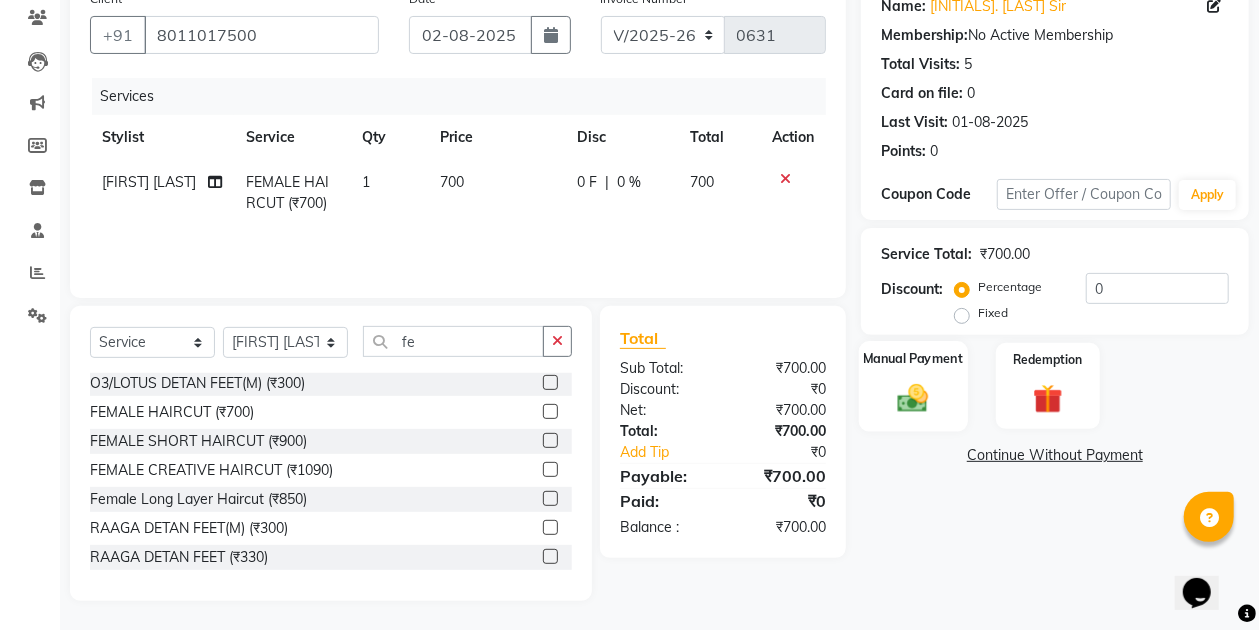 click on "Manual Payment" 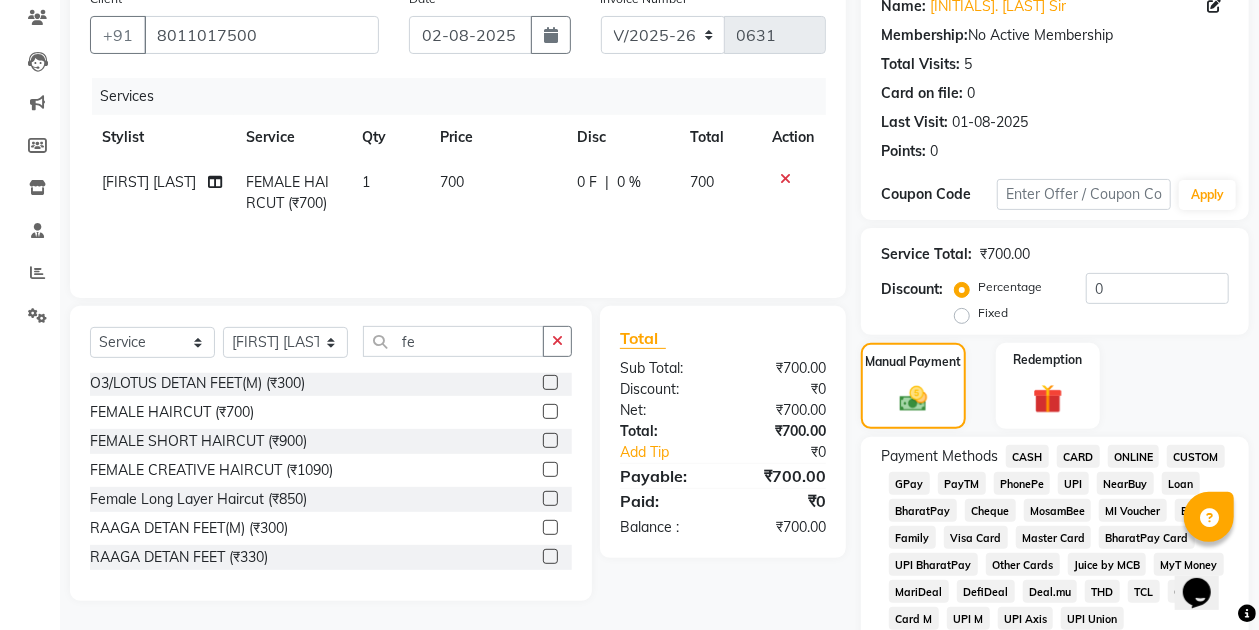 click on "CASH" 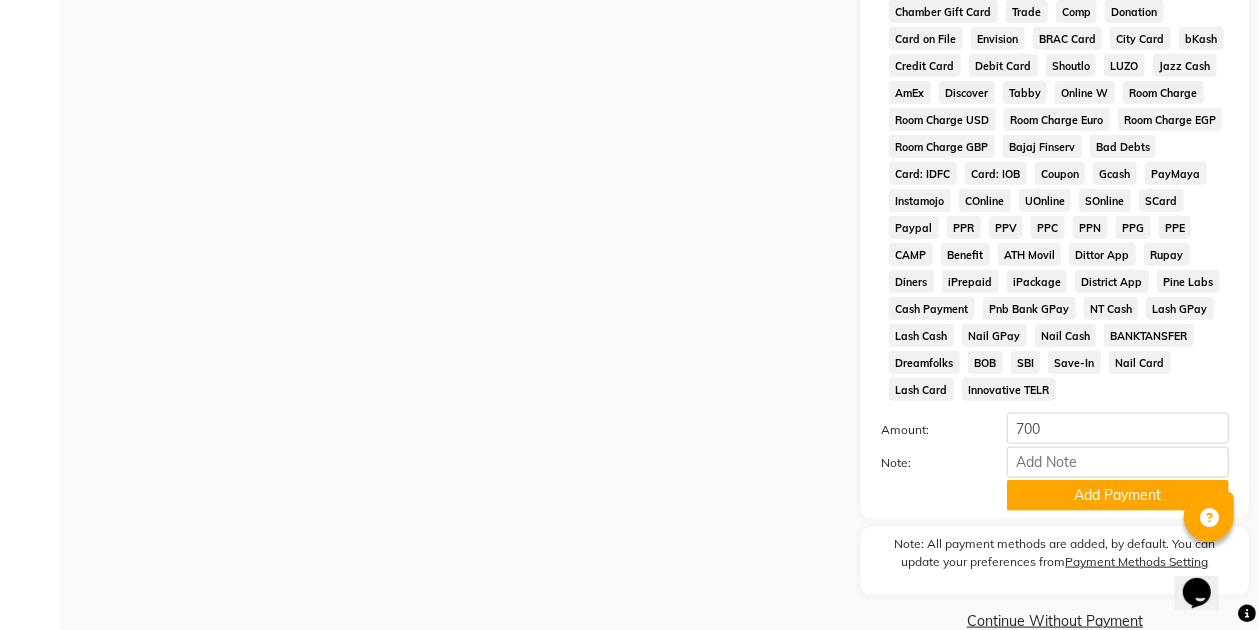 scroll, scrollTop: 954, scrollLeft: 0, axis: vertical 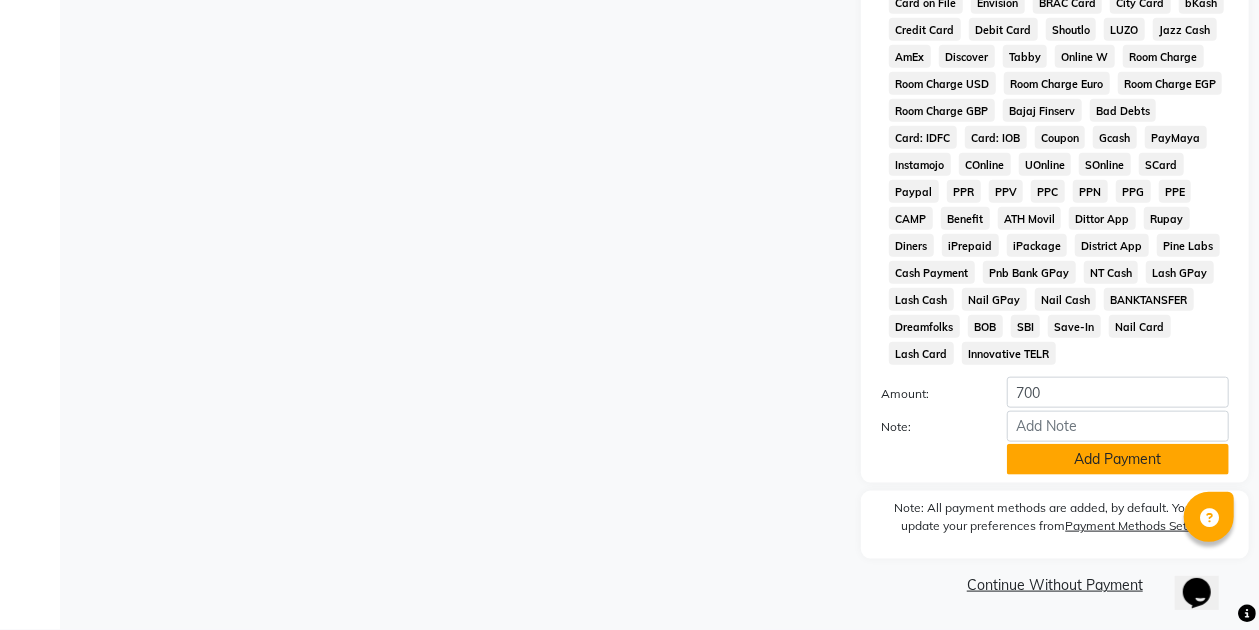 click on "Add Payment" 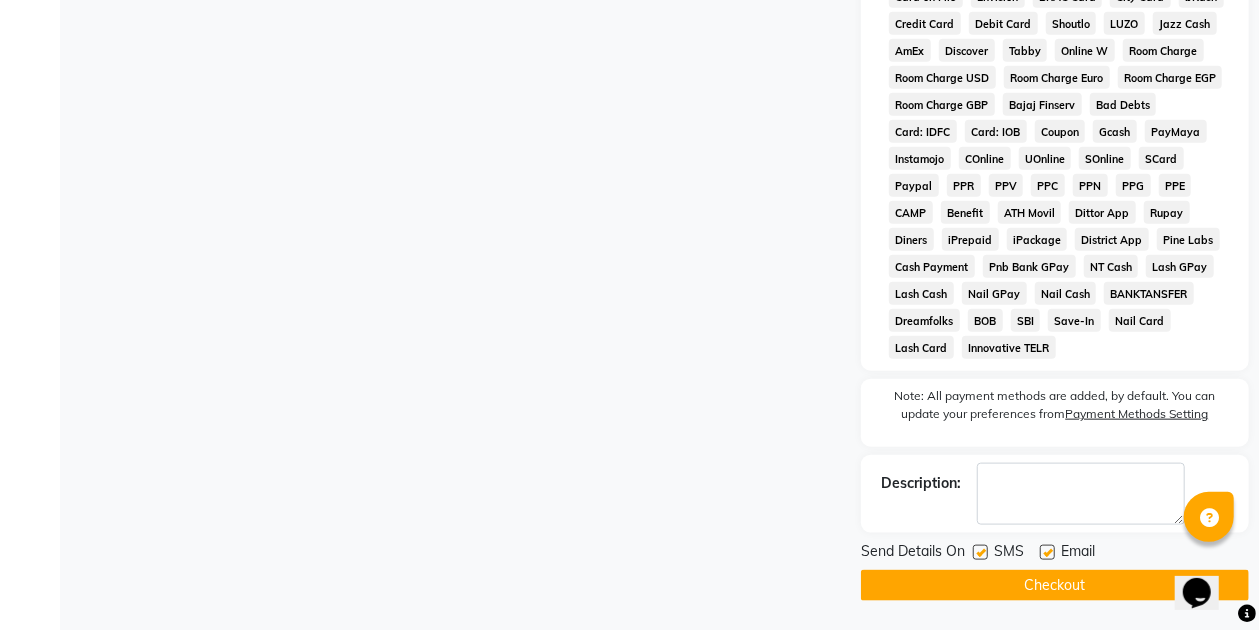 click on "Checkout" 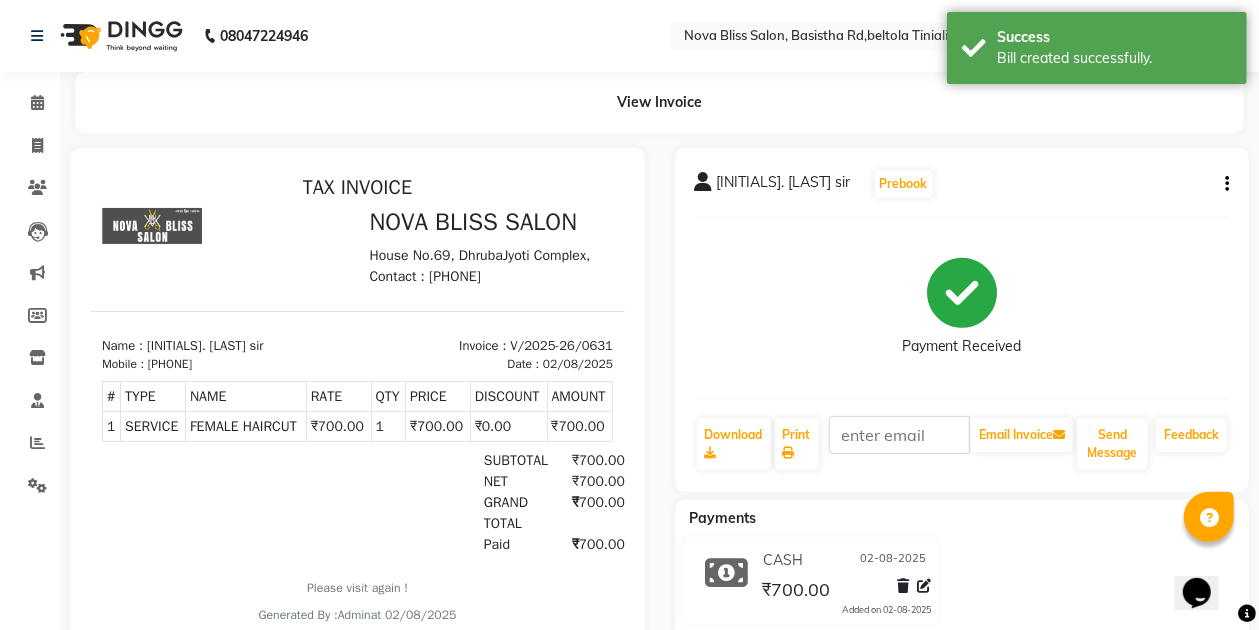 scroll, scrollTop: 0, scrollLeft: 0, axis: both 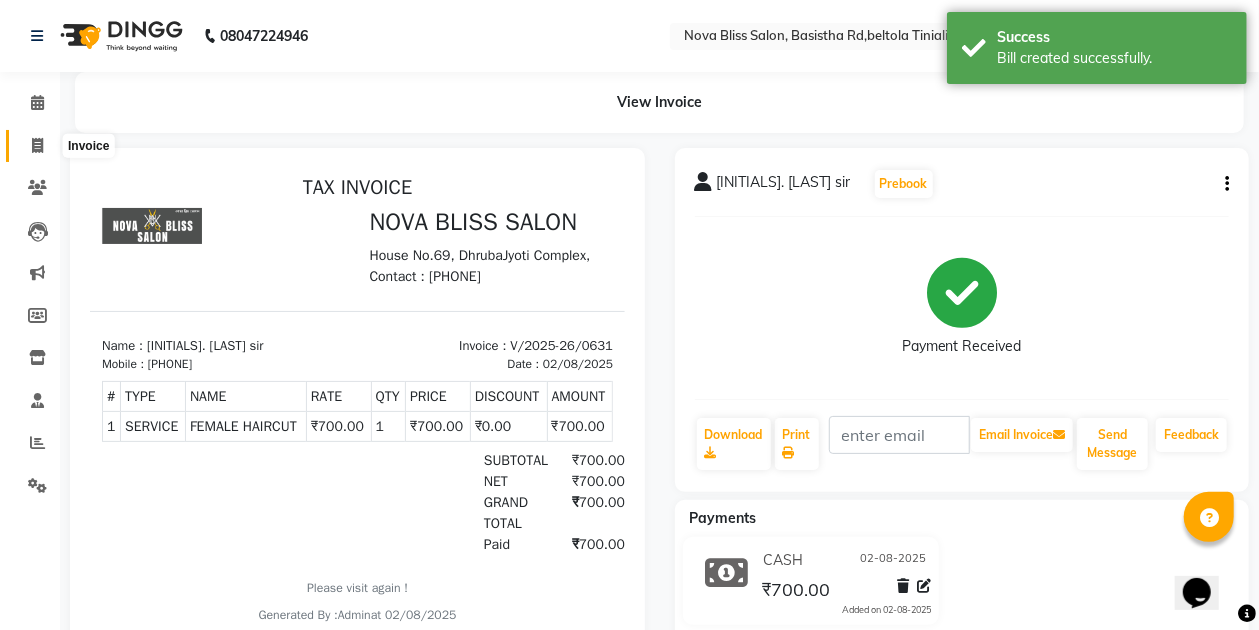 click 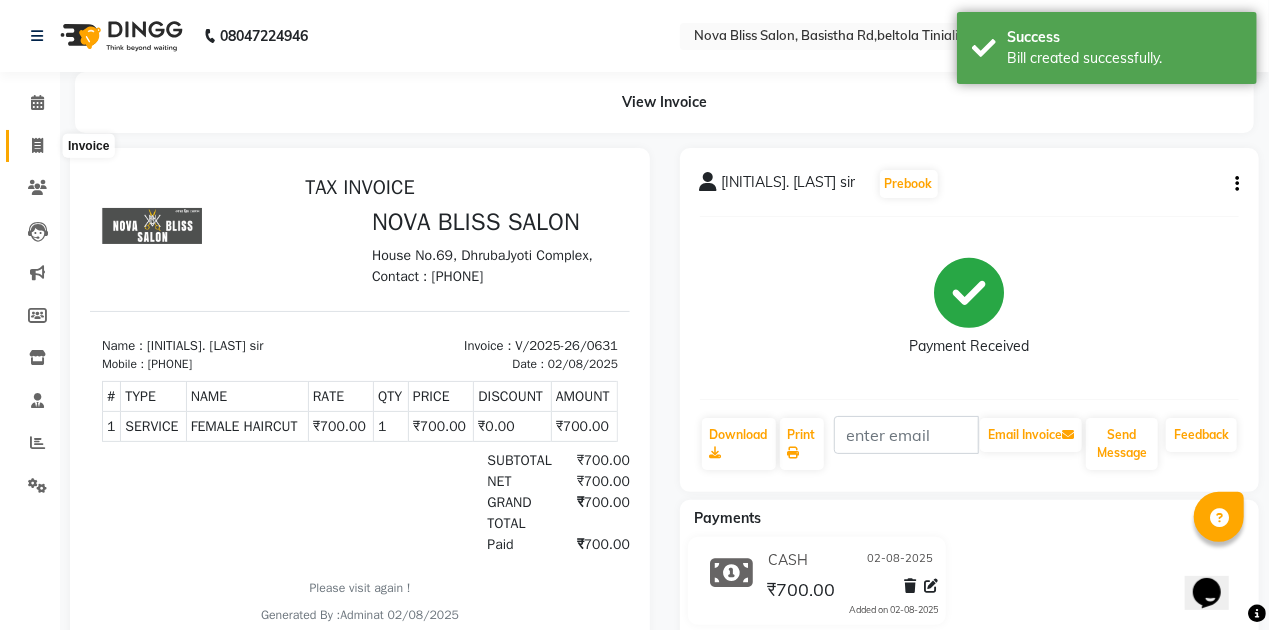 select on "service" 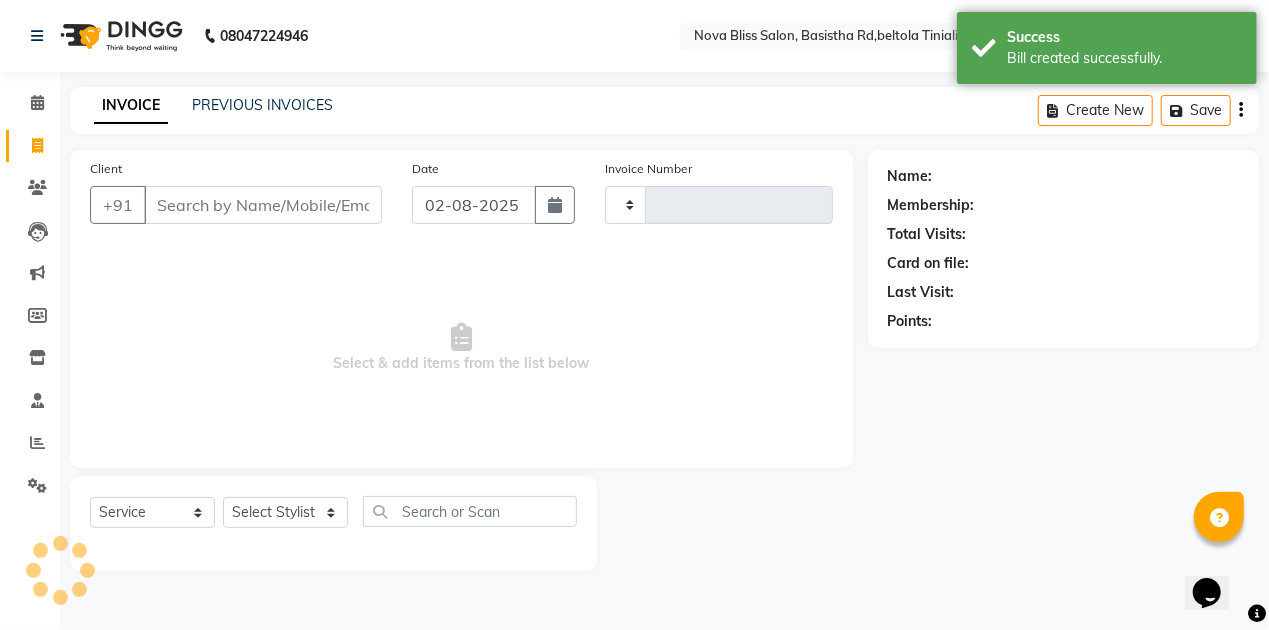 type on "0632" 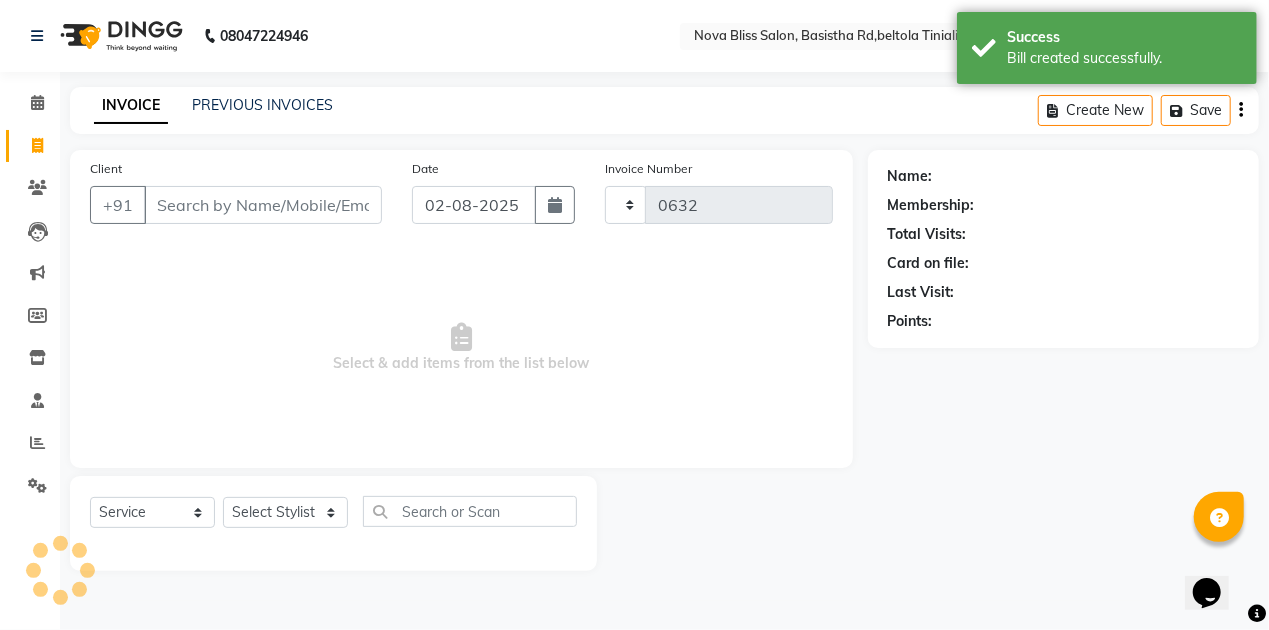 select on "6211" 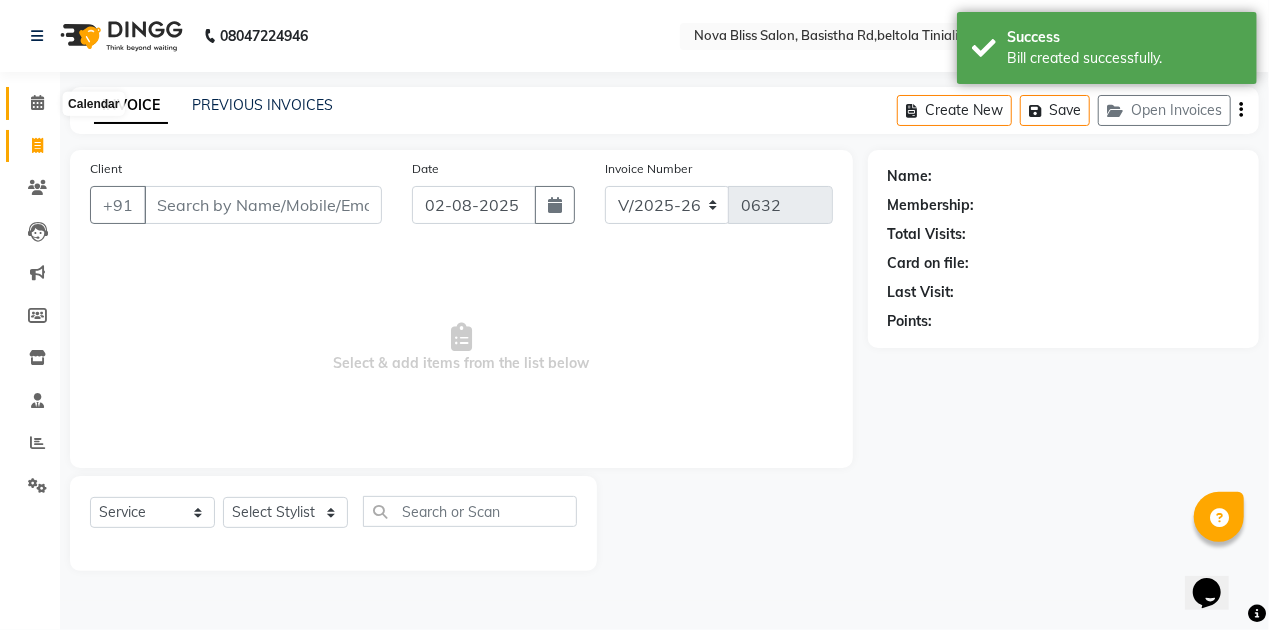 click 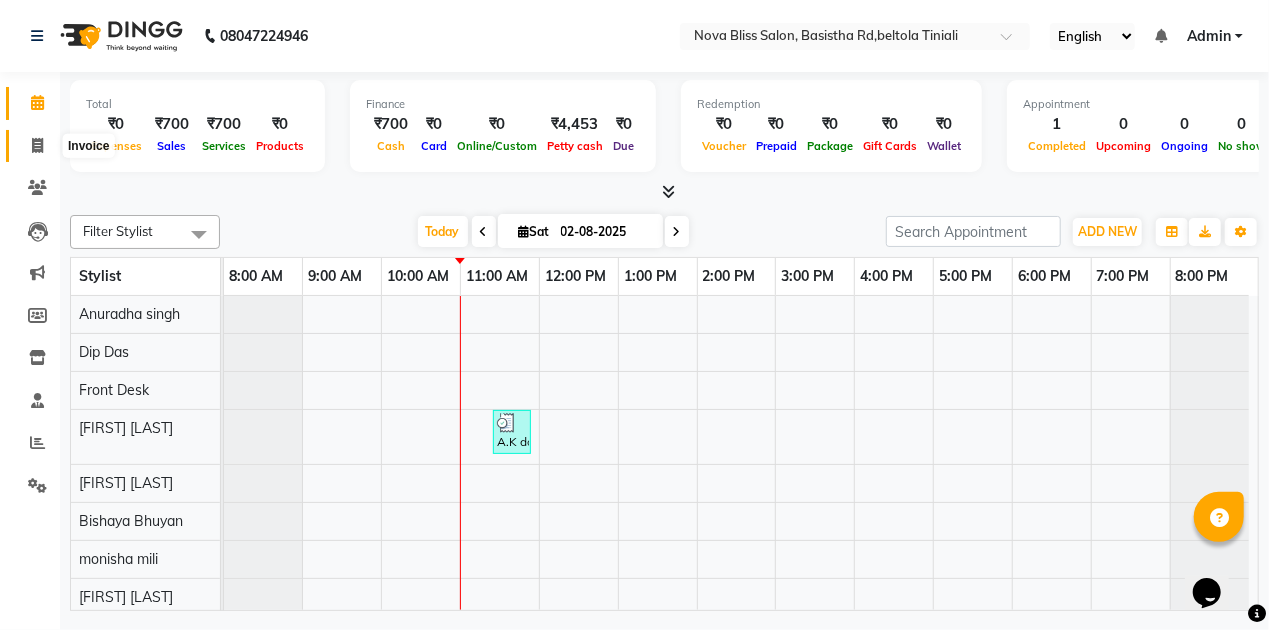 click 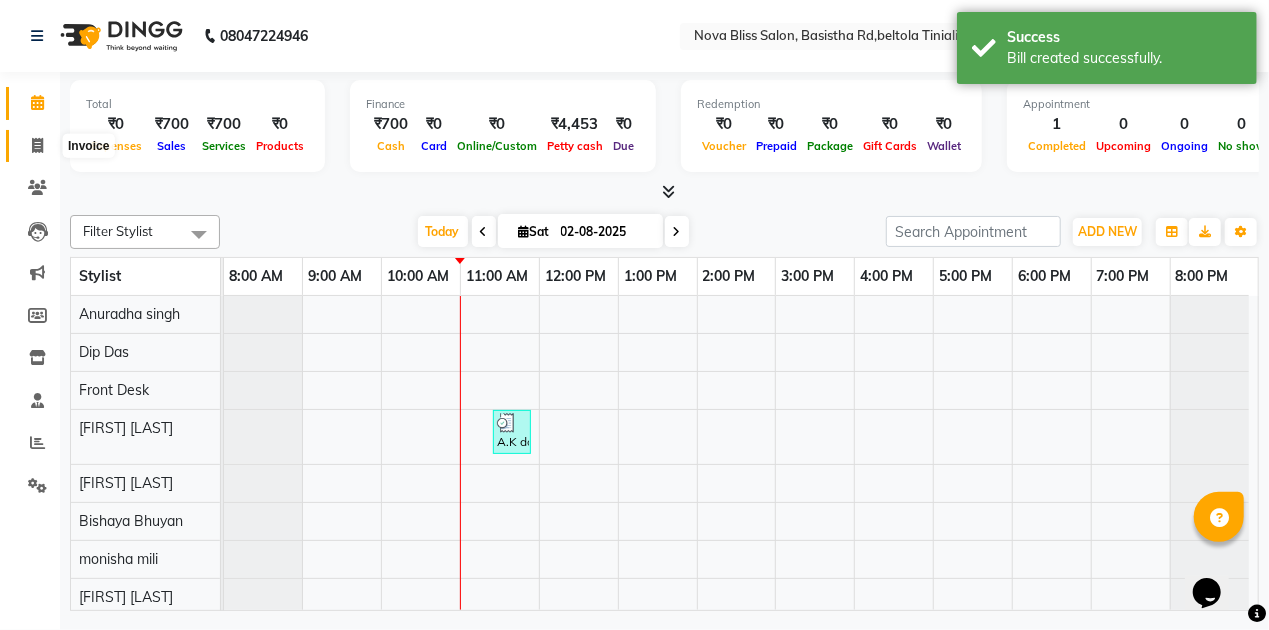 select on "service" 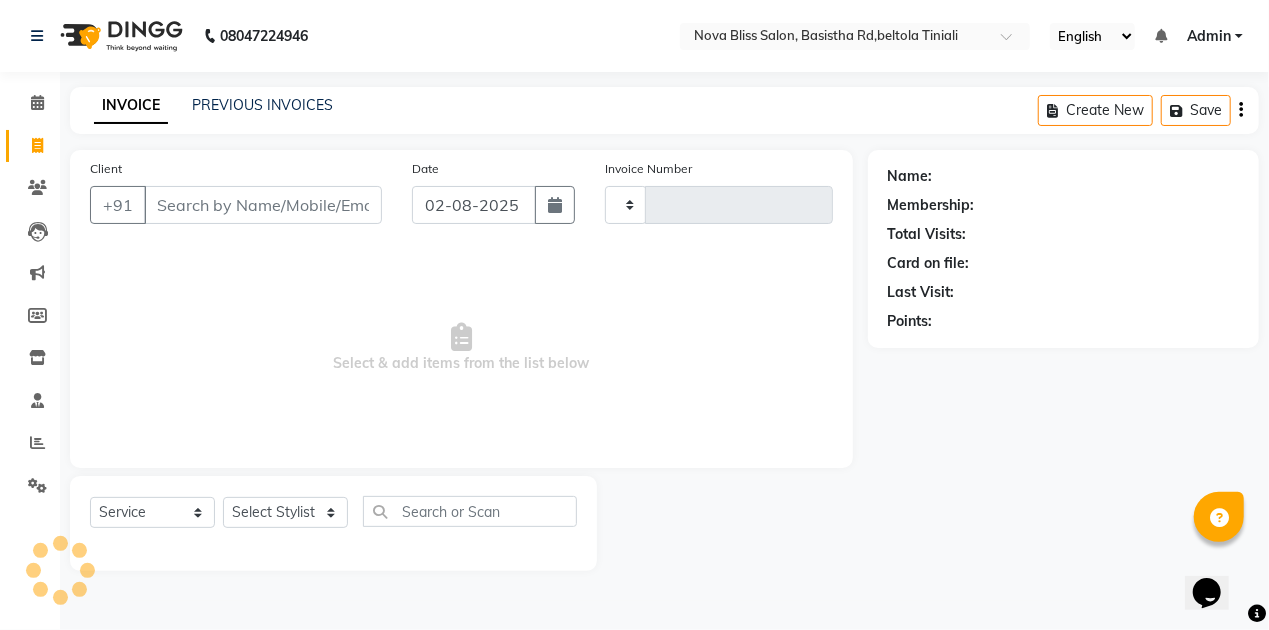 type on "0632" 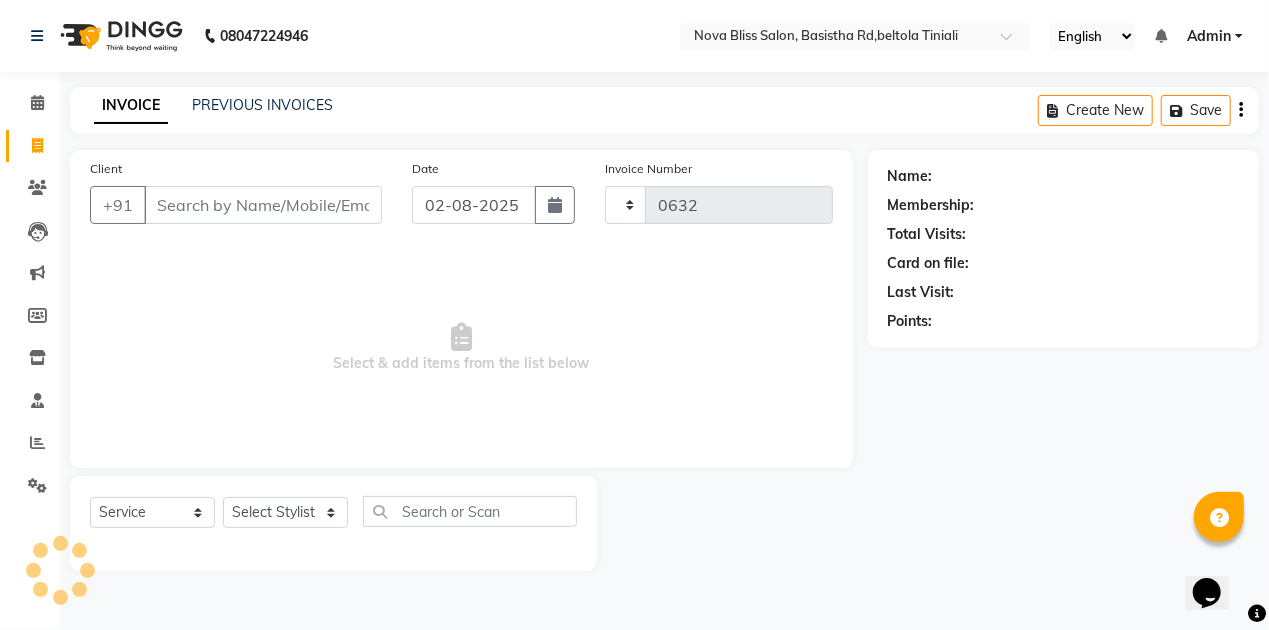select on "6211" 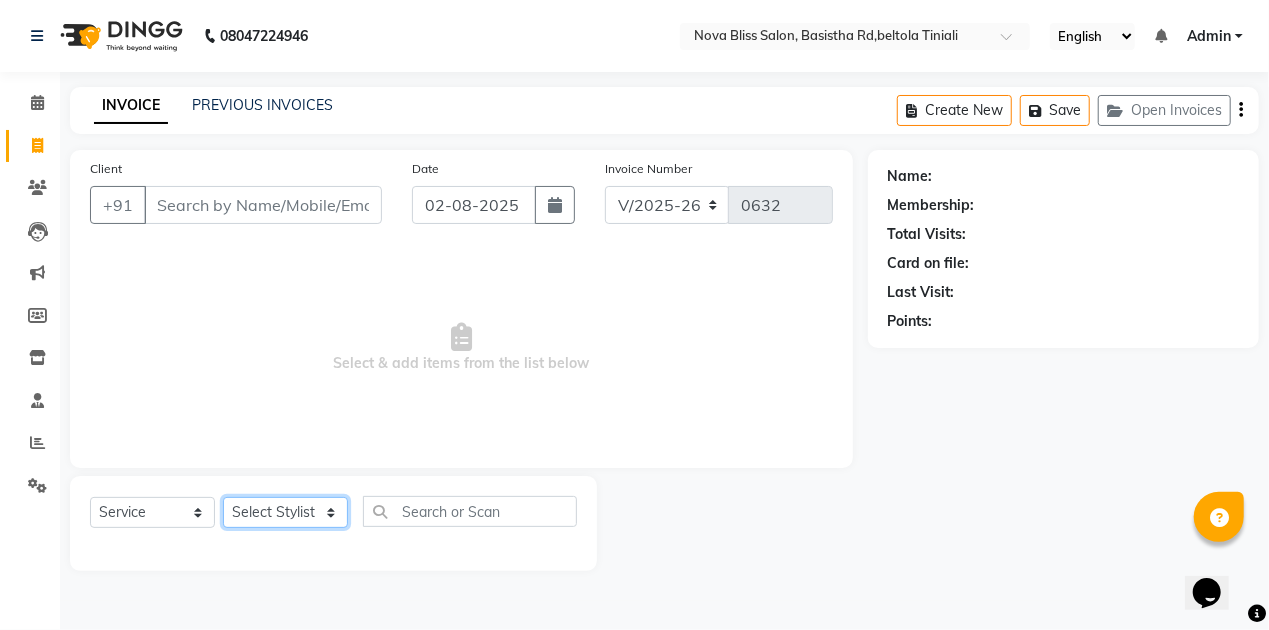 click on "Select Stylist Anuradha singh Bishaya Bhuyan Dip Das Ester jarain  Front Desk Luna kalita monisha mili Pintu Rajak" 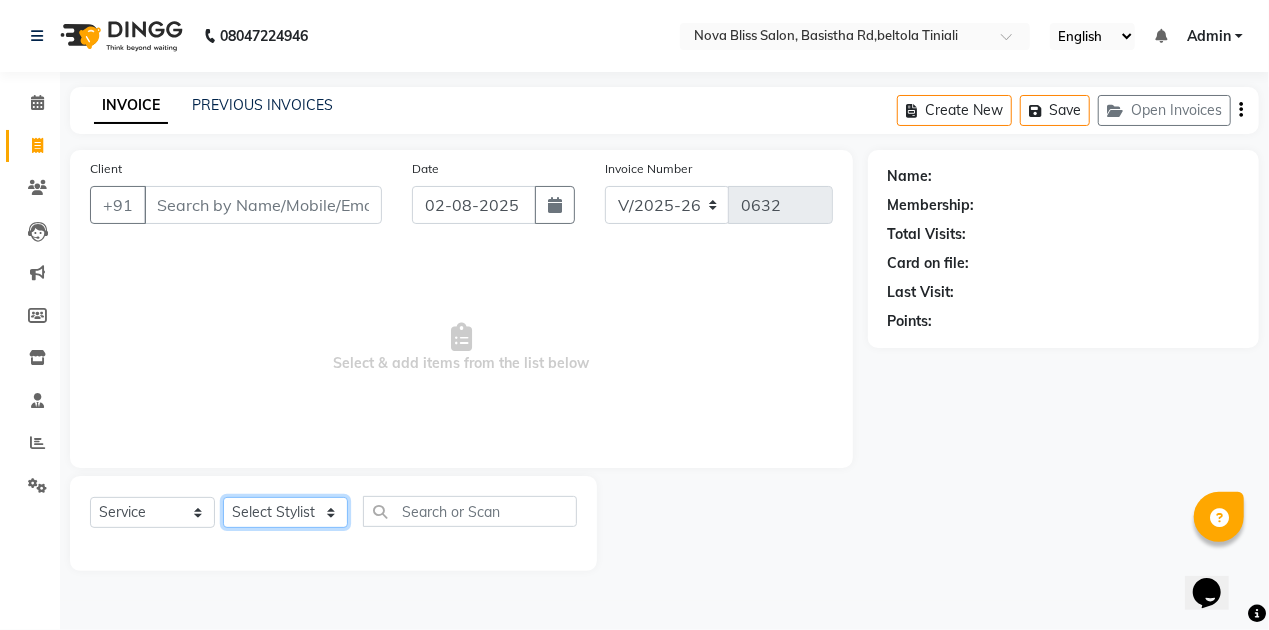 click on "Select Stylist Anuradha singh Bishaya Bhuyan Dip Das Ester jarain  Front Desk Luna kalita monisha mili Pintu Rajak" 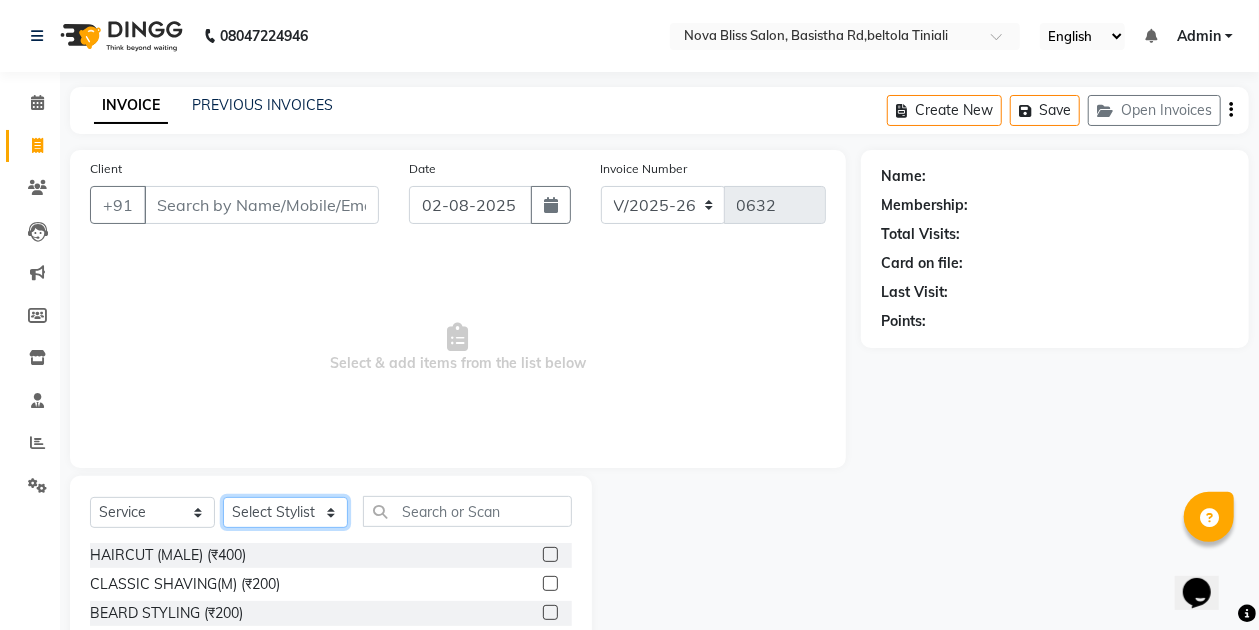 select 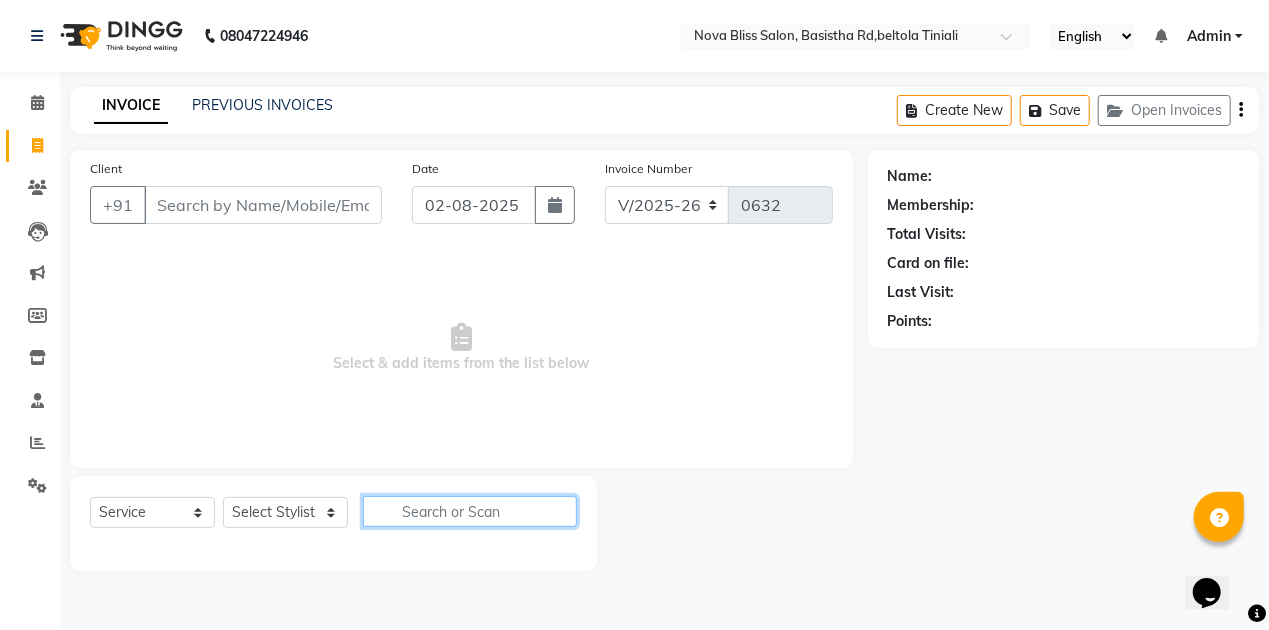 click 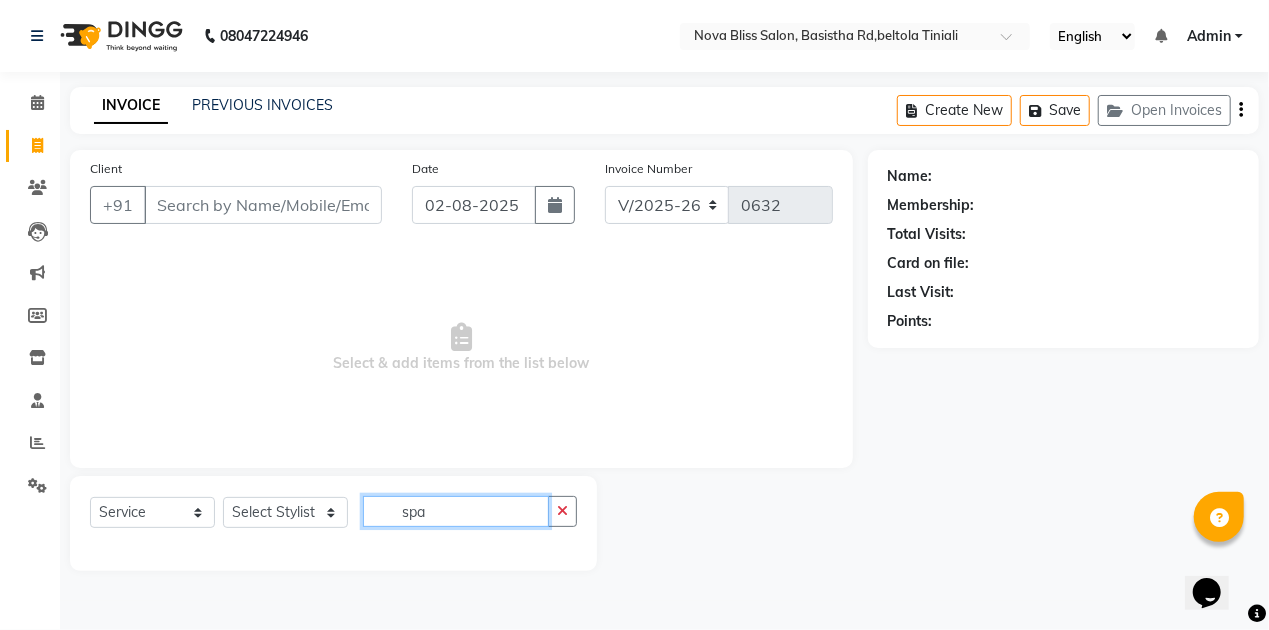 click on "spa" 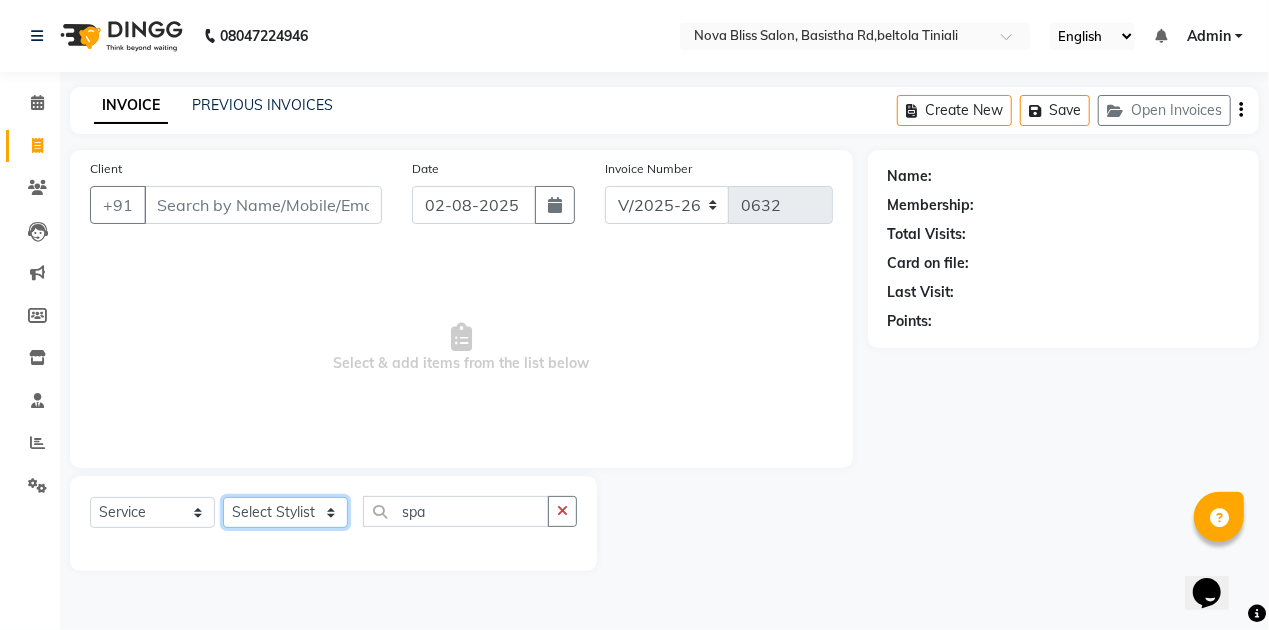 click on "Select Stylist Anuradha singh Bishaya Bhuyan Dip Das Ester jarain  Front Desk Luna kalita monisha mili Pintu Rajak" 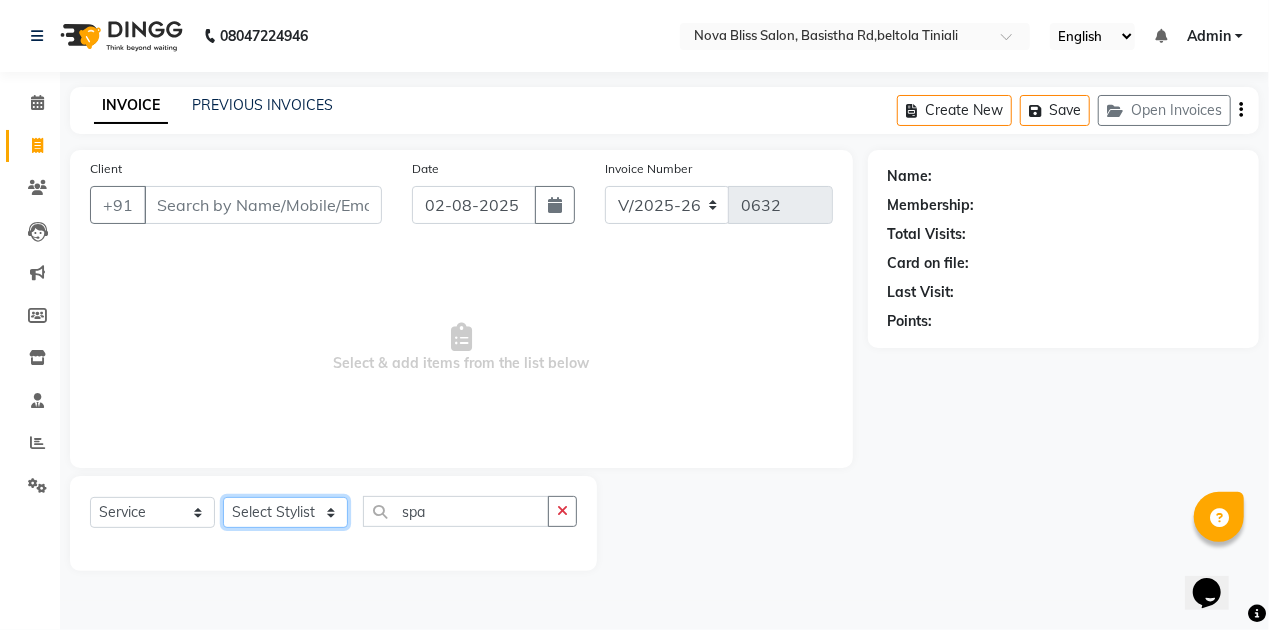 click on "Select Stylist Anuradha singh Bishaya Bhuyan Dip Das Ester jarain  Front Desk Luna kalita monisha mili Pintu Rajak" 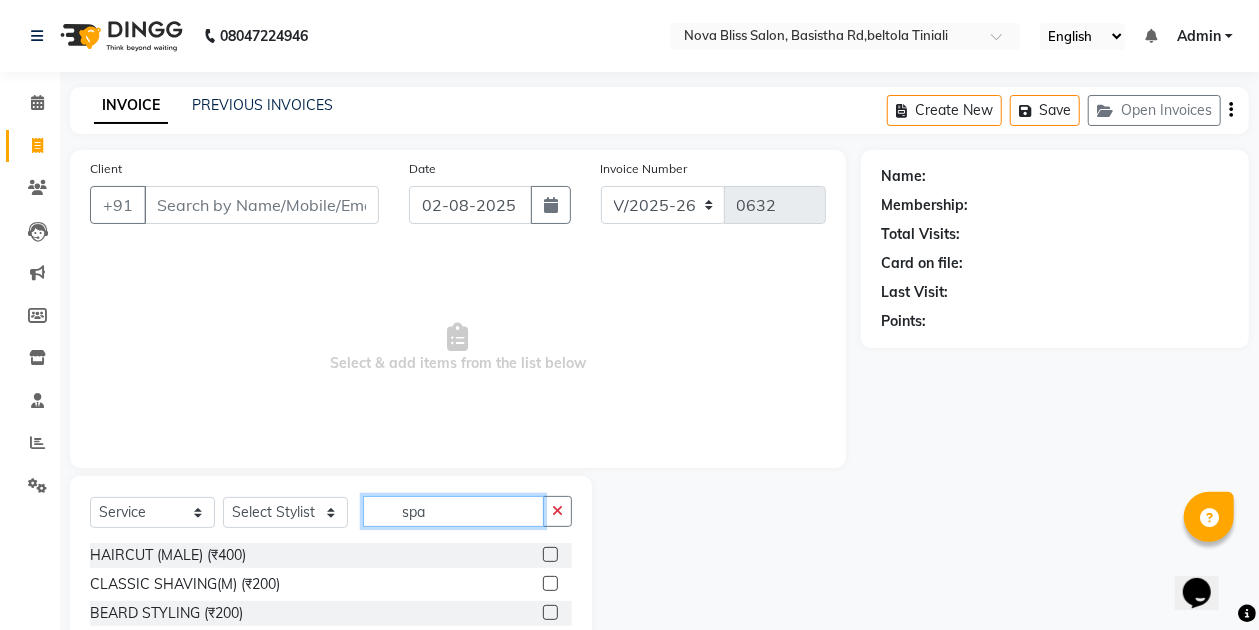 click on "spa" 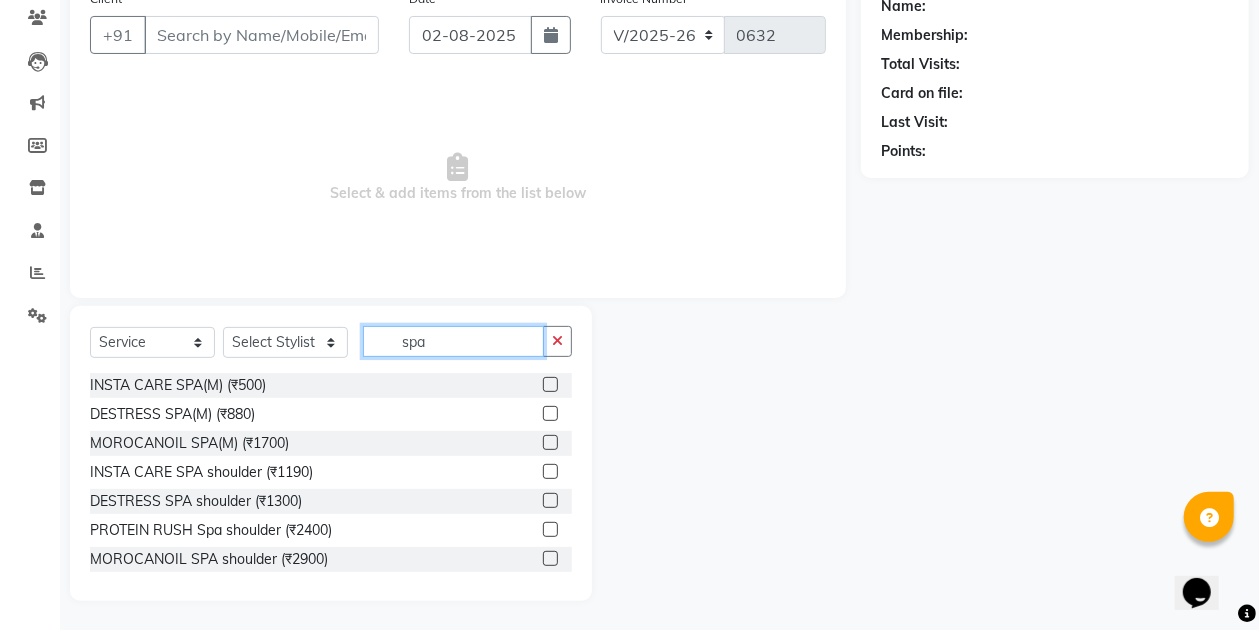 scroll, scrollTop: 170, scrollLeft: 0, axis: vertical 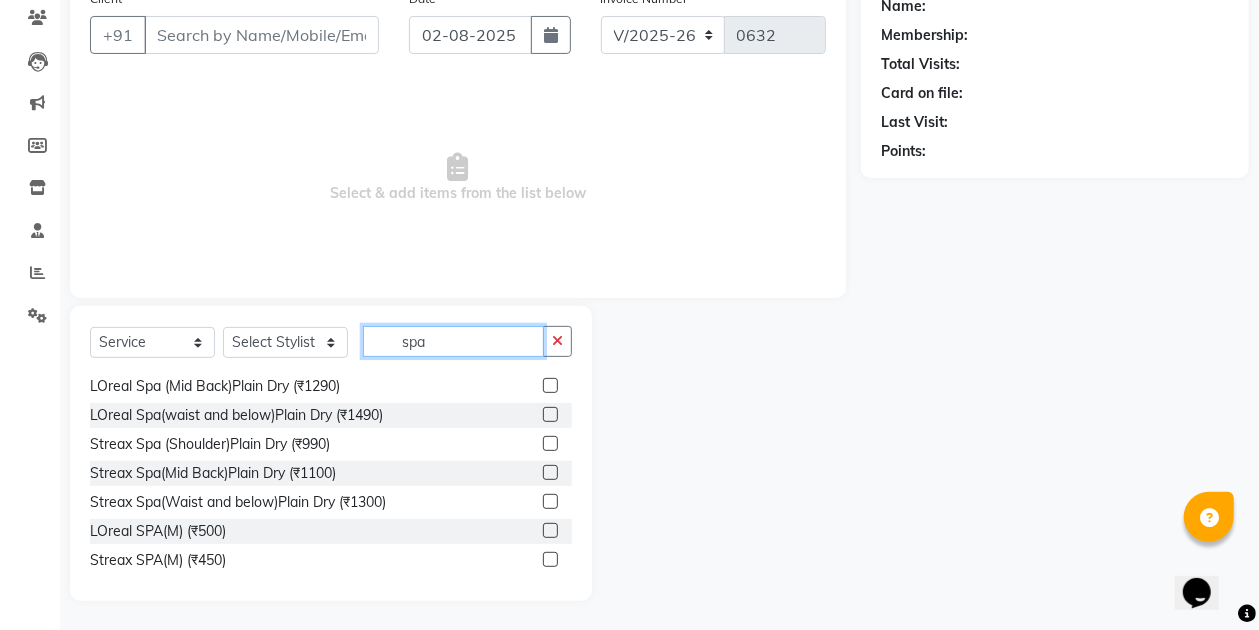 type on "spa" 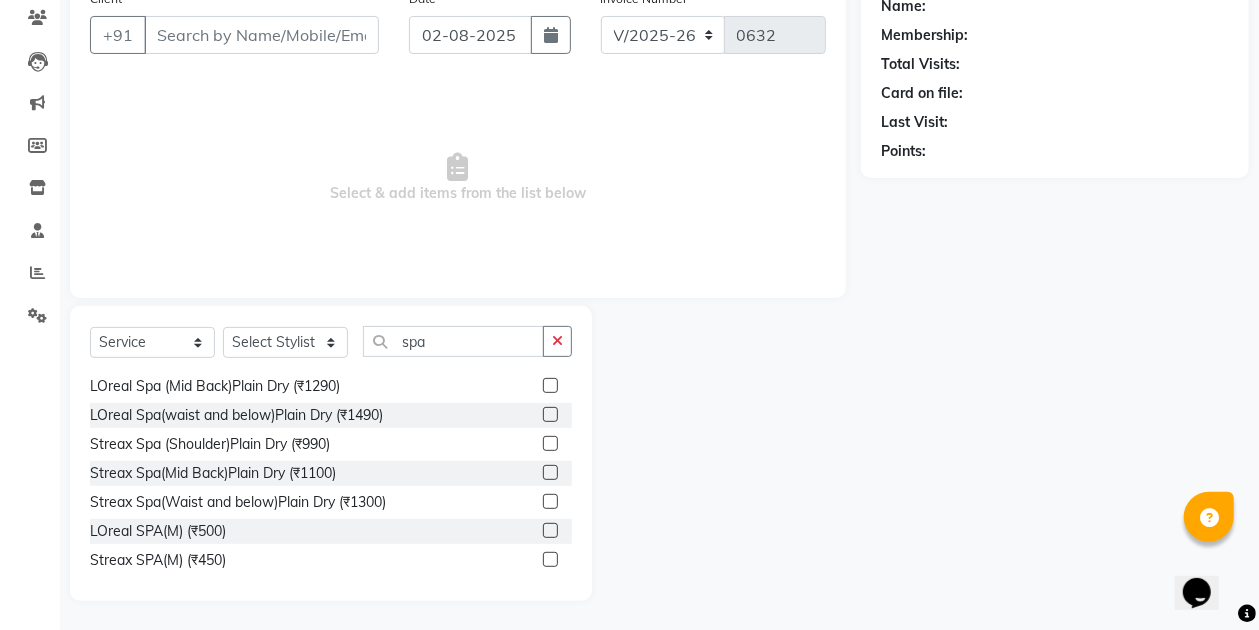click 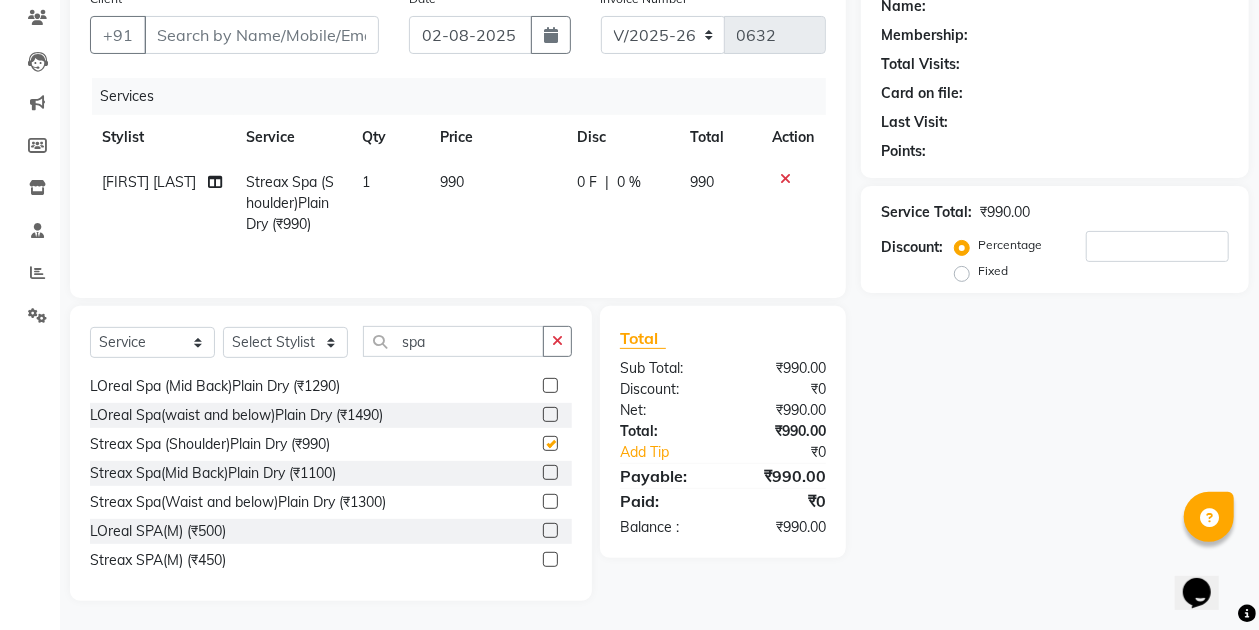 checkbox on "false" 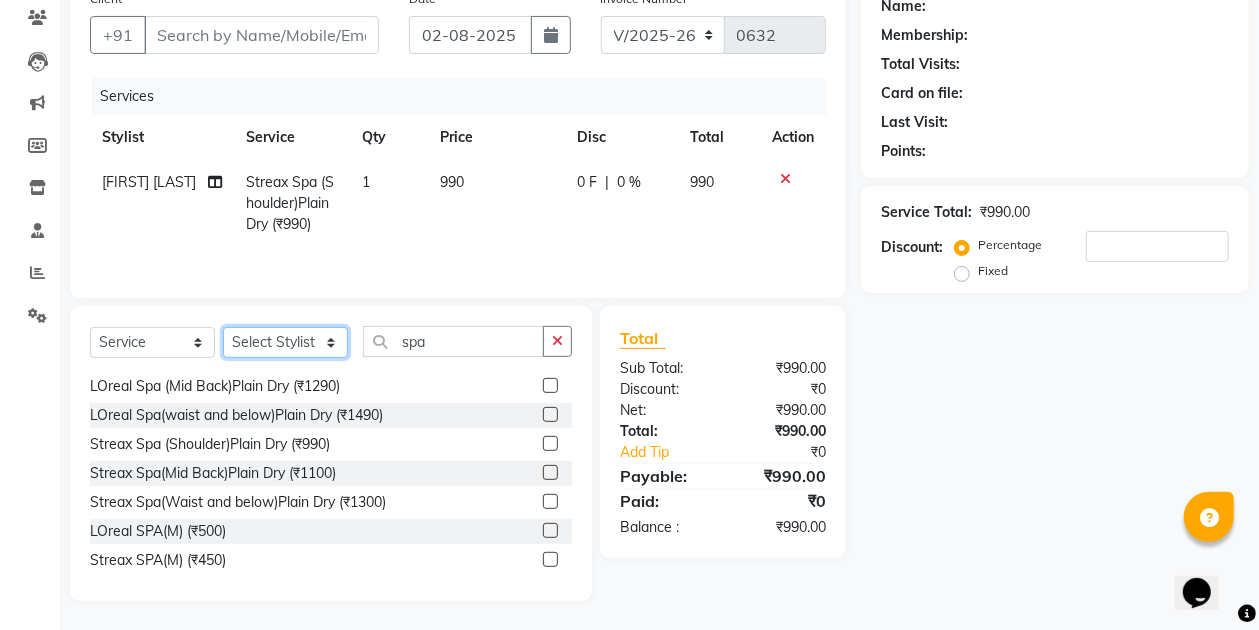 click on "Select Stylist Anuradha singh Bishaya Bhuyan Dip Das Ester jarain  Front Desk Luna kalita monisha mili Pintu Rajak" 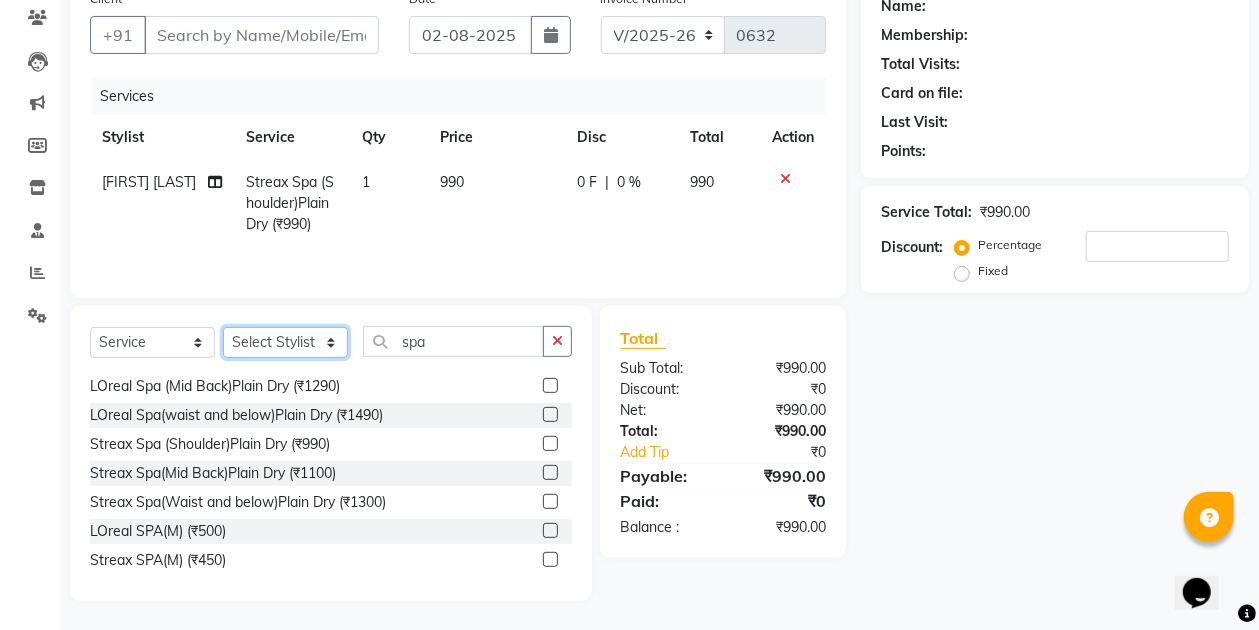 select on "70880" 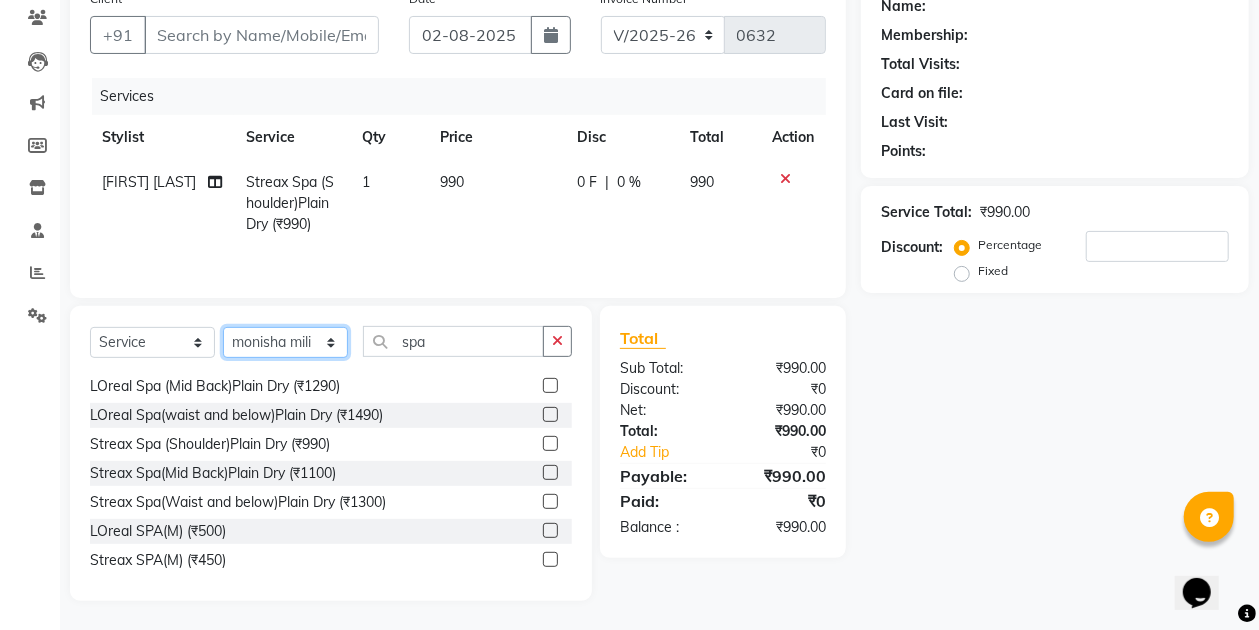 click on "Select Stylist Anuradha singh Bishaya Bhuyan Dip Das Ester jarain  Front Desk Luna kalita monisha mili Pintu Rajak" 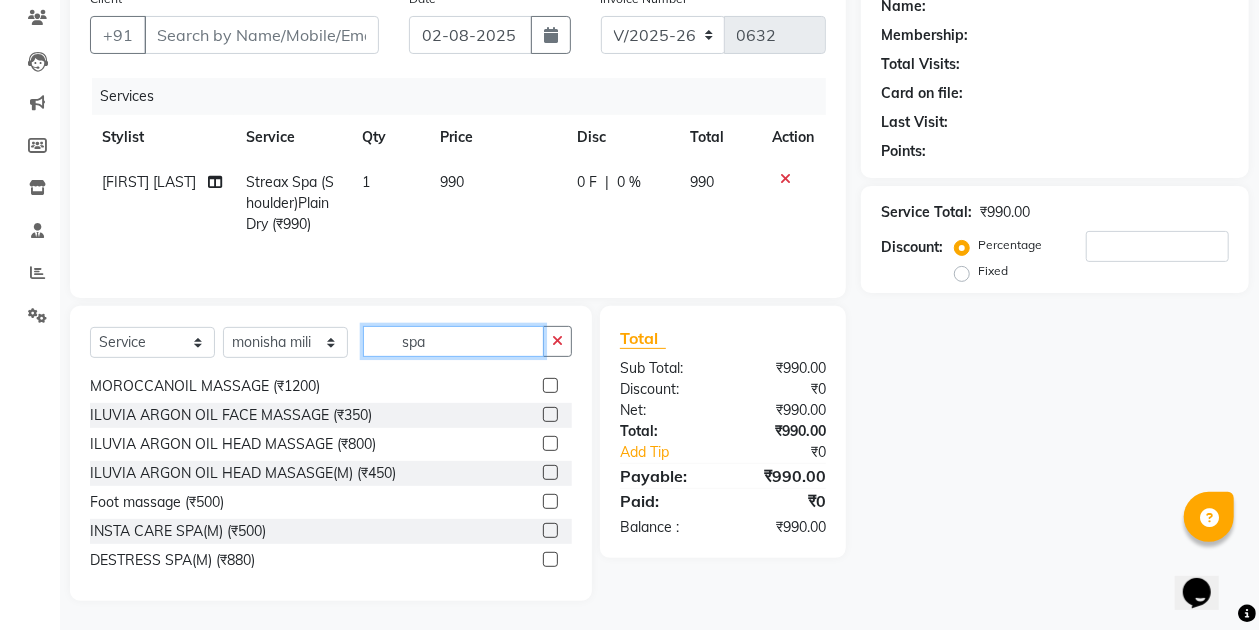 click on "spa" 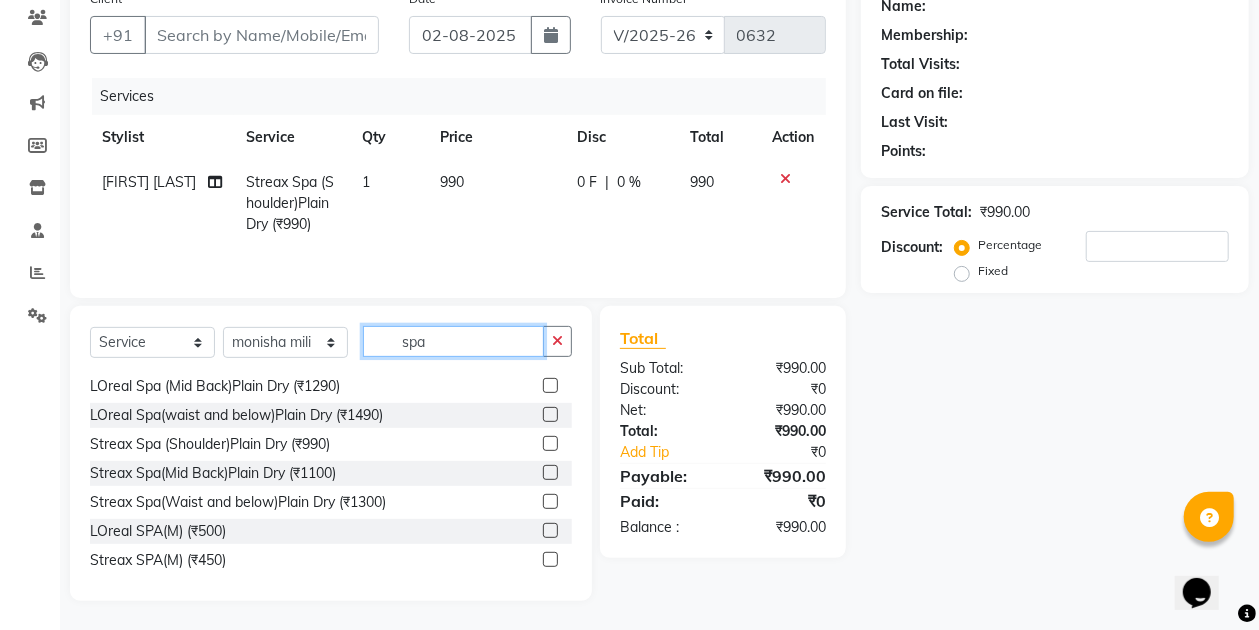 scroll, scrollTop: 0, scrollLeft: 0, axis: both 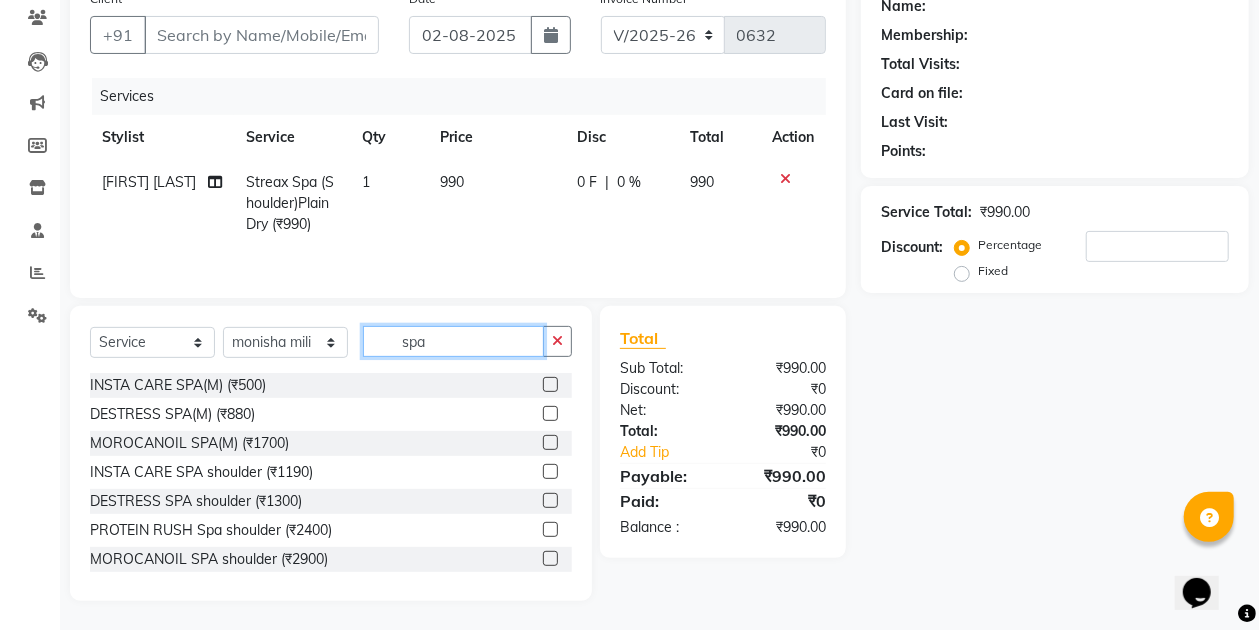 type on "spa" 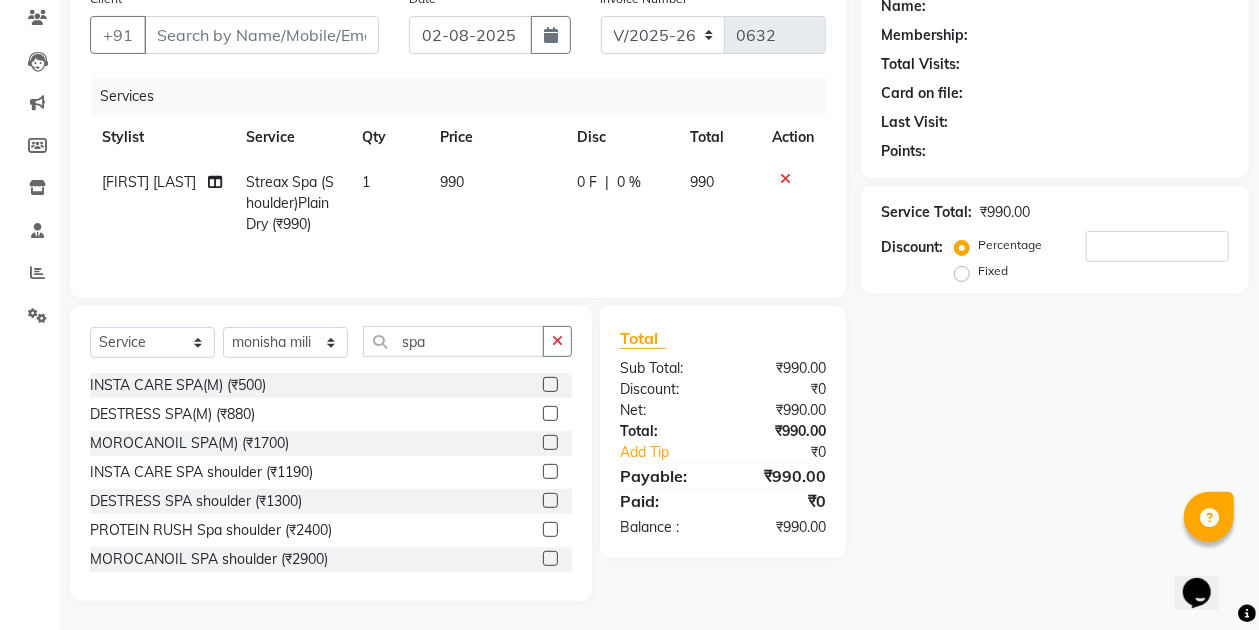 click 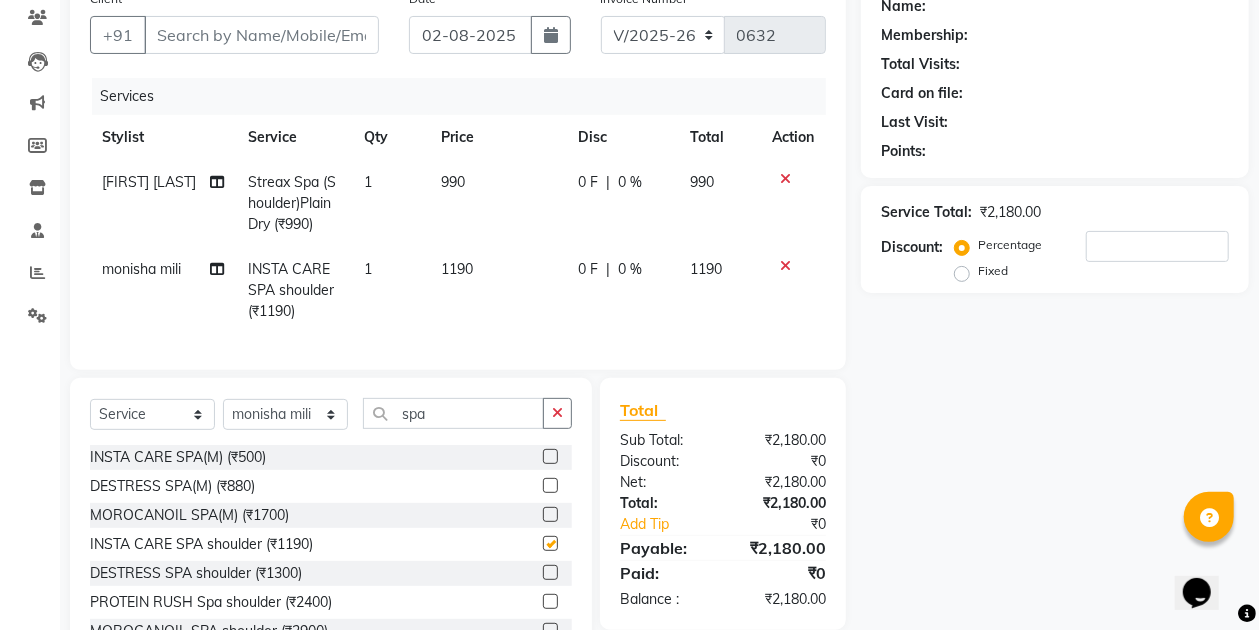 checkbox on "false" 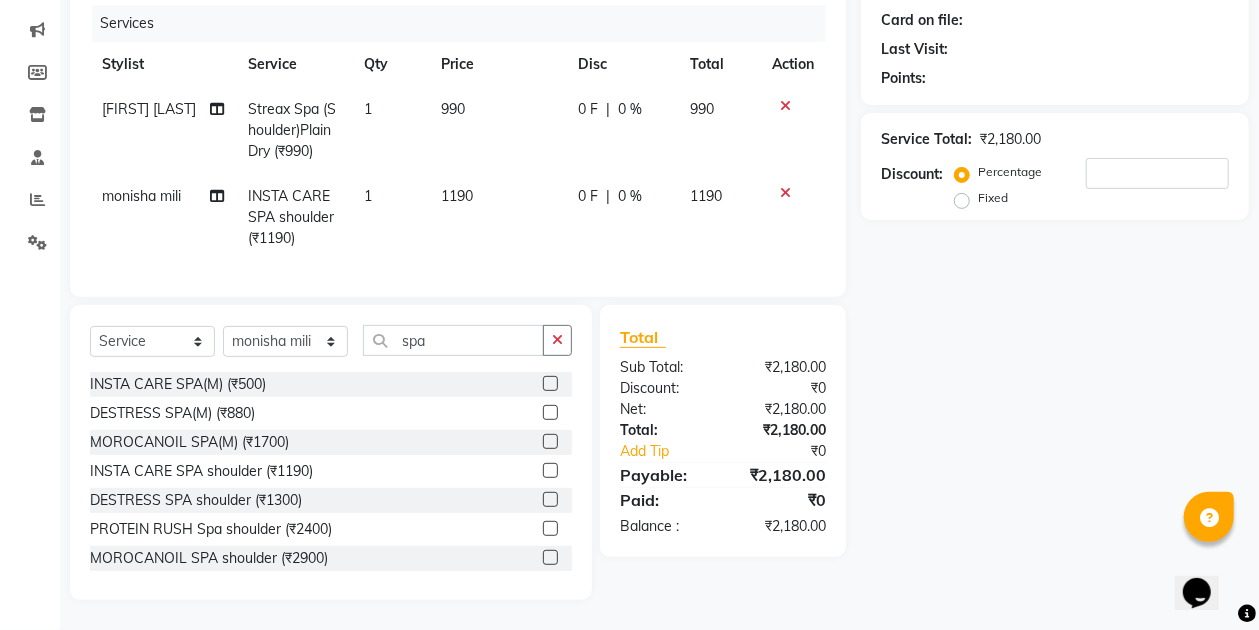 scroll, scrollTop: 252, scrollLeft: 0, axis: vertical 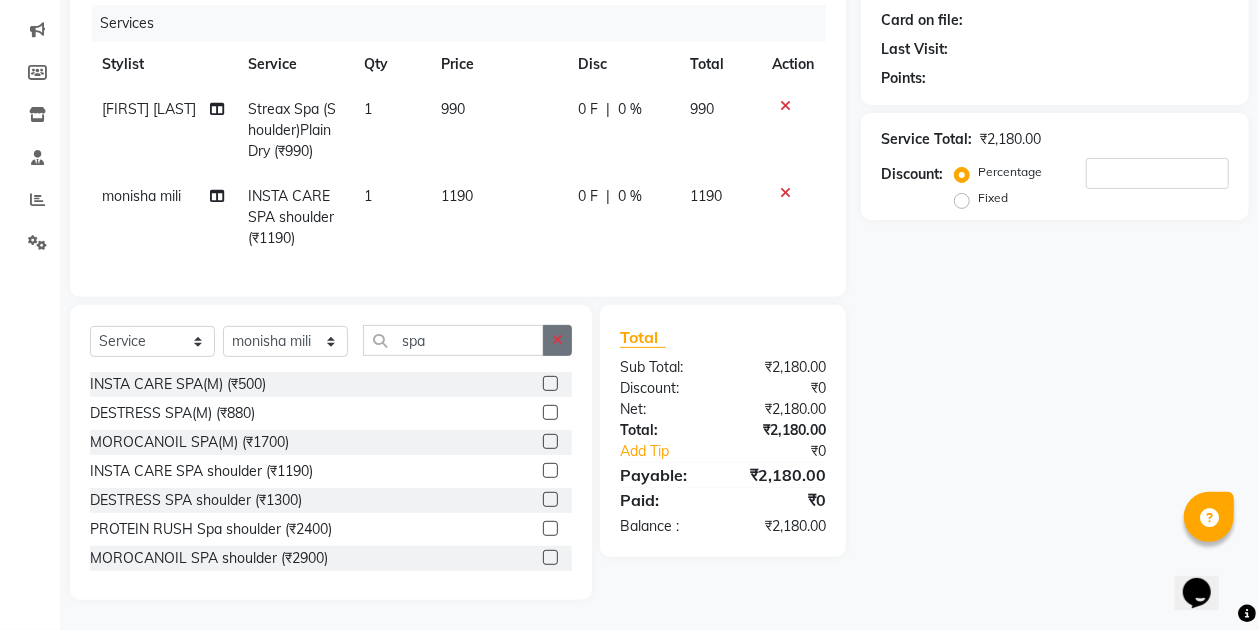 click 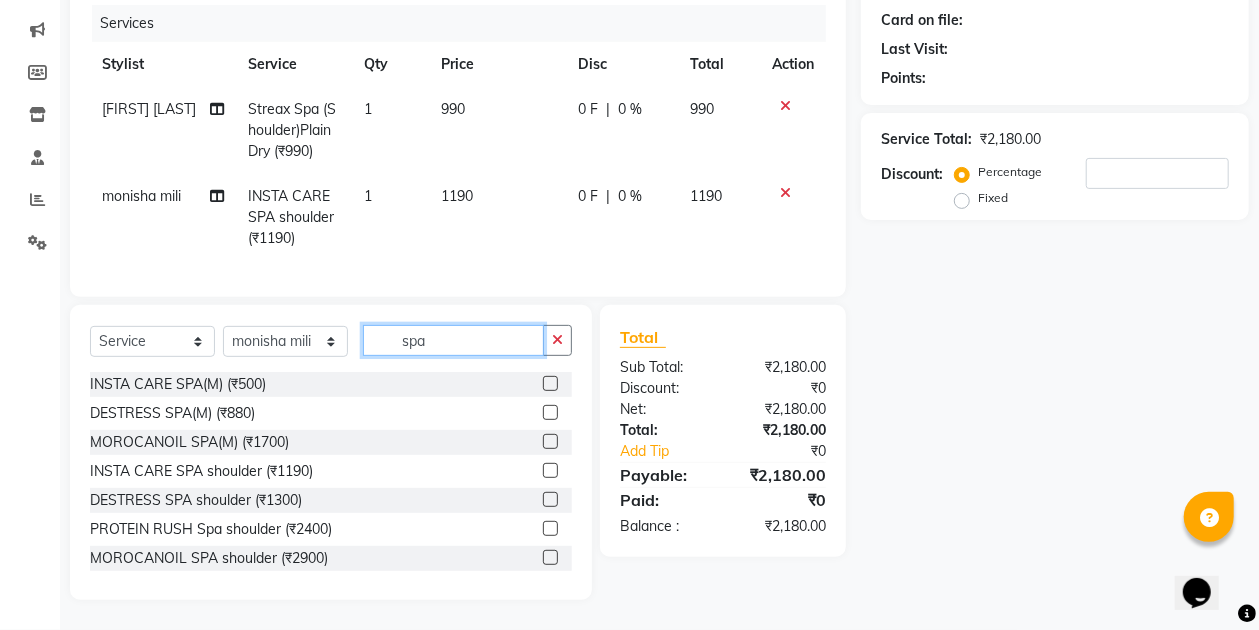 type 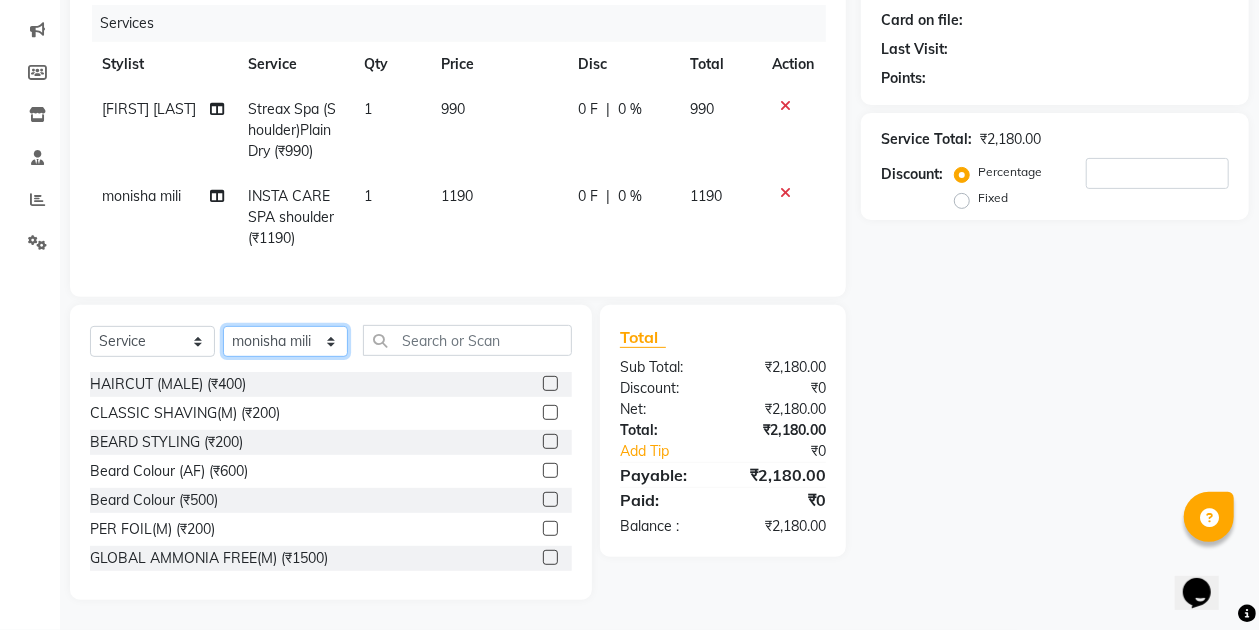 click on "Select Stylist Anuradha singh Bishaya Bhuyan Dip Das Ester jarain  Front Desk Luna kalita monisha mili Pintu Rajak" 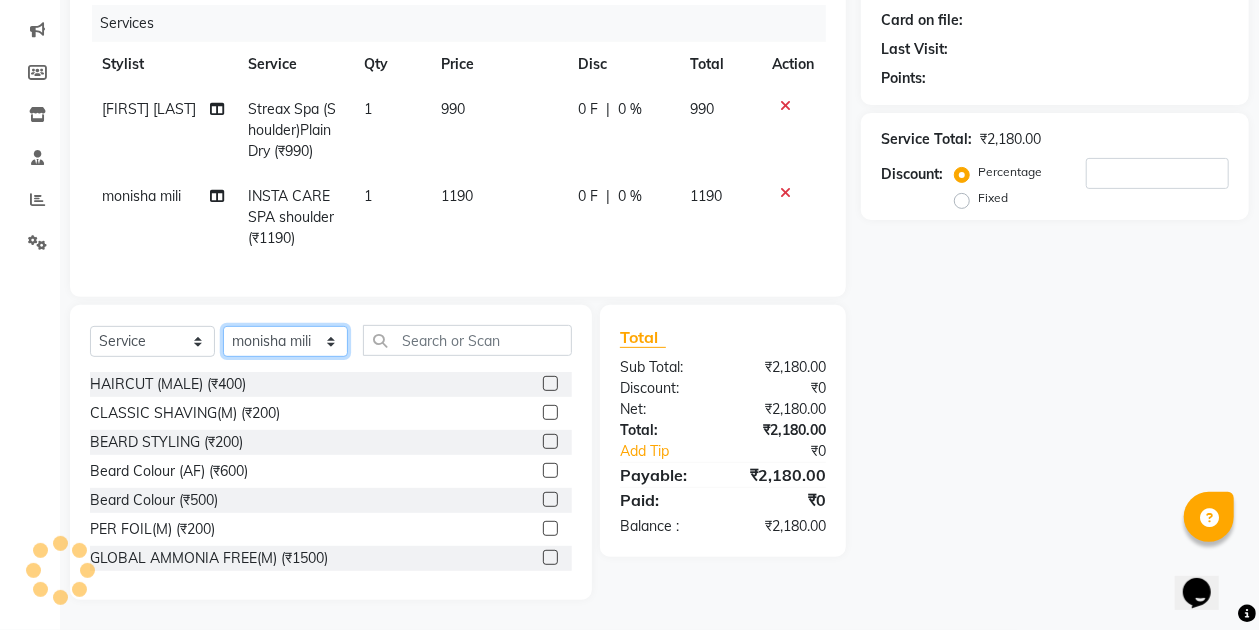 select on "85231" 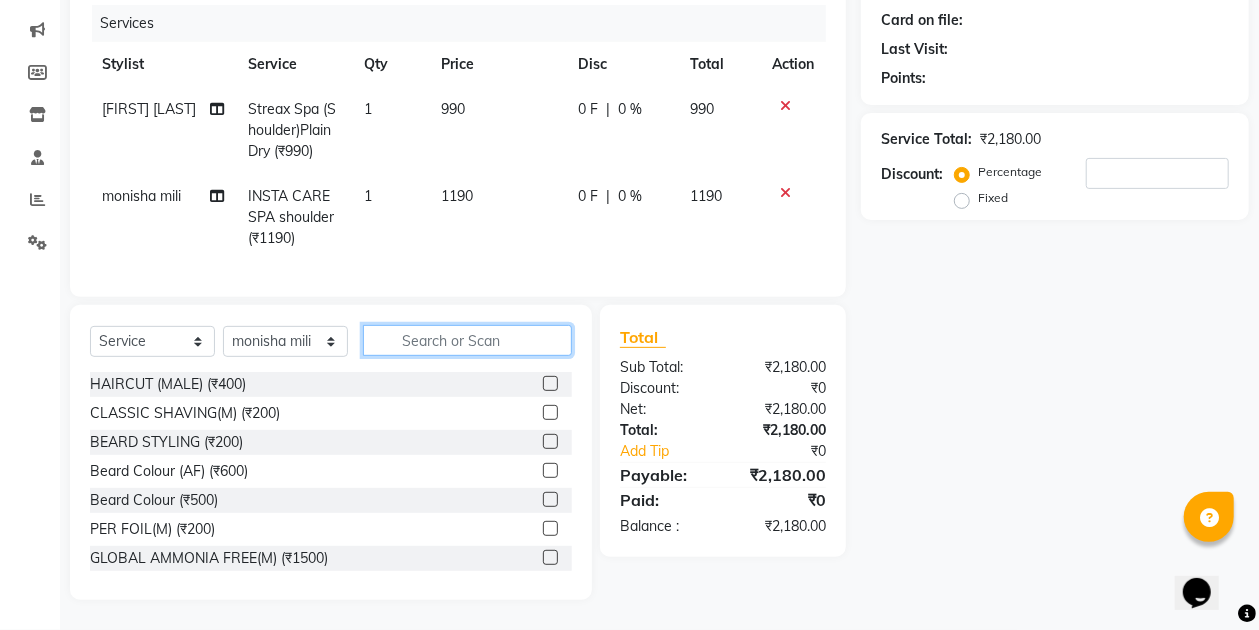click 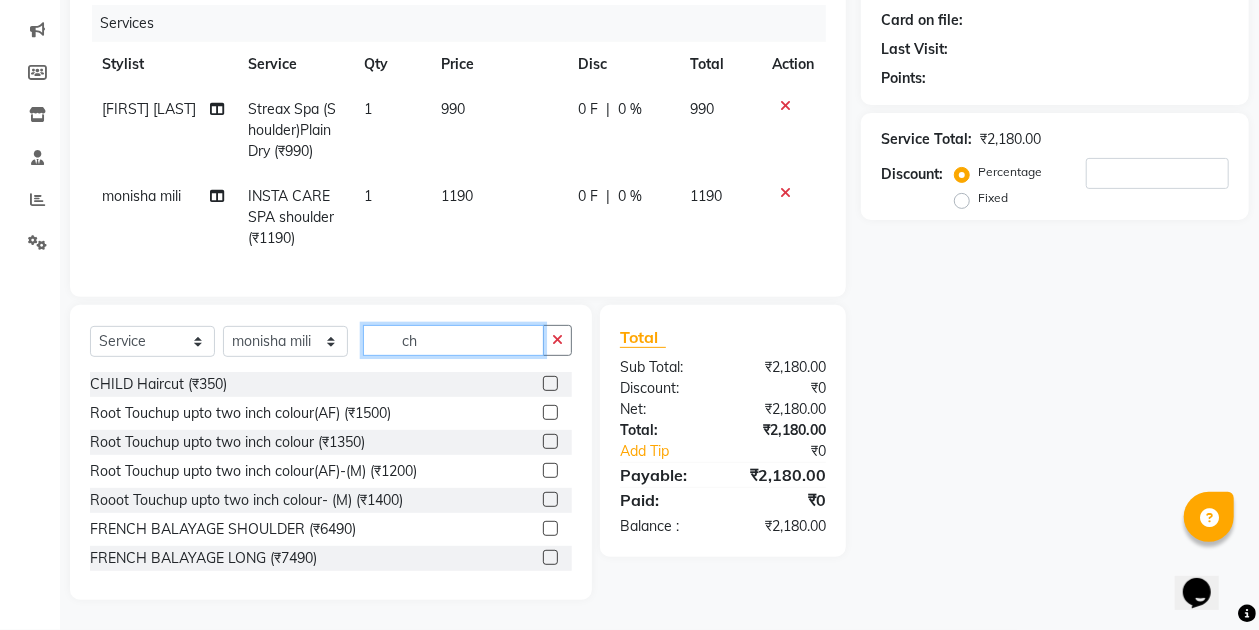 type on "ch" 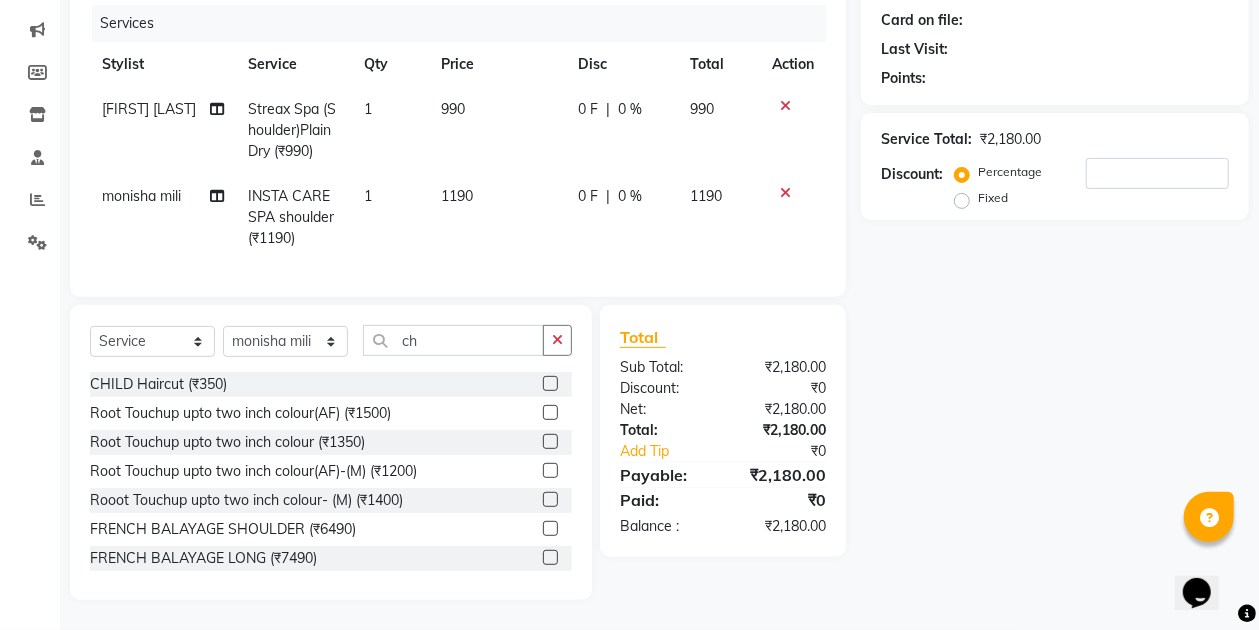 click 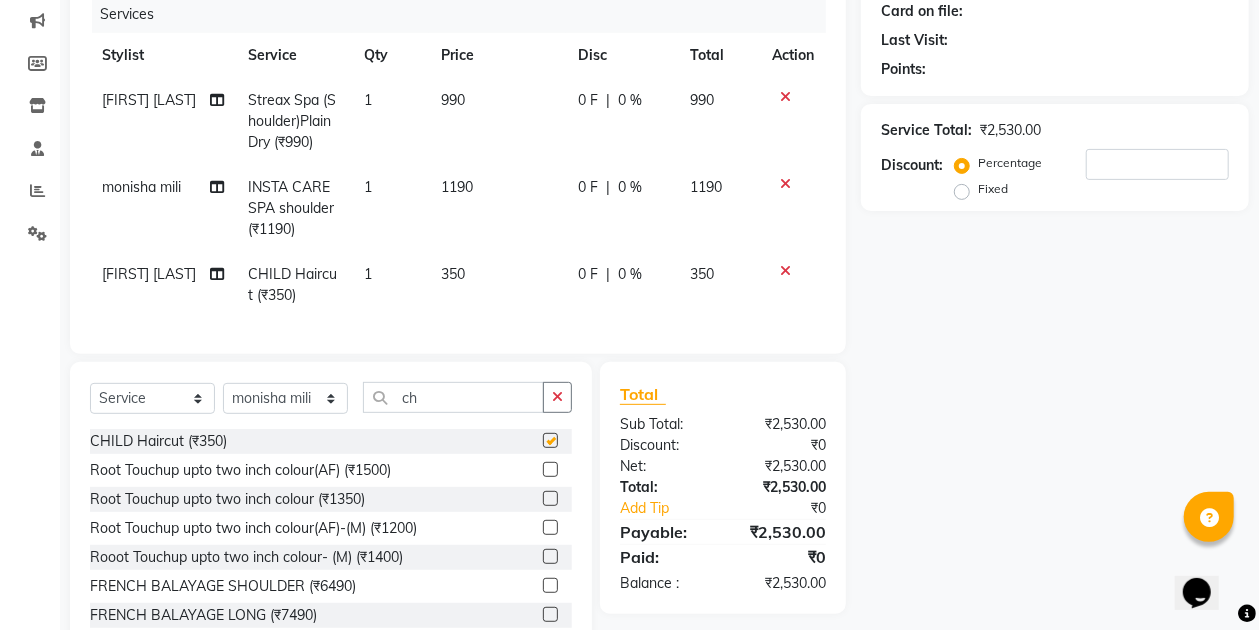 checkbox on "false" 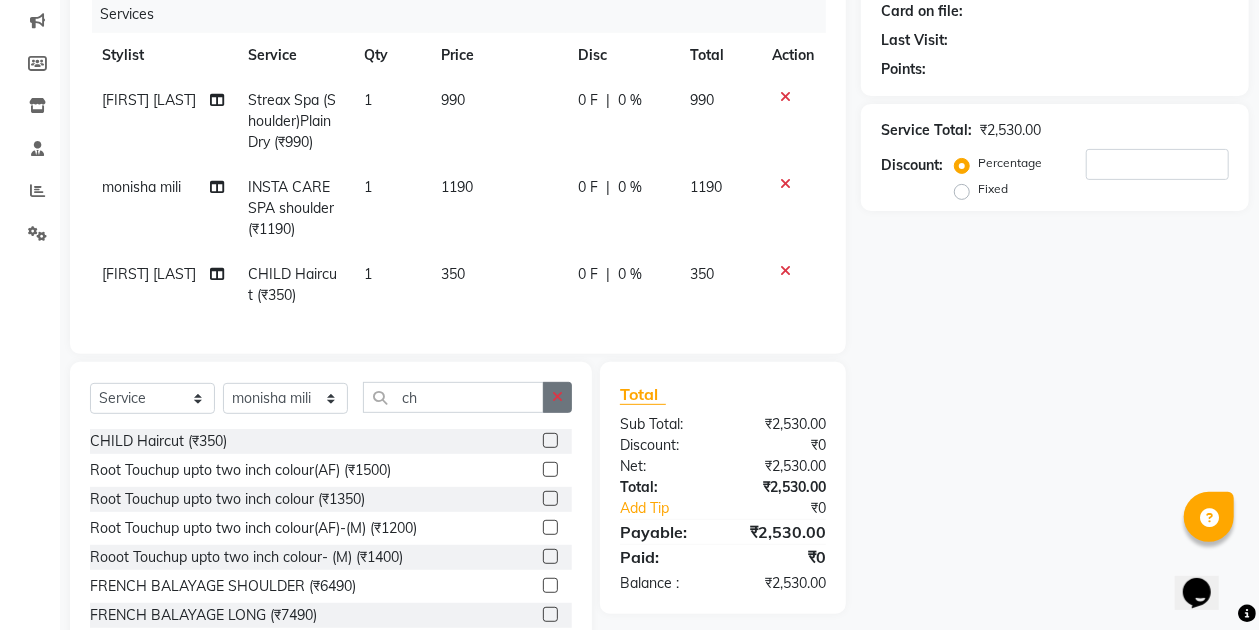 click 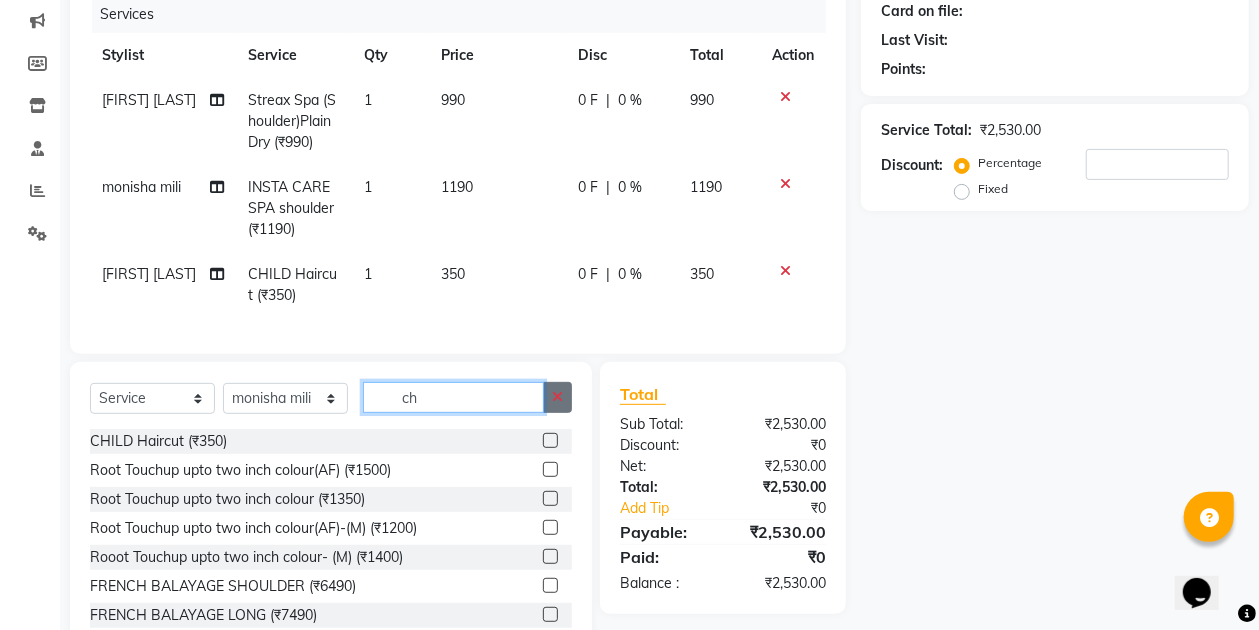 type 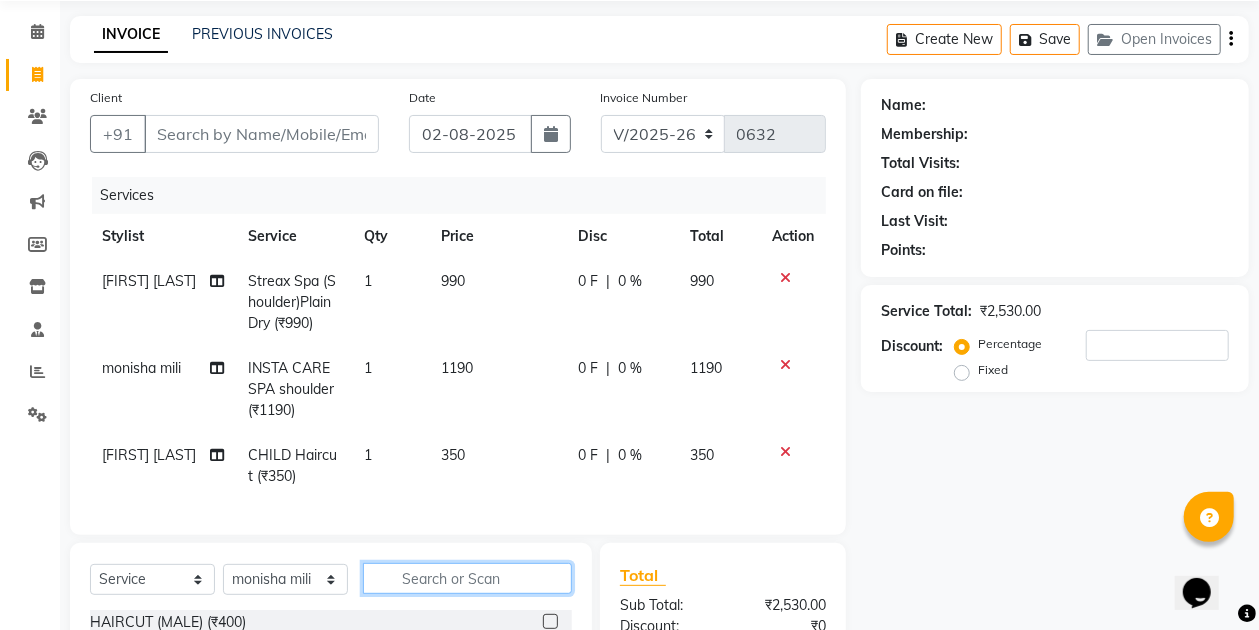 scroll, scrollTop: 0, scrollLeft: 0, axis: both 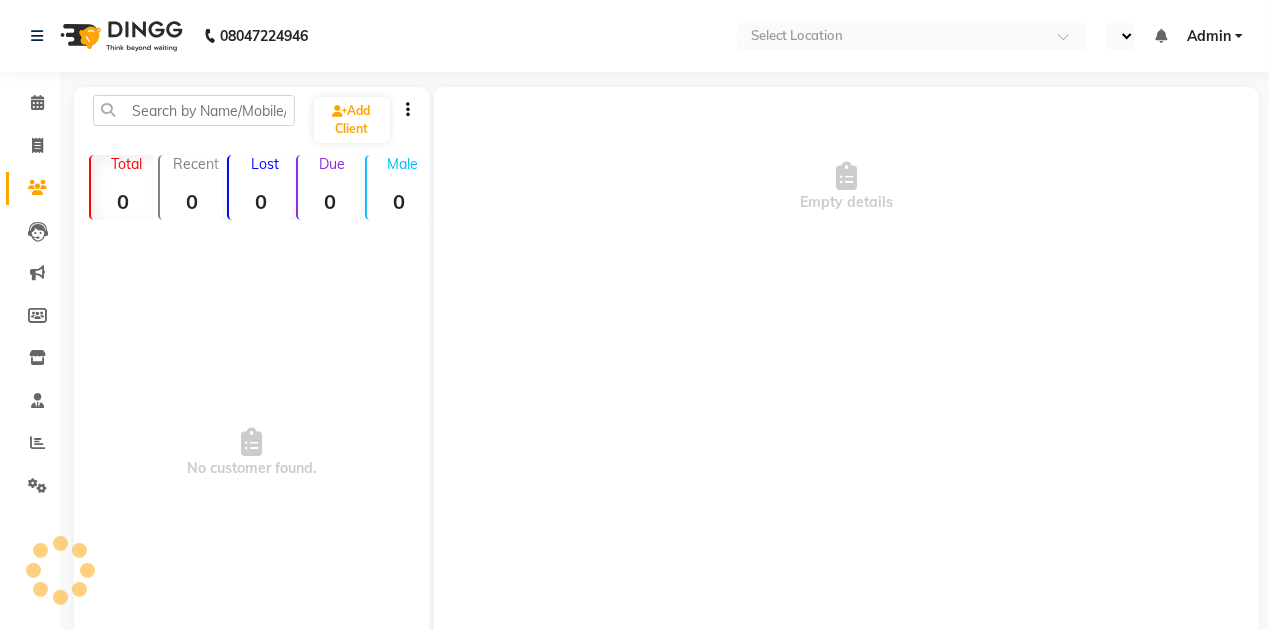 select on "en" 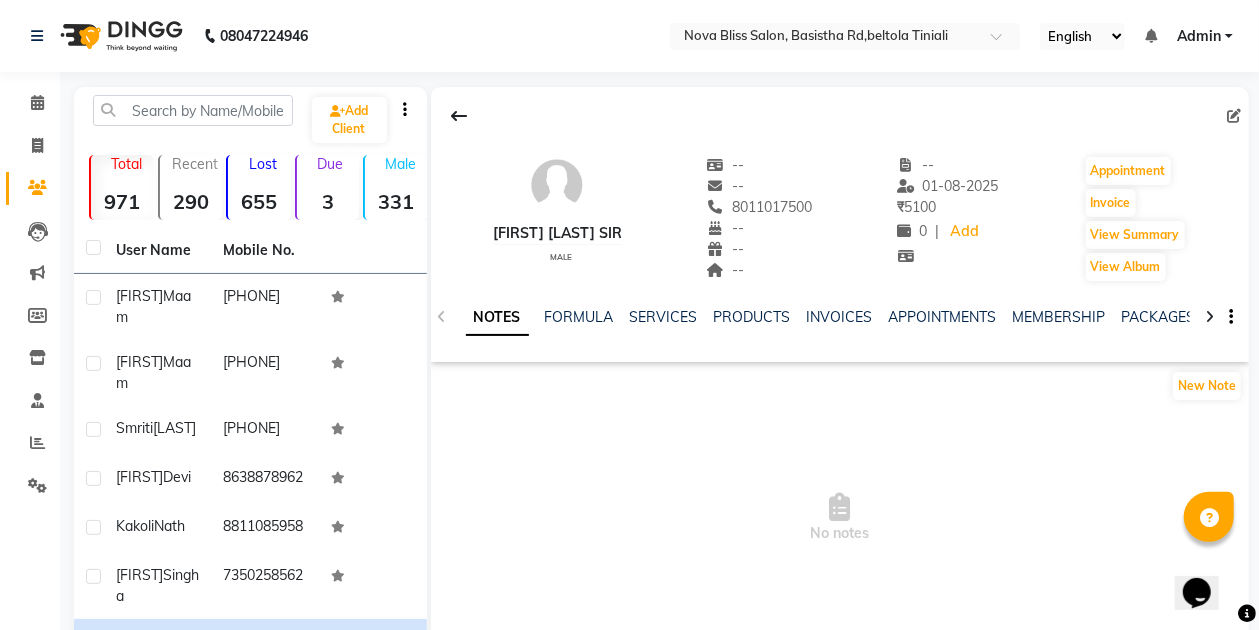 scroll, scrollTop: 0, scrollLeft: 0, axis: both 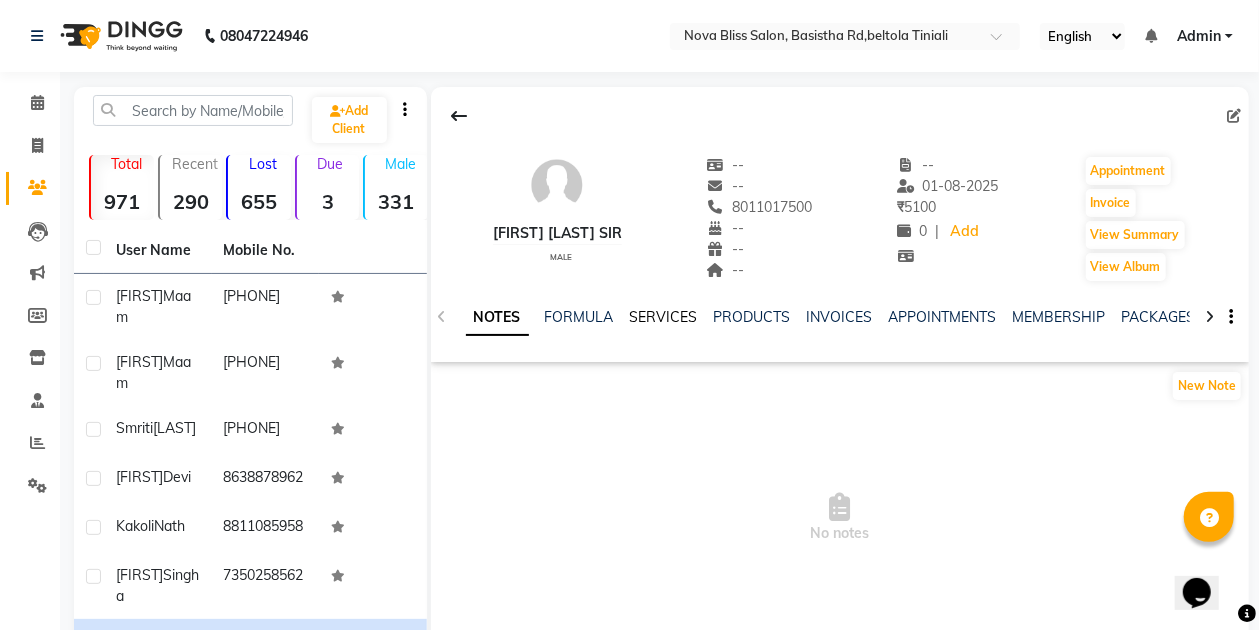 click on "SERVICES" 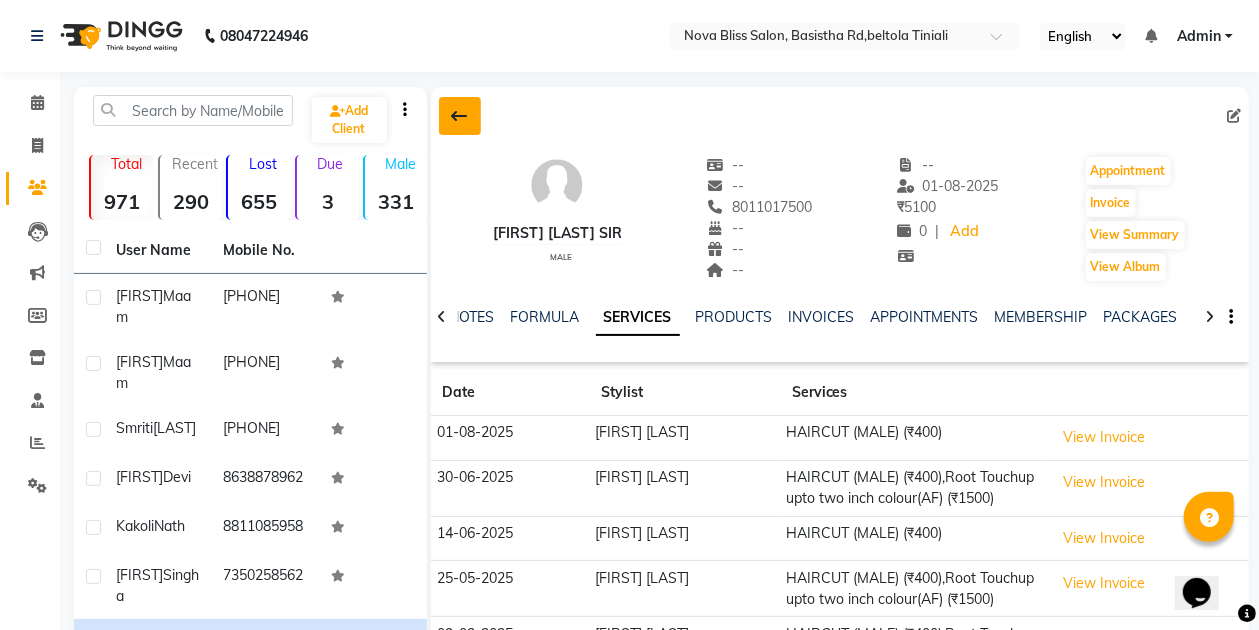 click 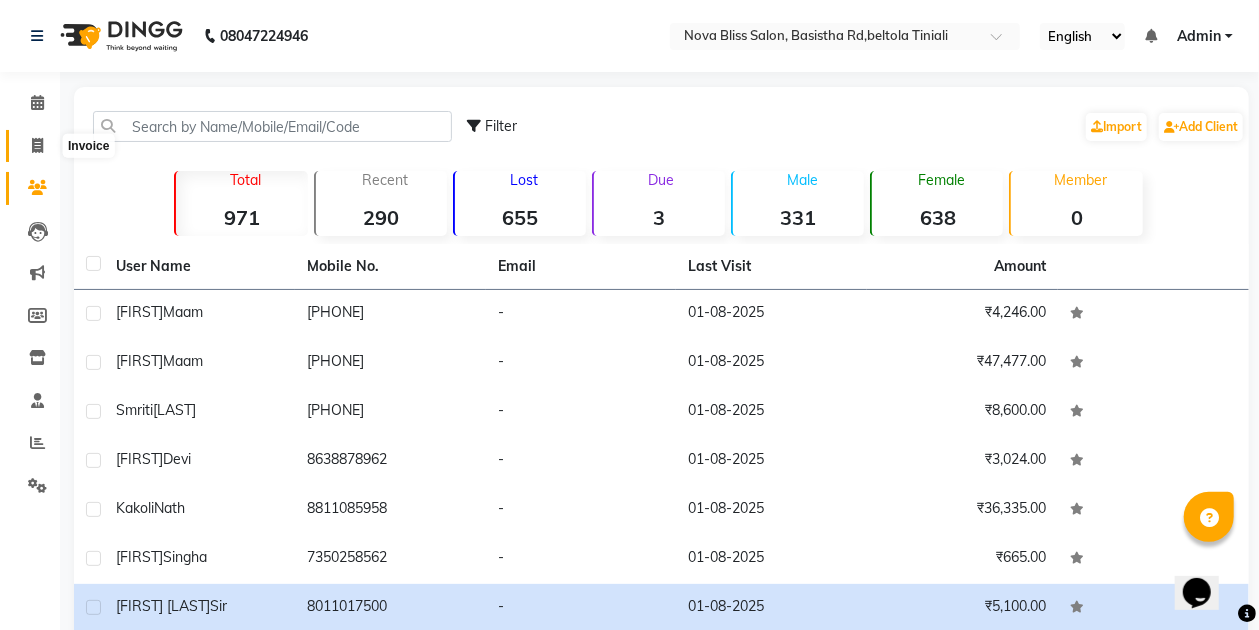 click 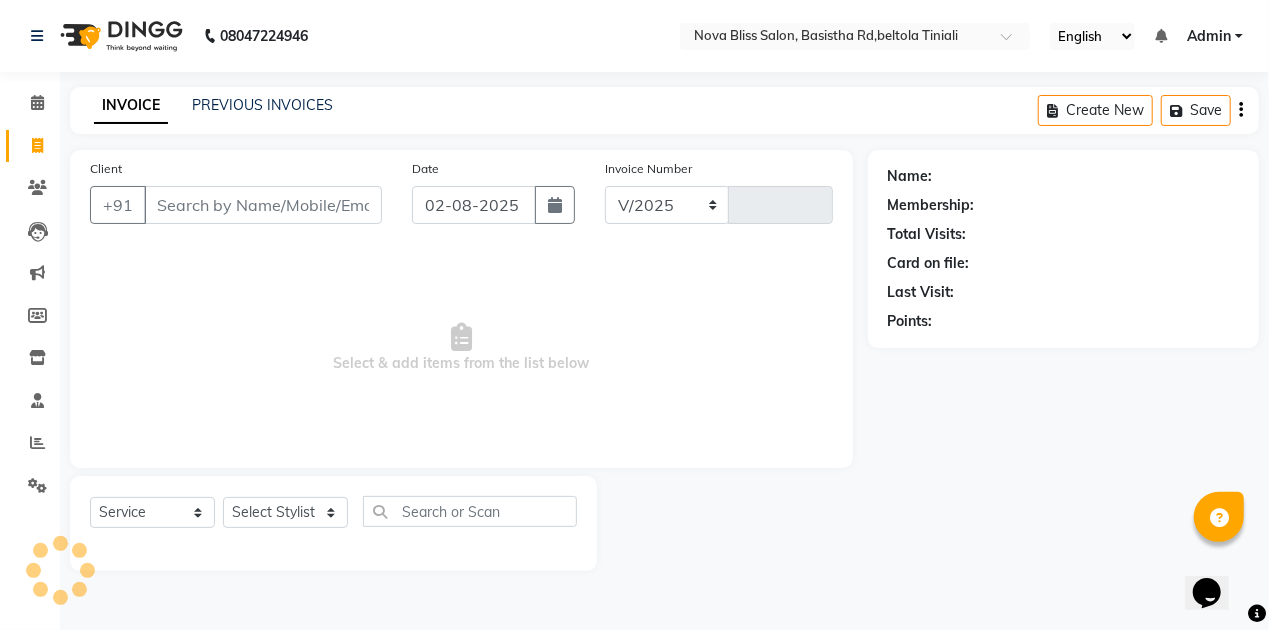 select on "6211" 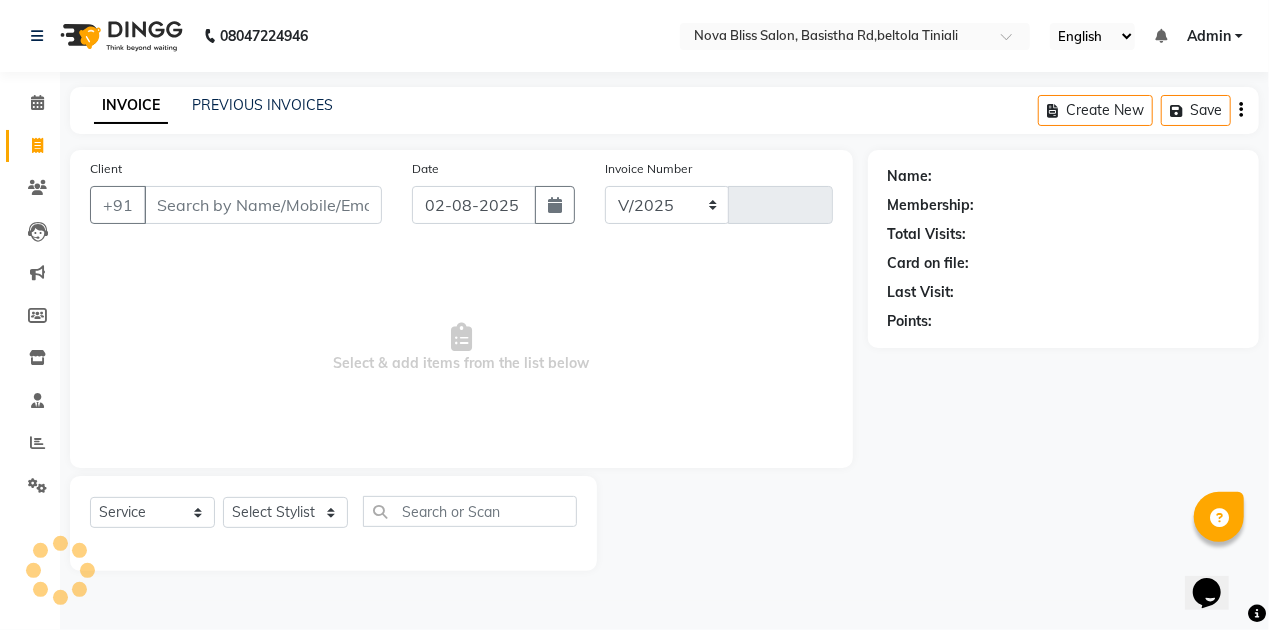type on "0632" 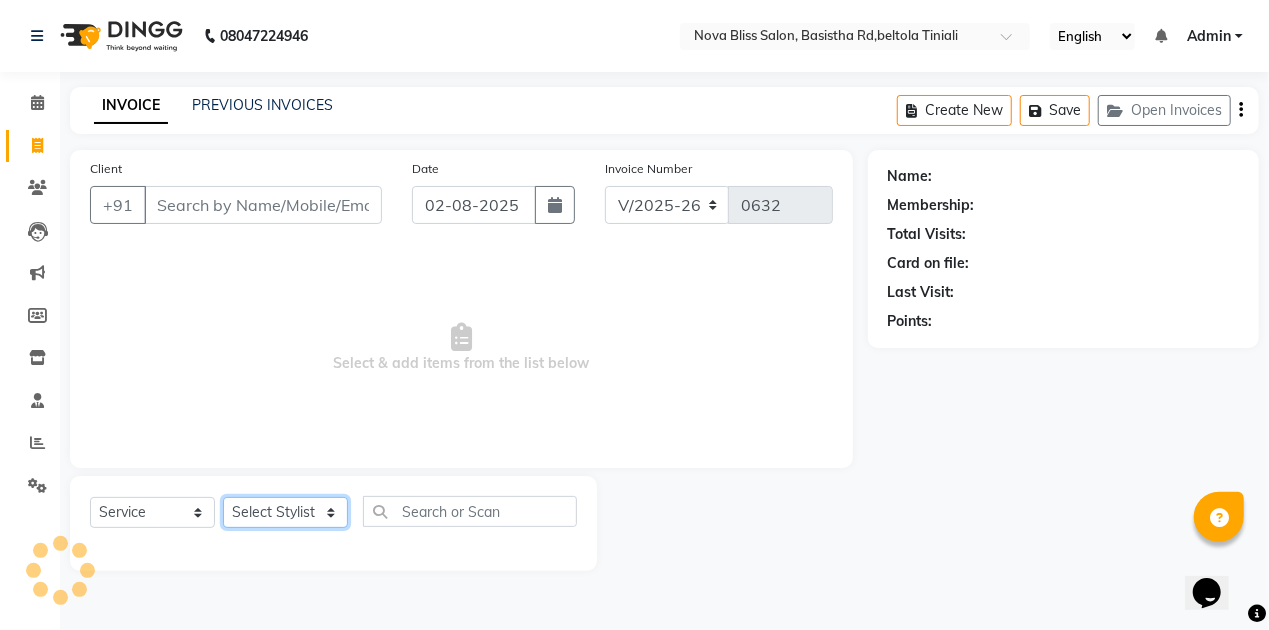 click on "Select Stylist Anuradha singh Bishaya Bhuyan Dip Das Ester jarain  Front Desk Luna kalita monisha mili Pintu Rajak" 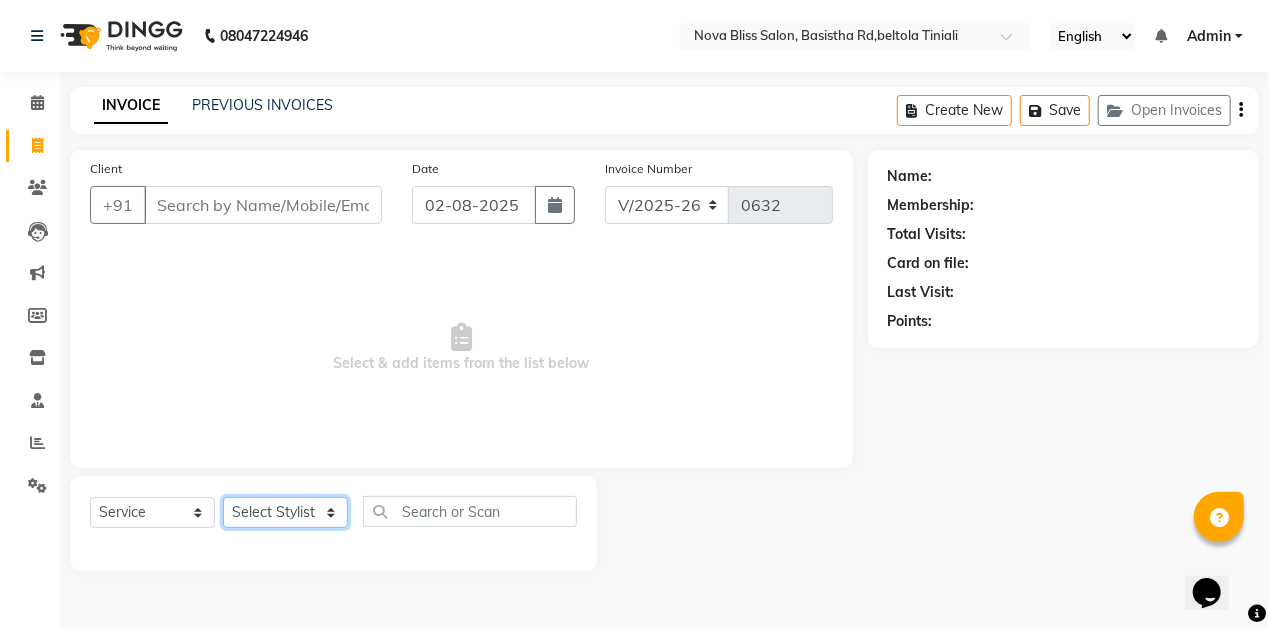 select on "45622" 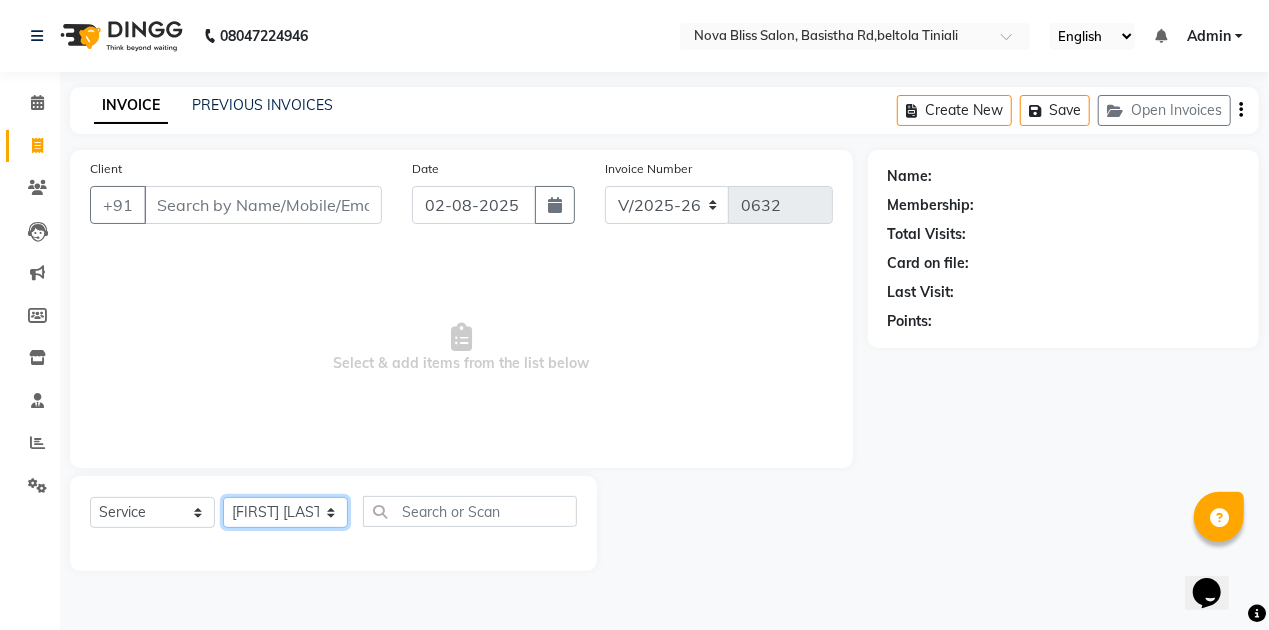 click on "Select Stylist Anuradha singh Bishaya Bhuyan Dip Das Ester jarain  Front Desk Luna kalita monisha mili Pintu Rajak" 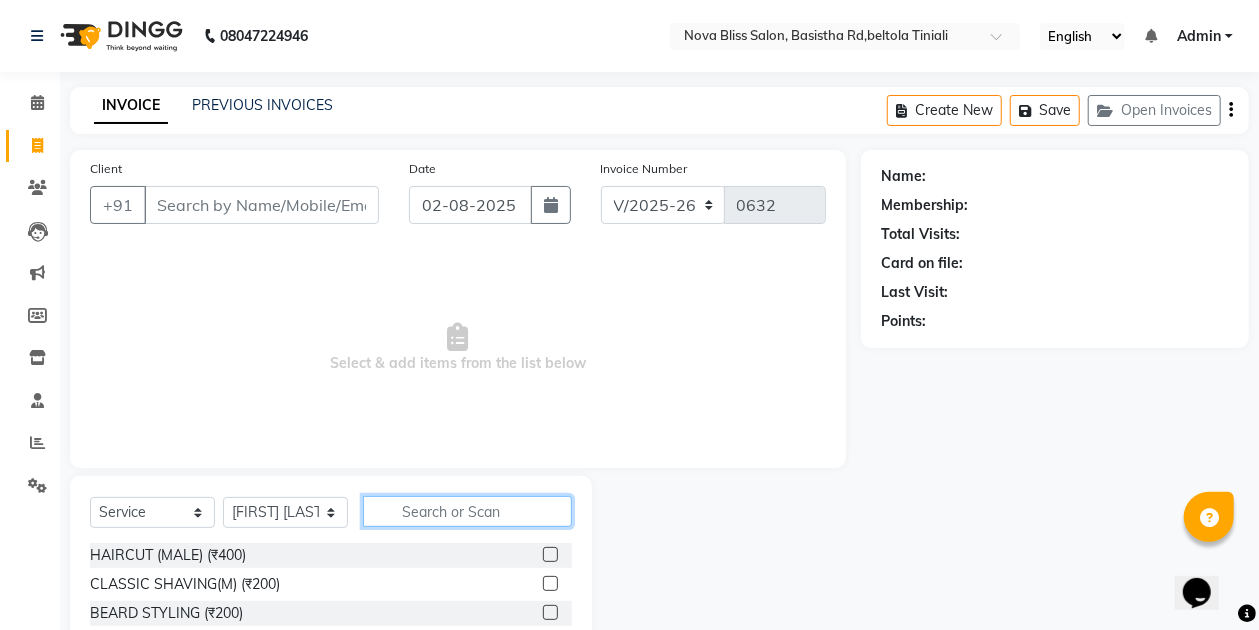 click 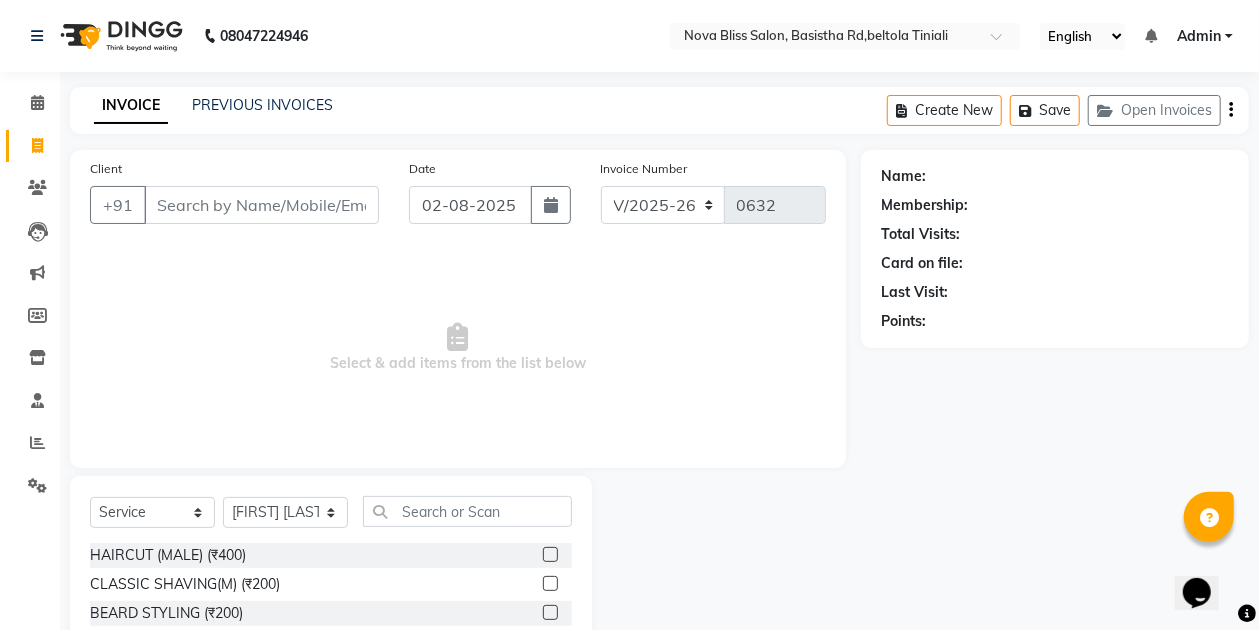 click 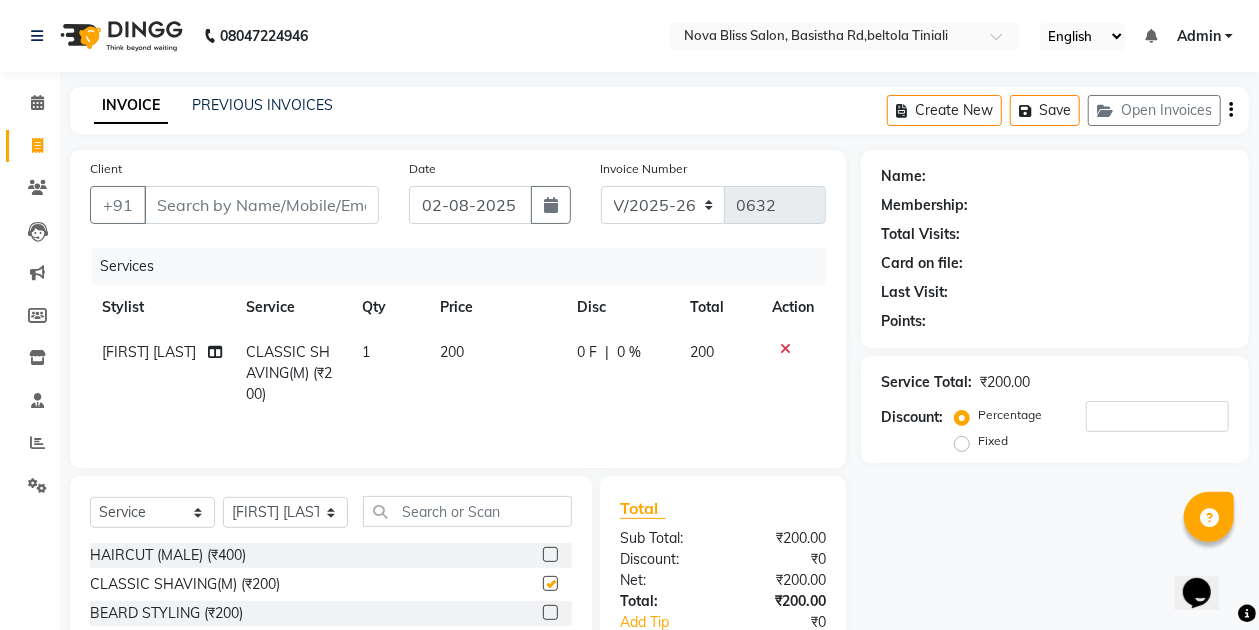 checkbox on "false" 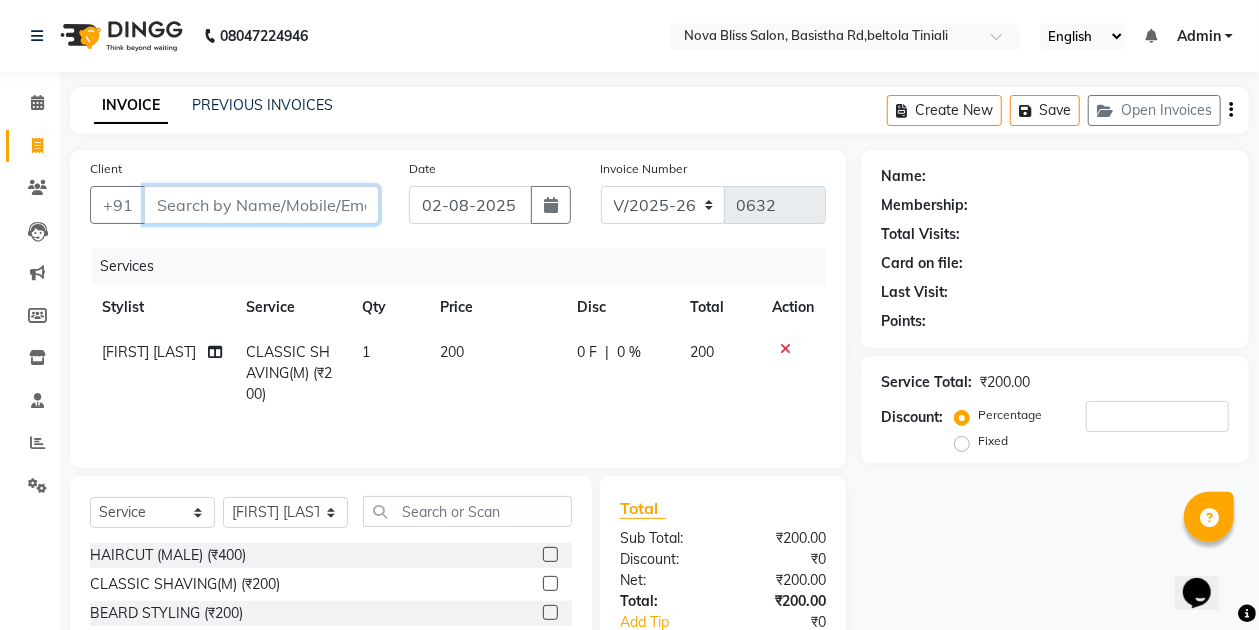 click on "Client" at bounding box center (261, 205) 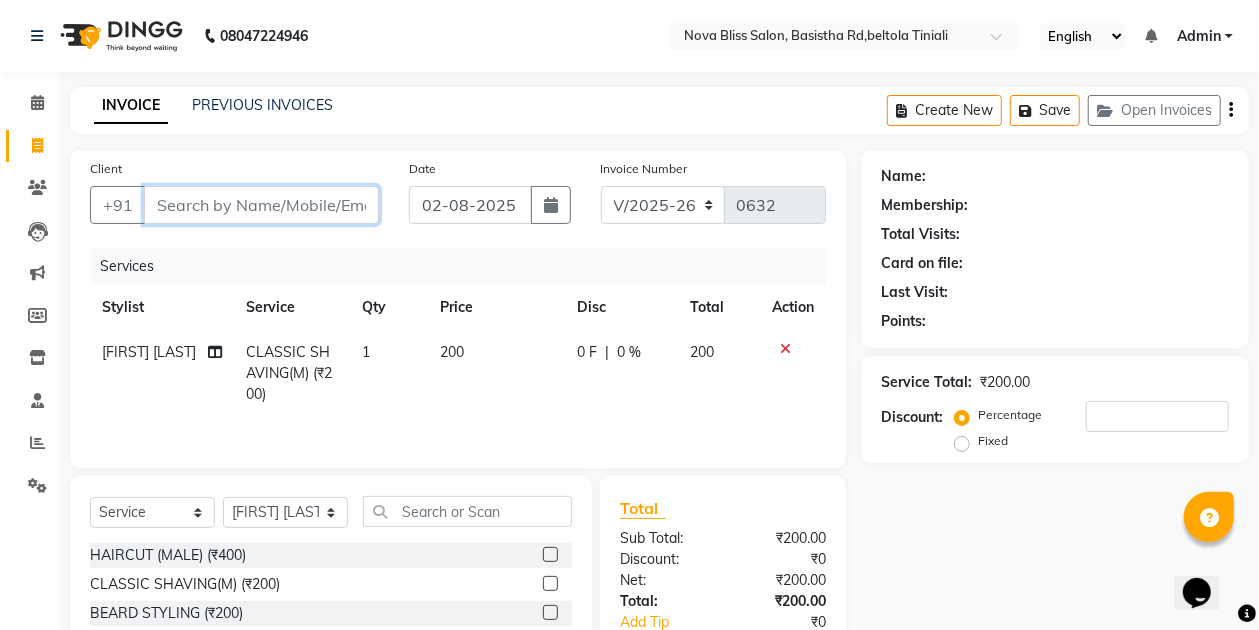 type on "9" 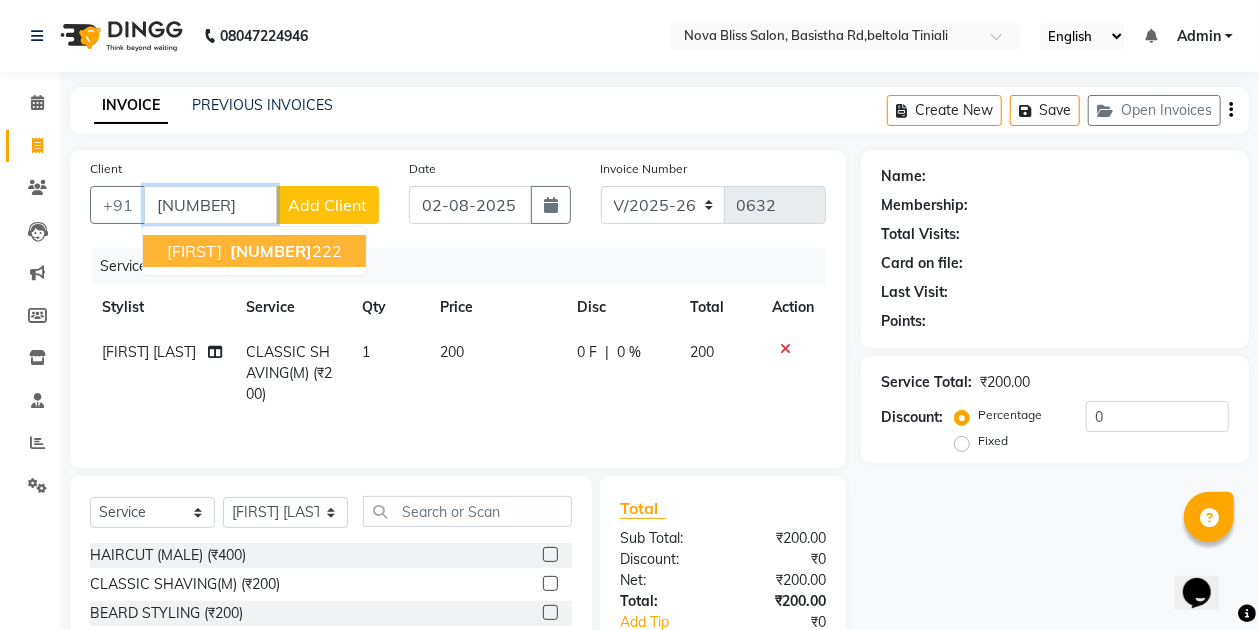 click on "[NUMBER]" at bounding box center [271, 251] 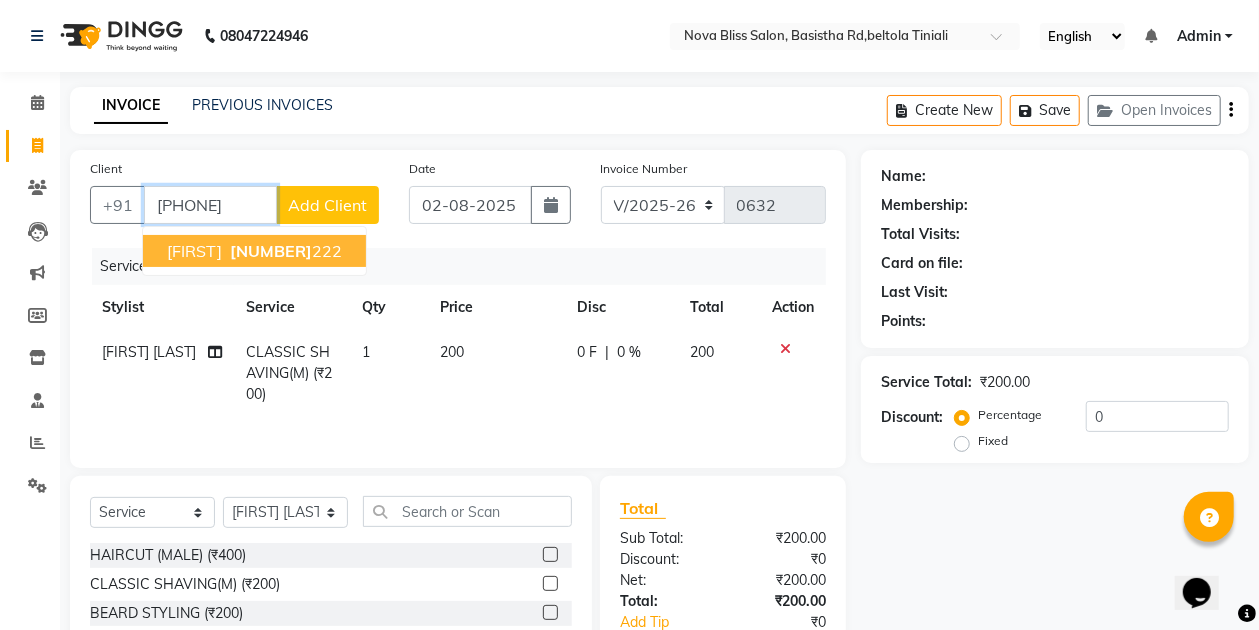 type on "[PHONE]" 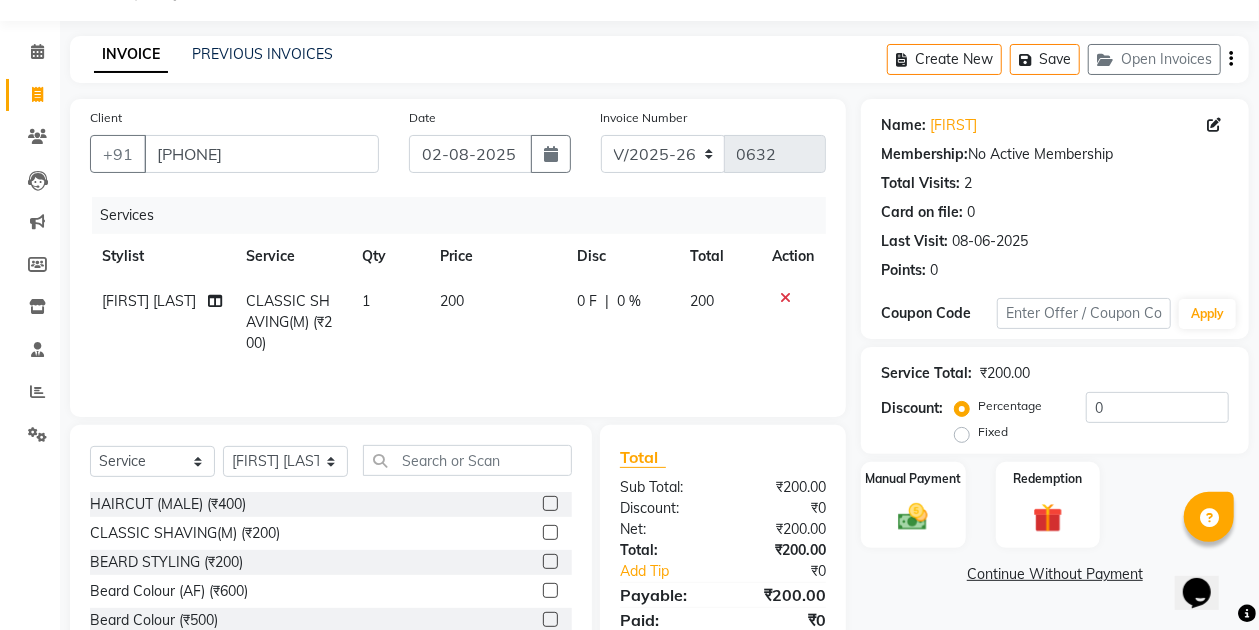 scroll, scrollTop: 170, scrollLeft: 0, axis: vertical 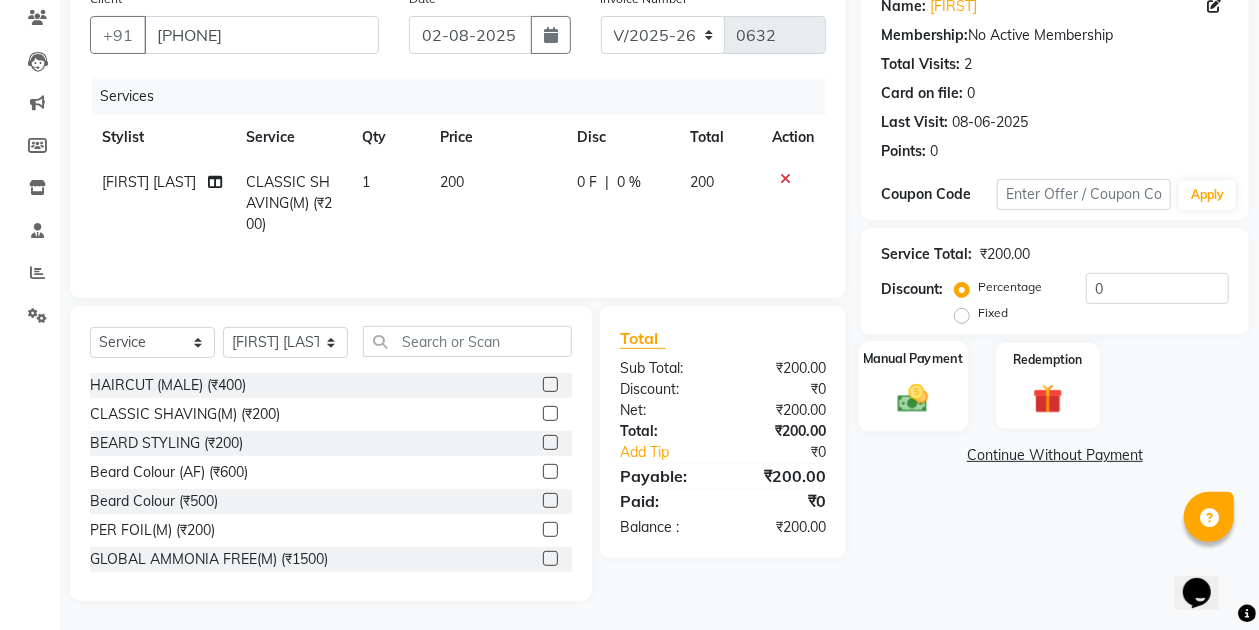 click on "Manual Payment" 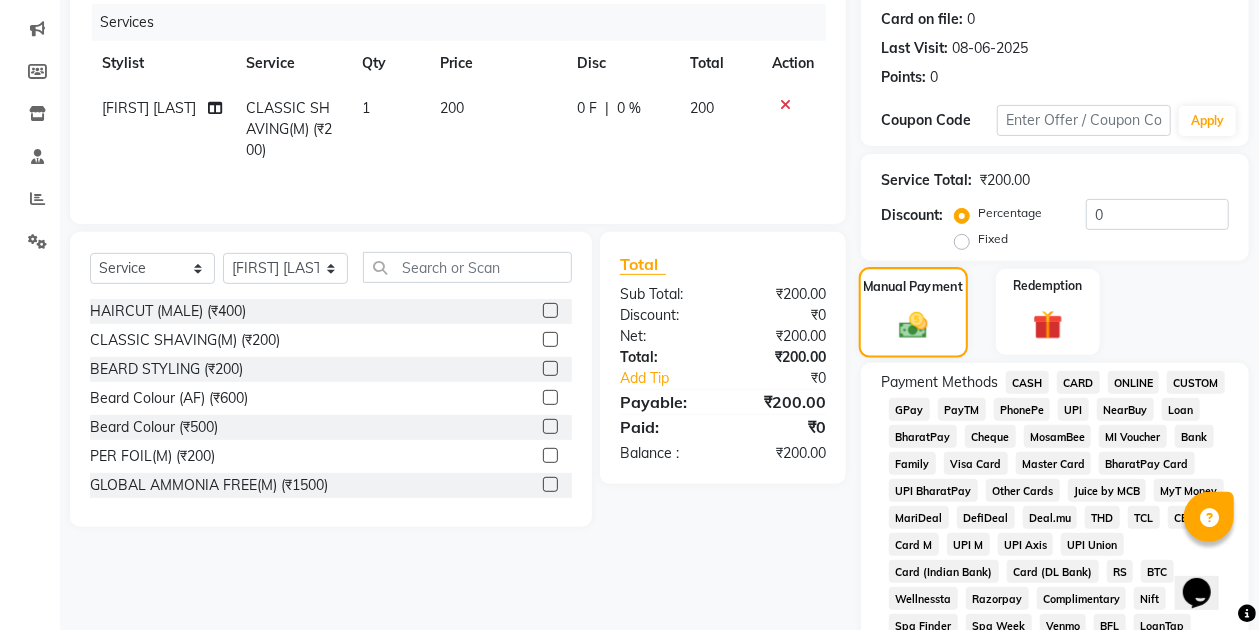 scroll, scrollTop: 266, scrollLeft: 0, axis: vertical 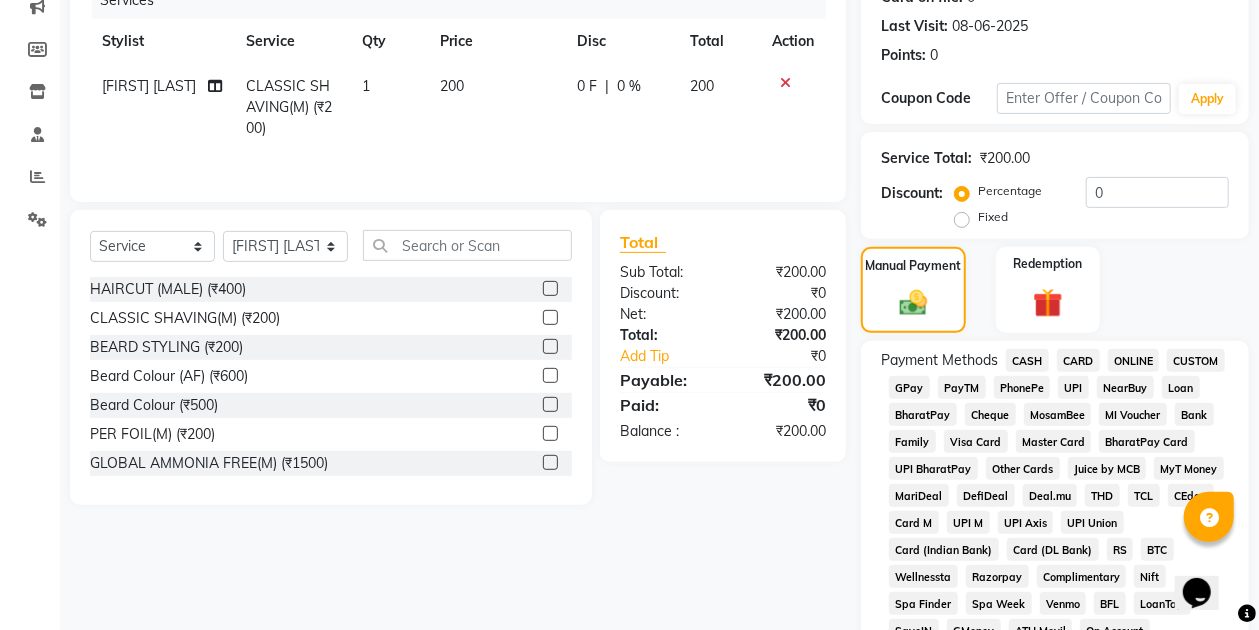click on "CASH" 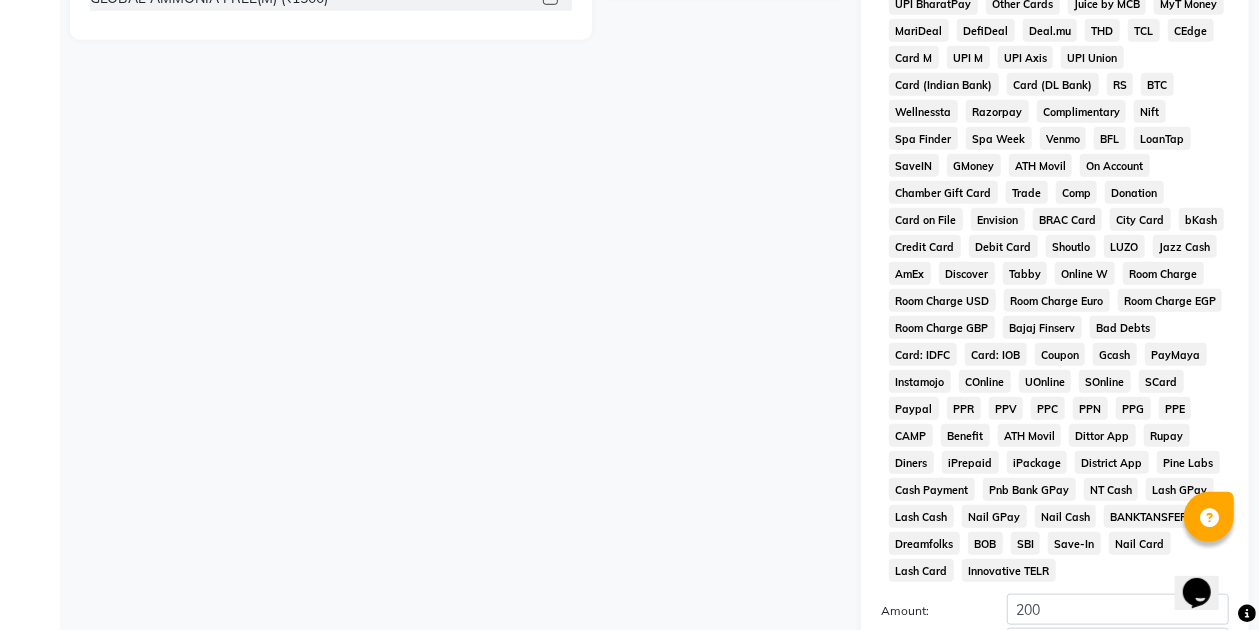 scroll, scrollTop: 866, scrollLeft: 0, axis: vertical 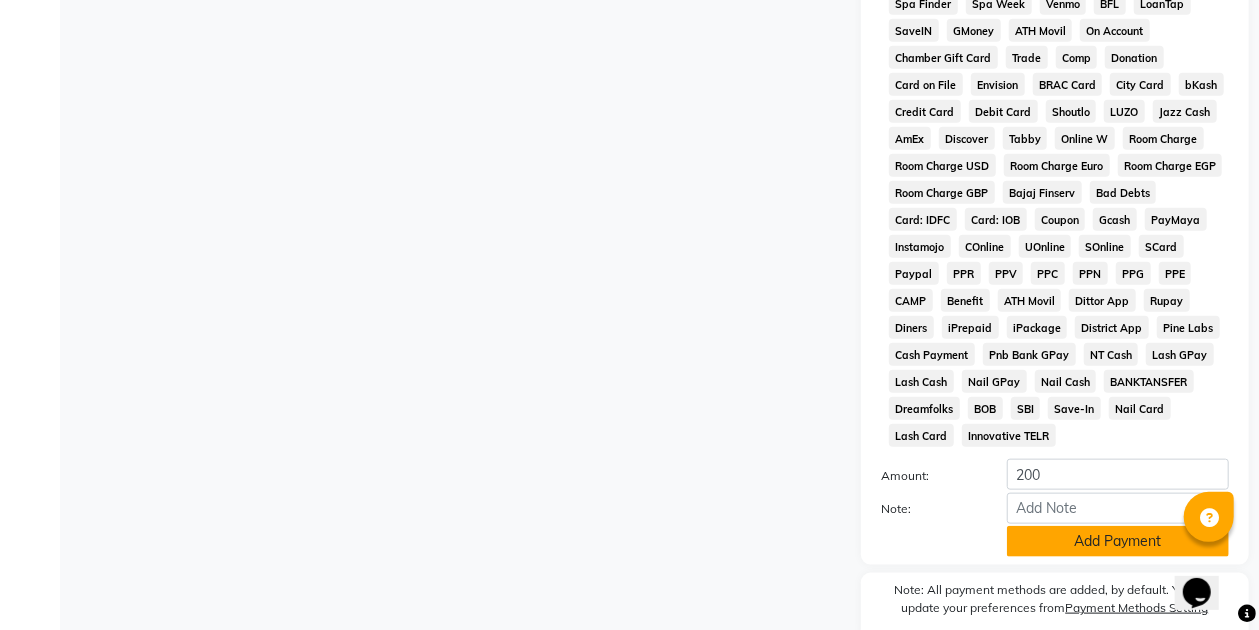 click on "Add Payment" 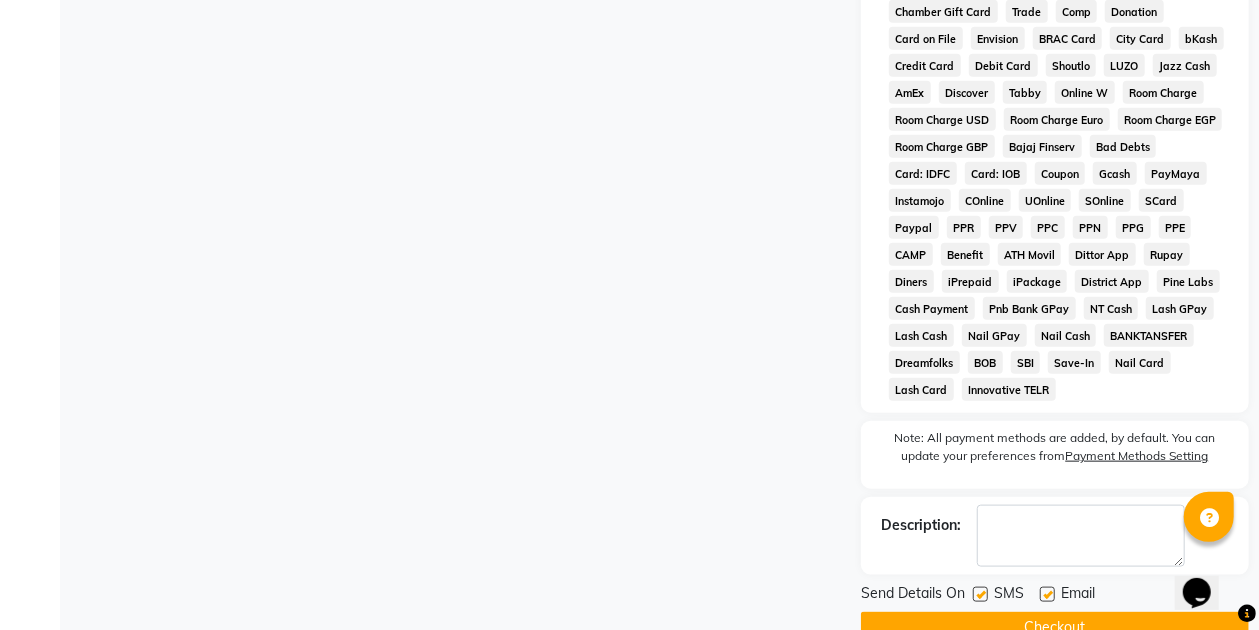 scroll, scrollTop: 960, scrollLeft: 0, axis: vertical 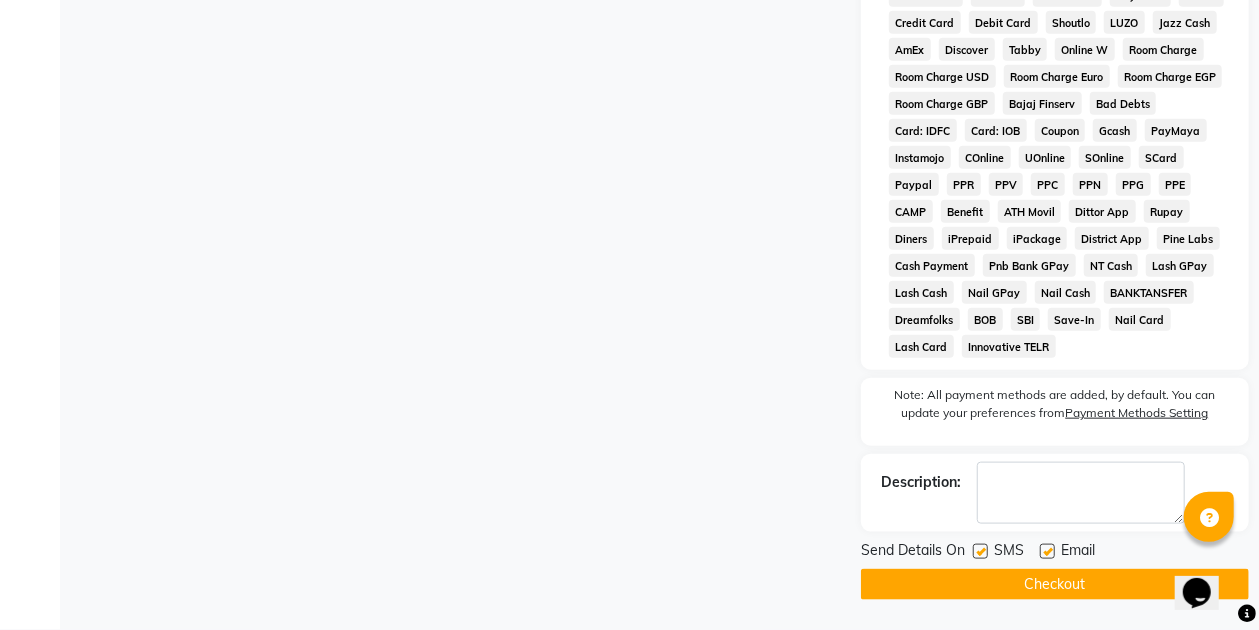 click on "Checkout" 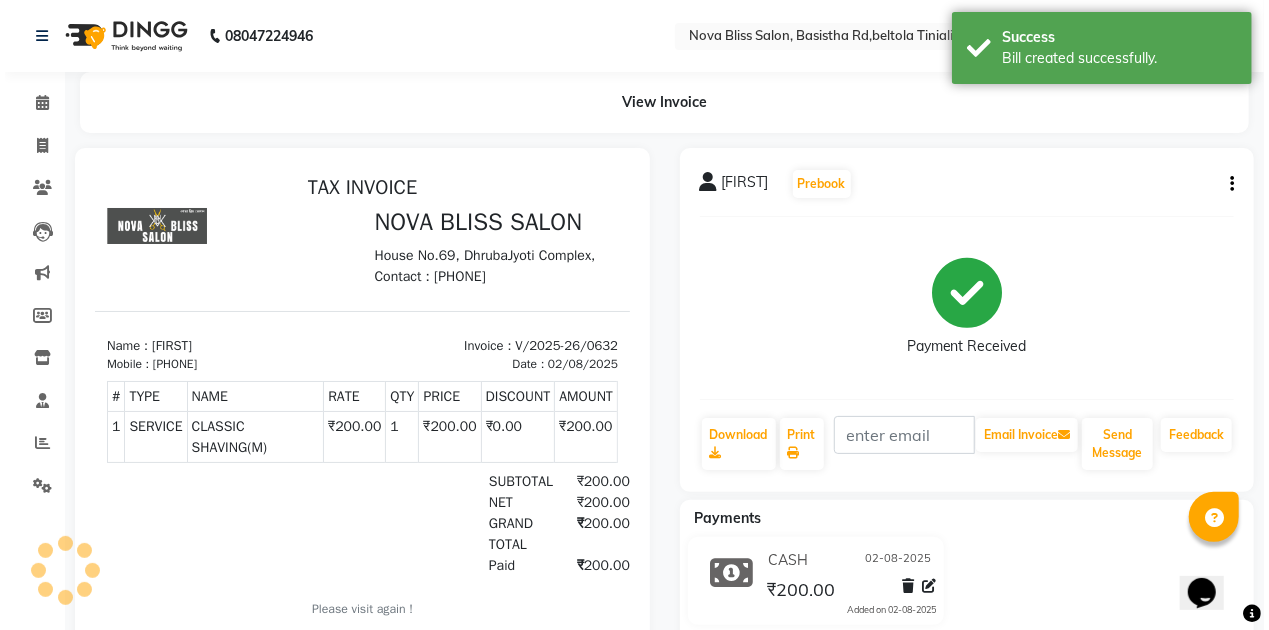 scroll, scrollTop: 0, scrollLeft: 0, axis: both 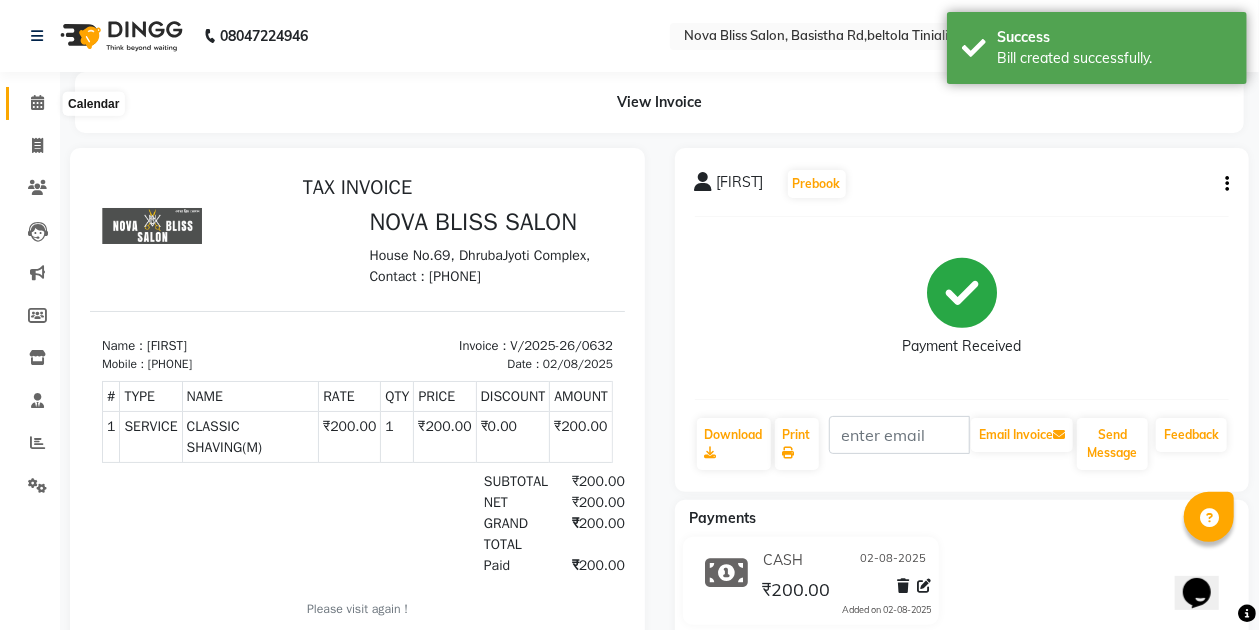 click 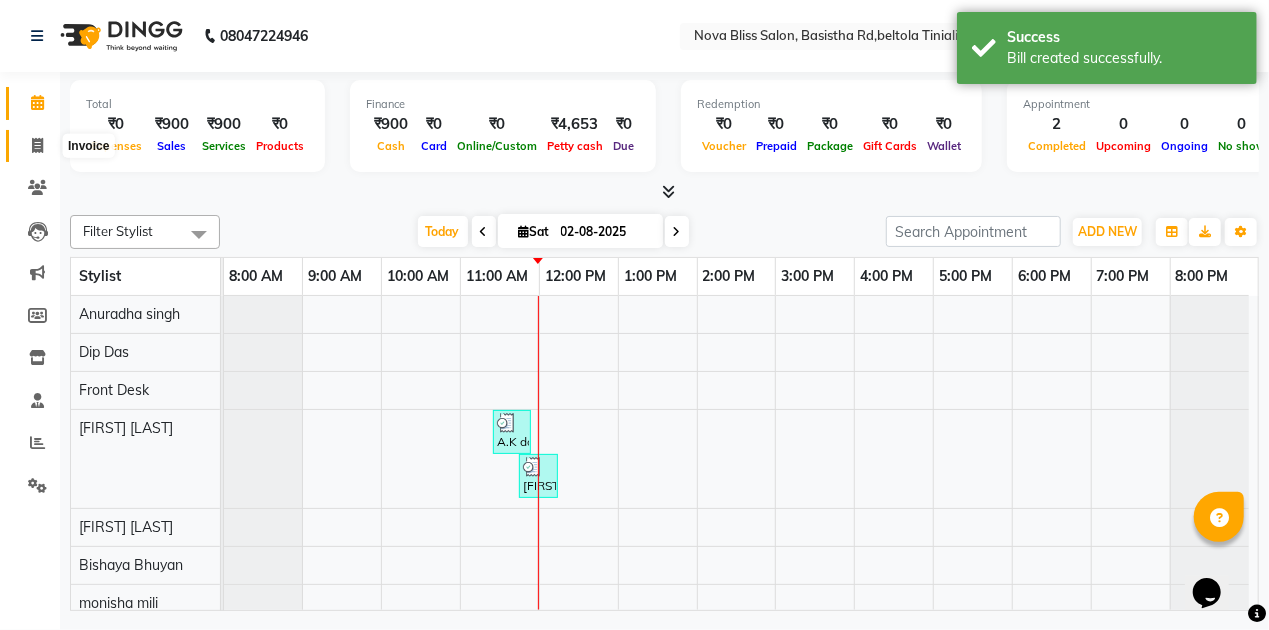 click 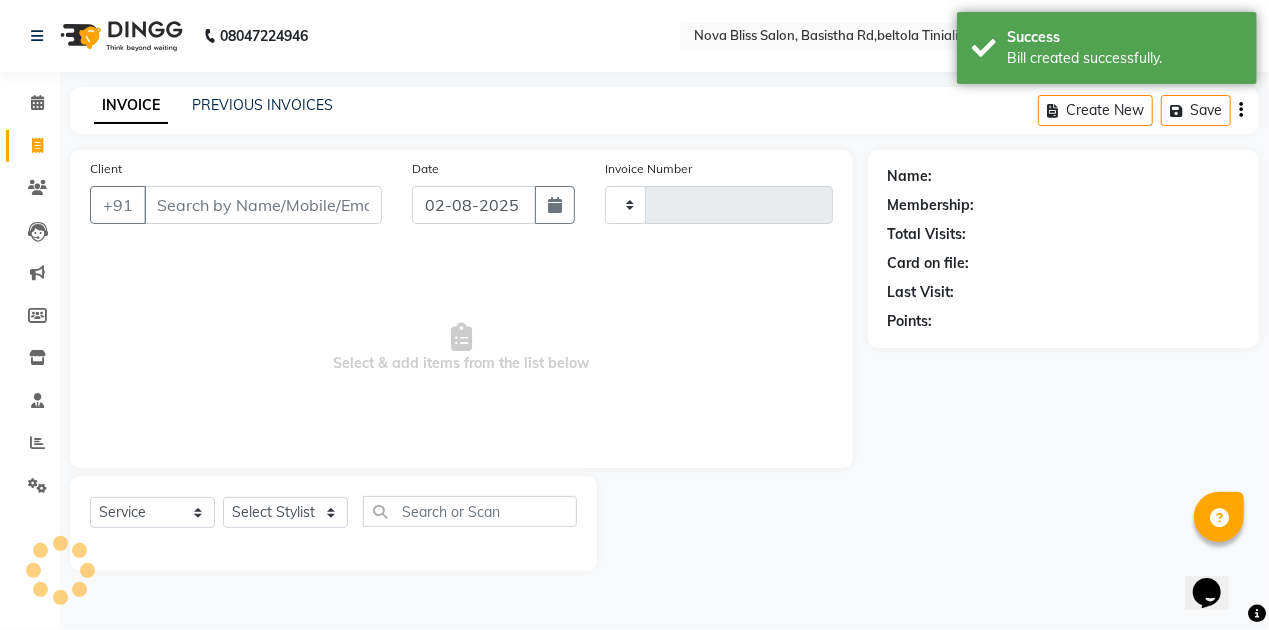 type on "0633" 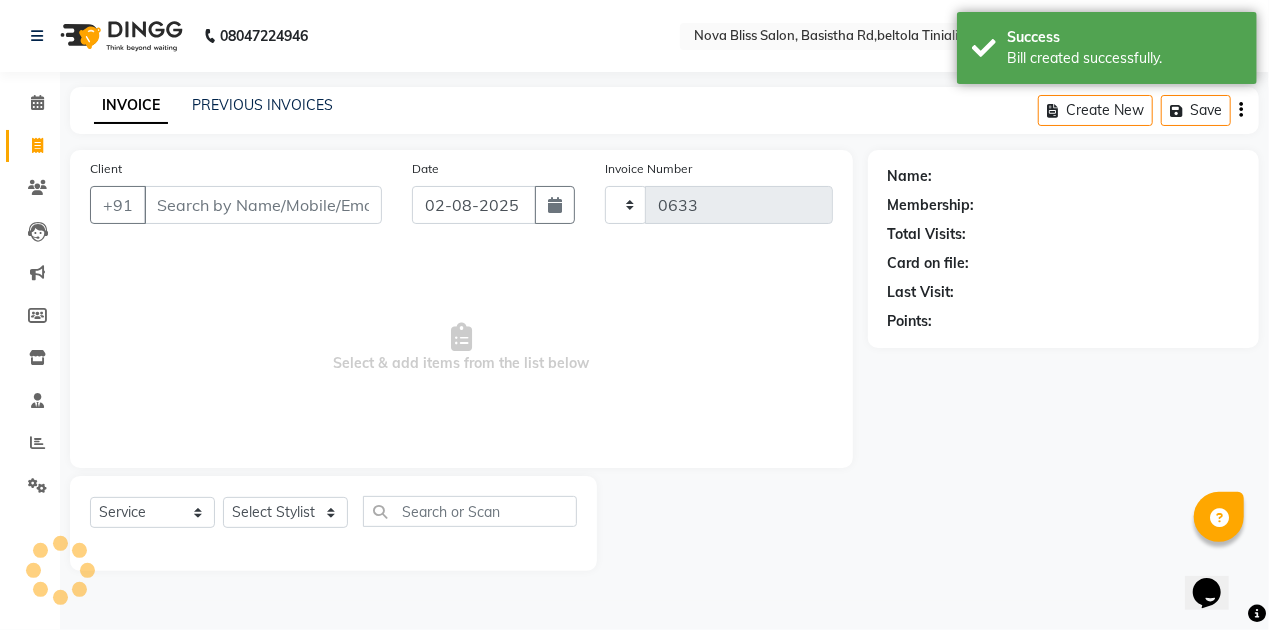 select on "6211" 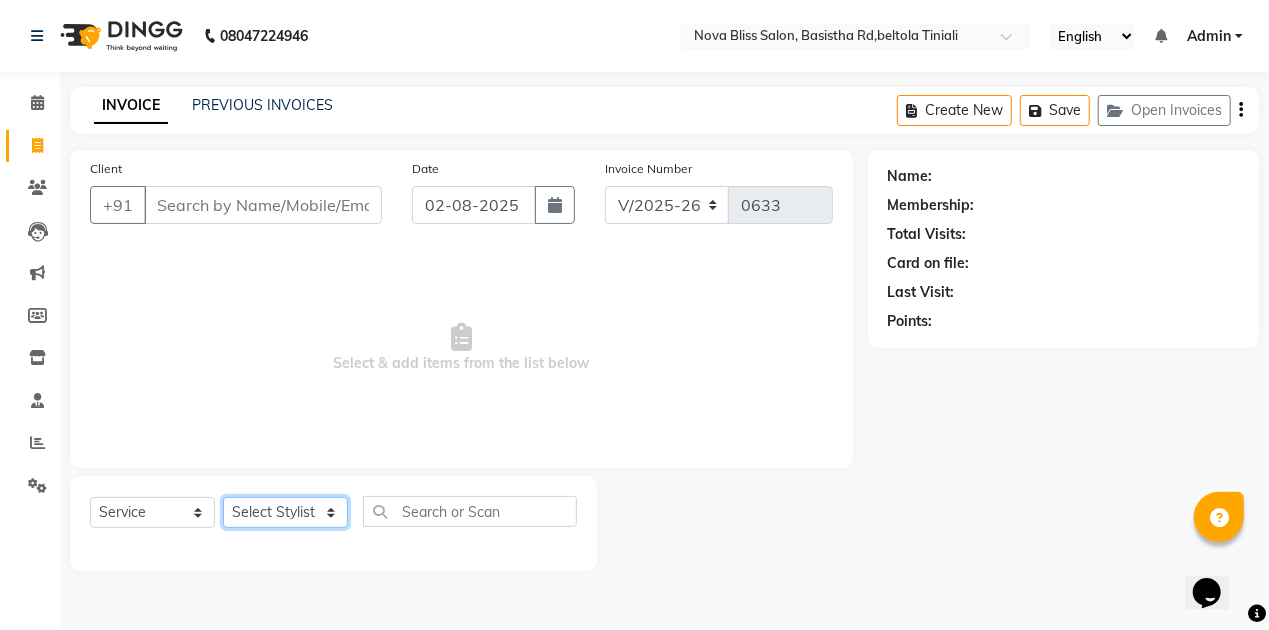 click on "Select Stylist Anuradha singh Bishaya Bhuyan Dip Das Ester jarain  Front Desk Luna kalita monisha mili Pintu Rajak" 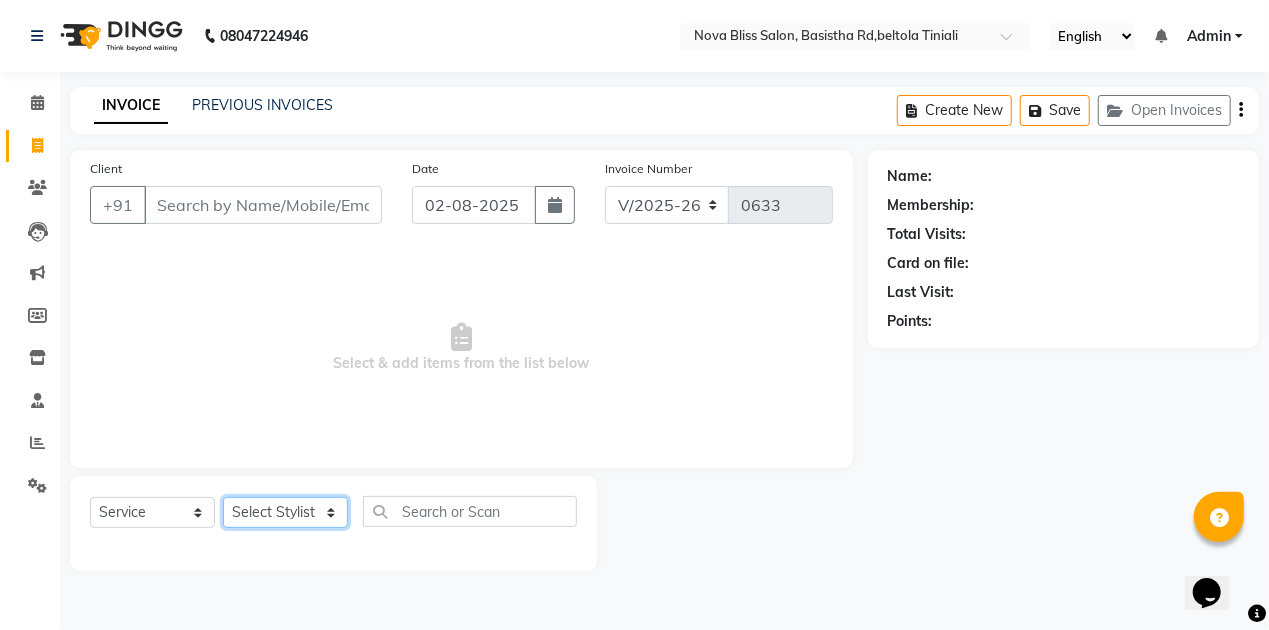 select on "45610" 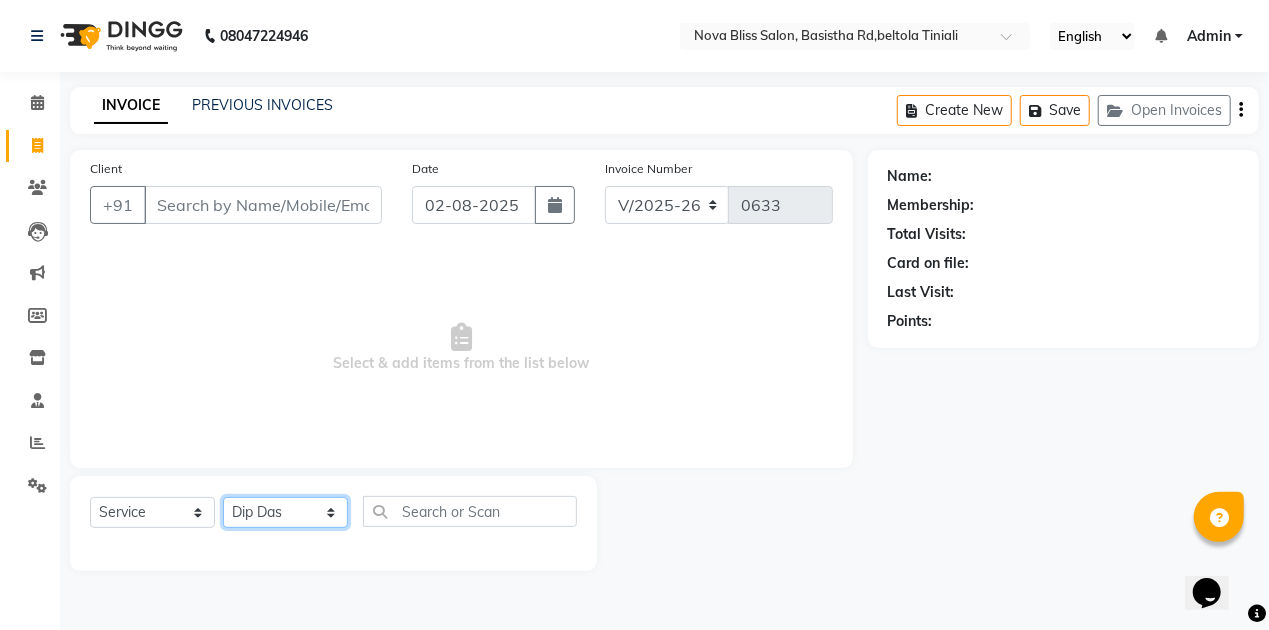 click on "Select Stylist Anuradha singh Bishaya Bhuyan Dip Das Ester jarain  Front Desk Luna kalita monisha mili Pintu Rajak" 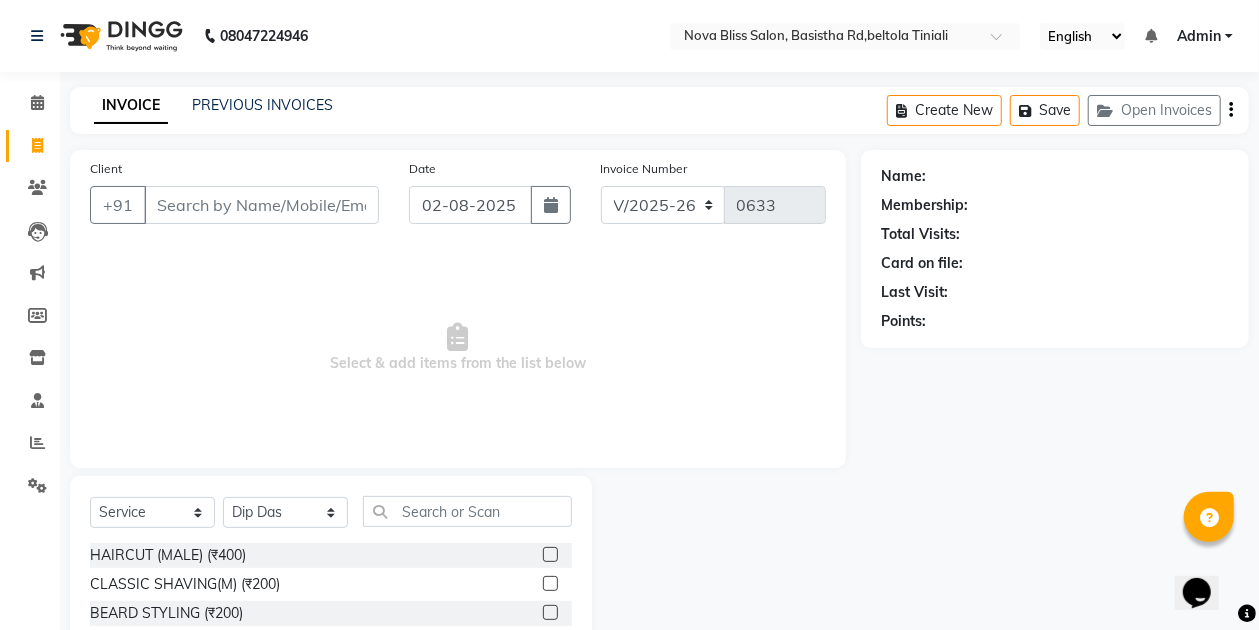 click 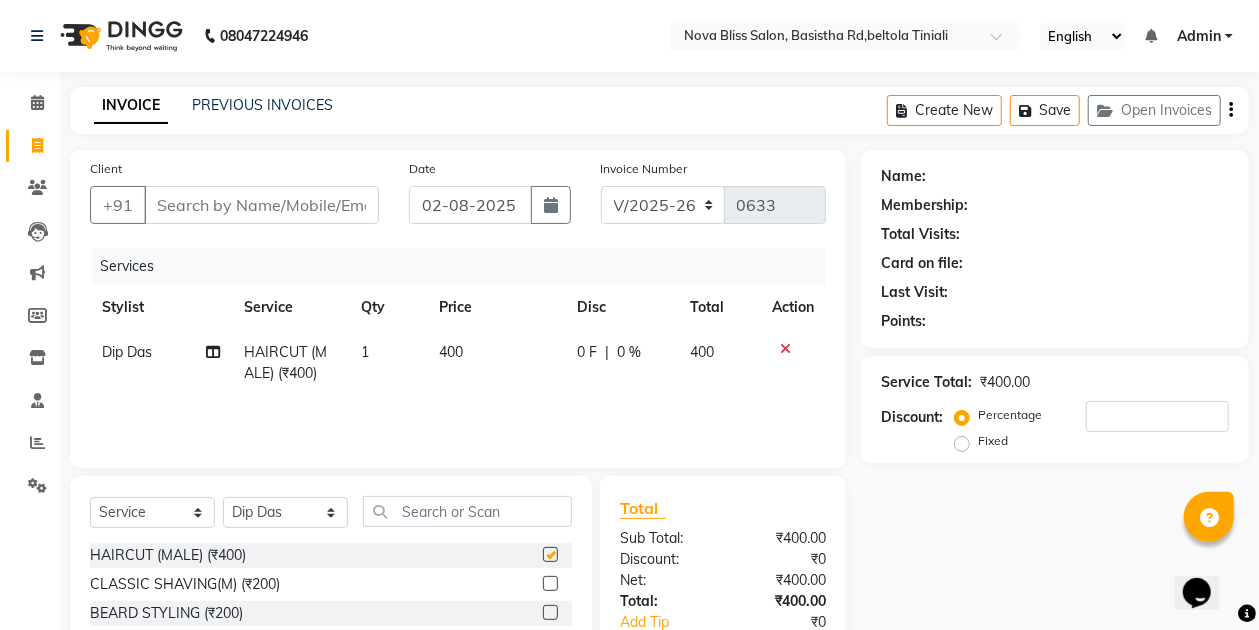 checkbox on "false" 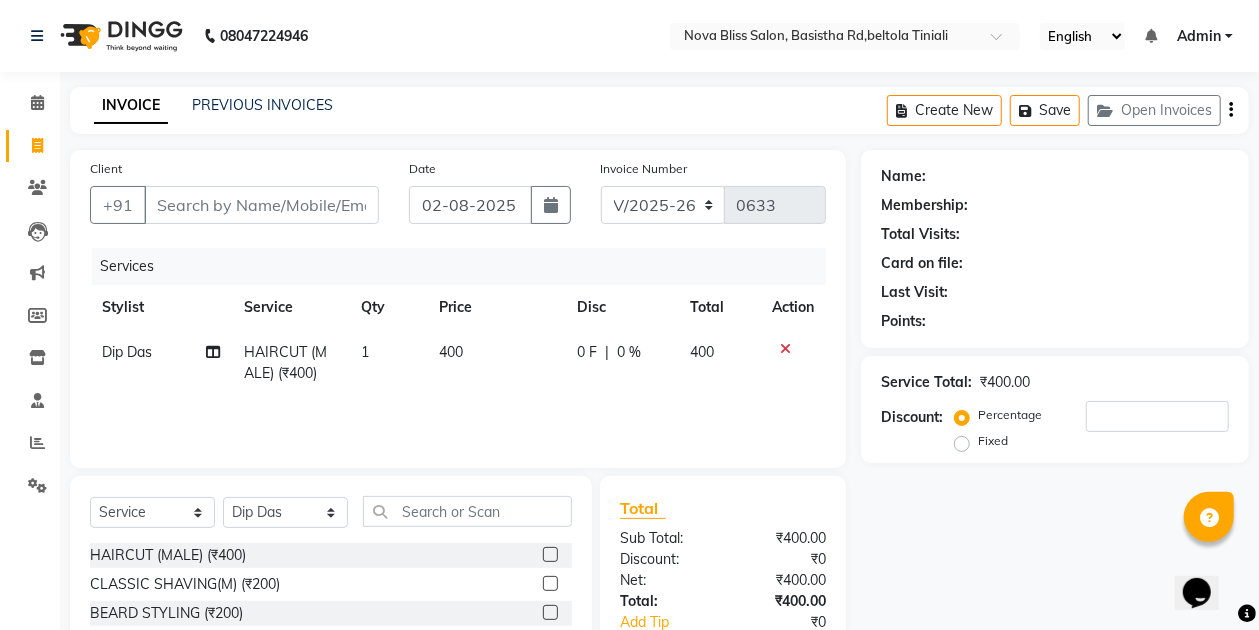 click on "0 F | 0 %" 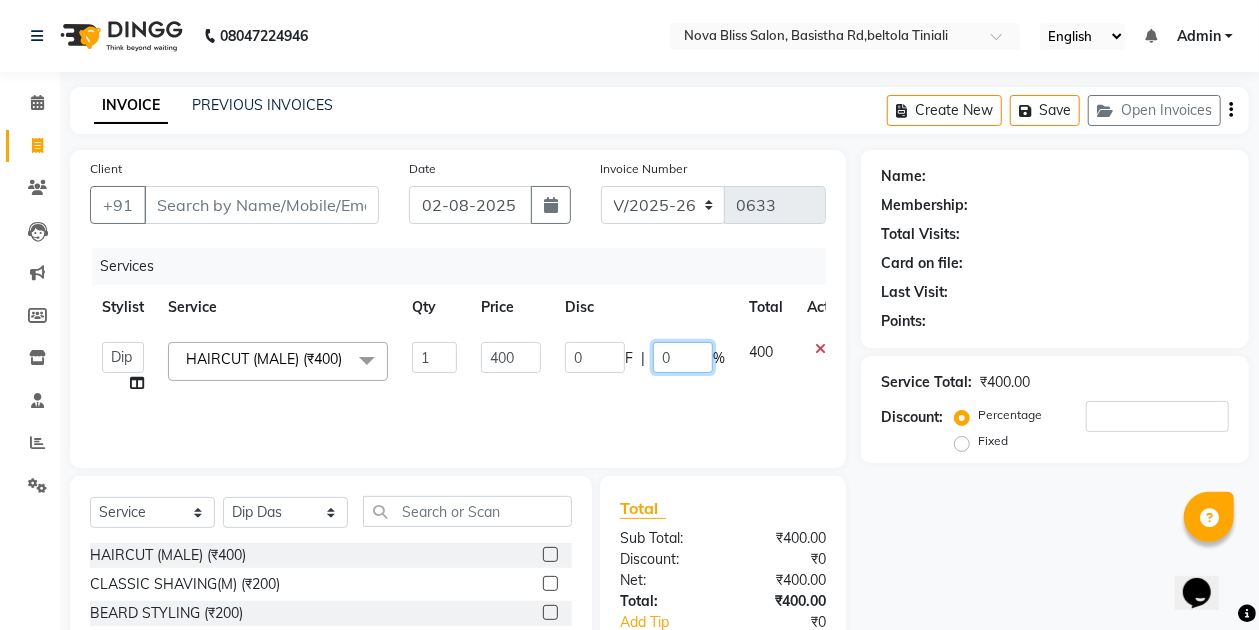 click on "0" 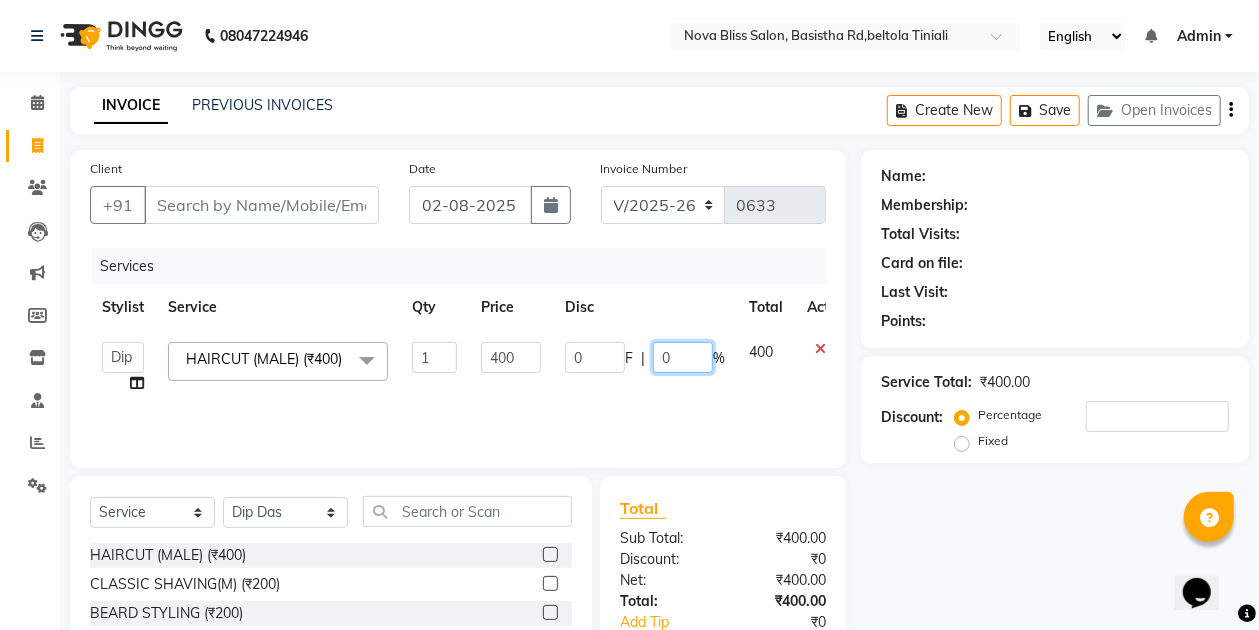 type on "10" 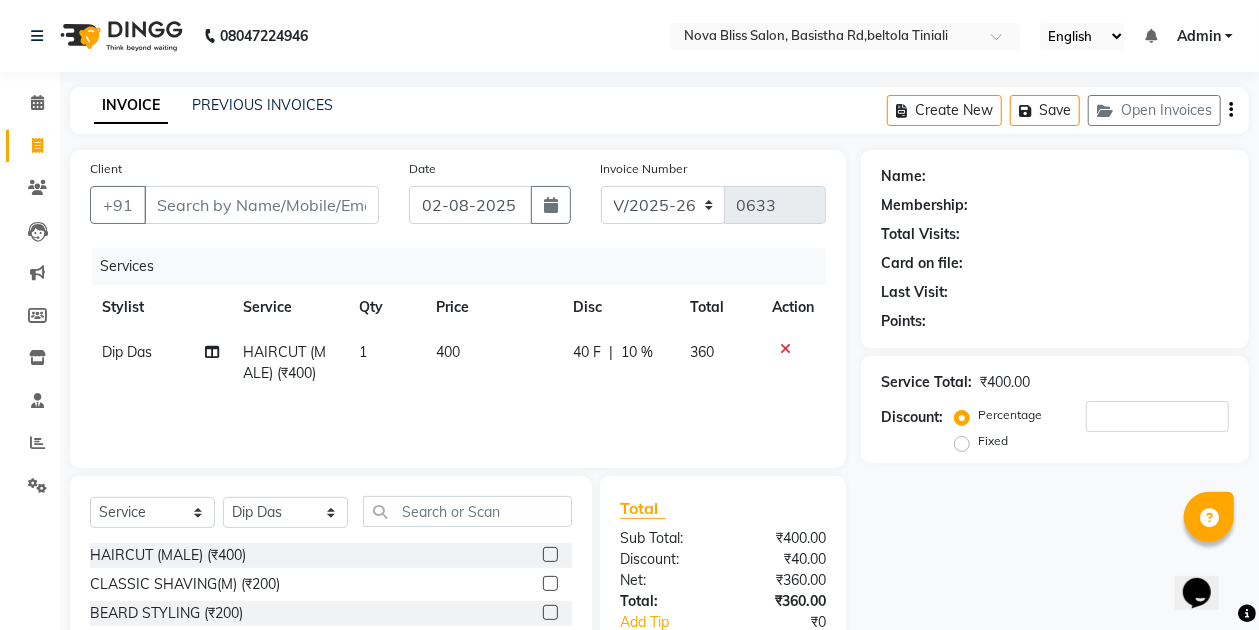 click on "Dip Das HAIRCUT (MALE) (₹400) 1 400 40 F | 10 % 360" 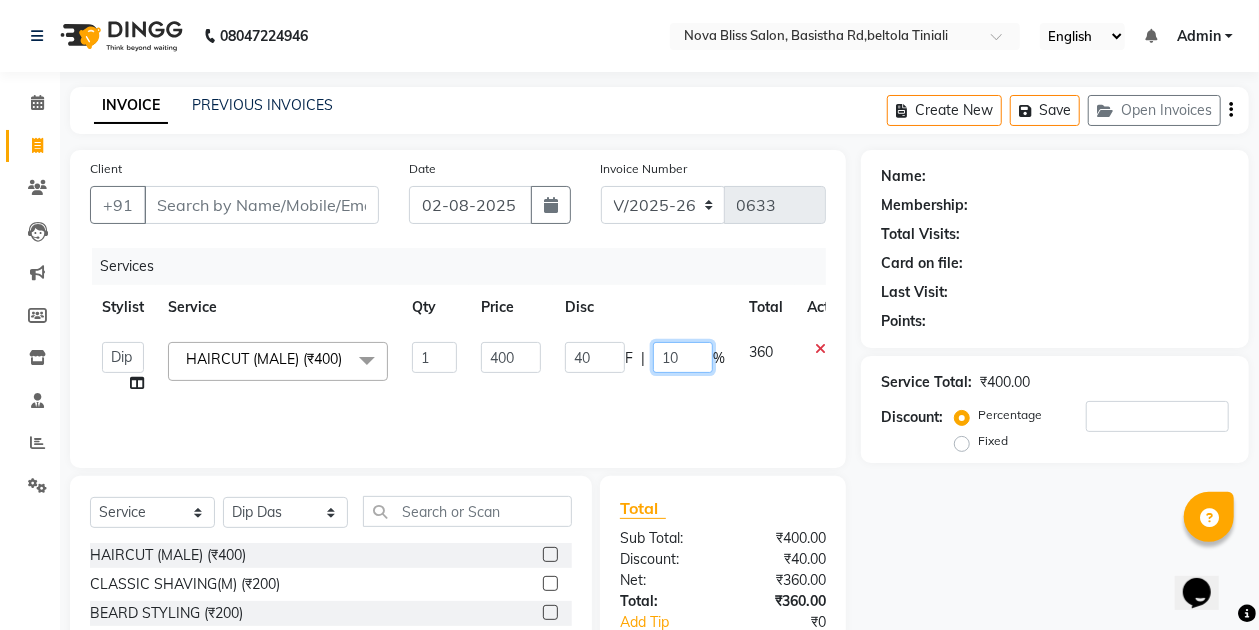 click on "10" 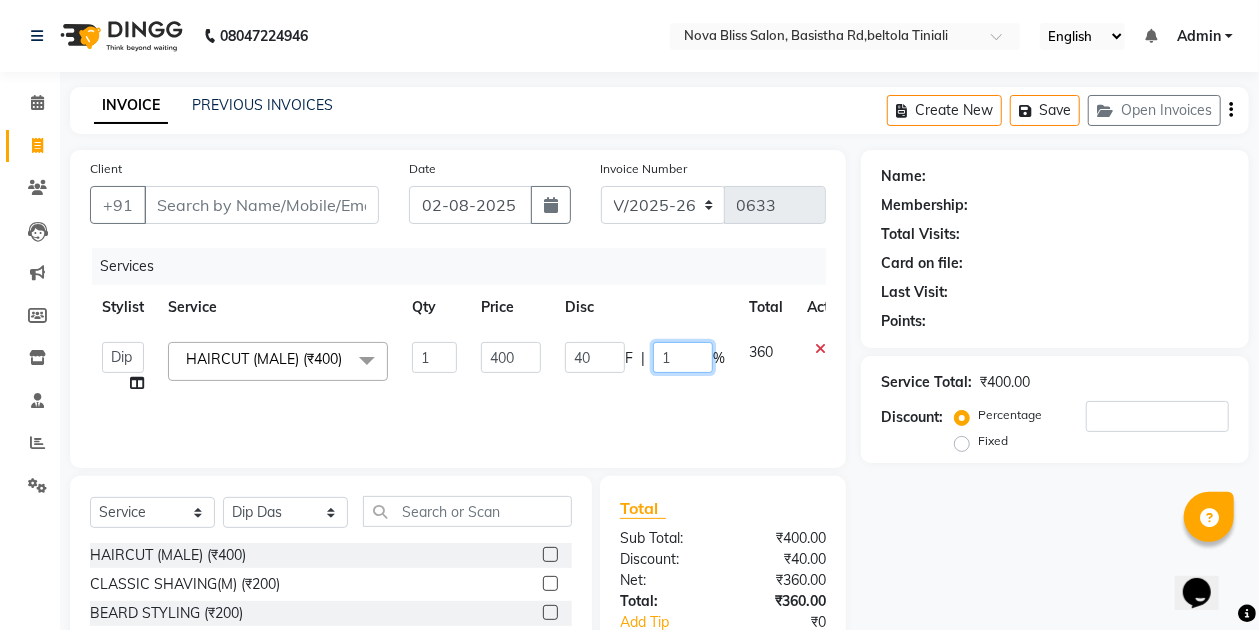 type on "15" 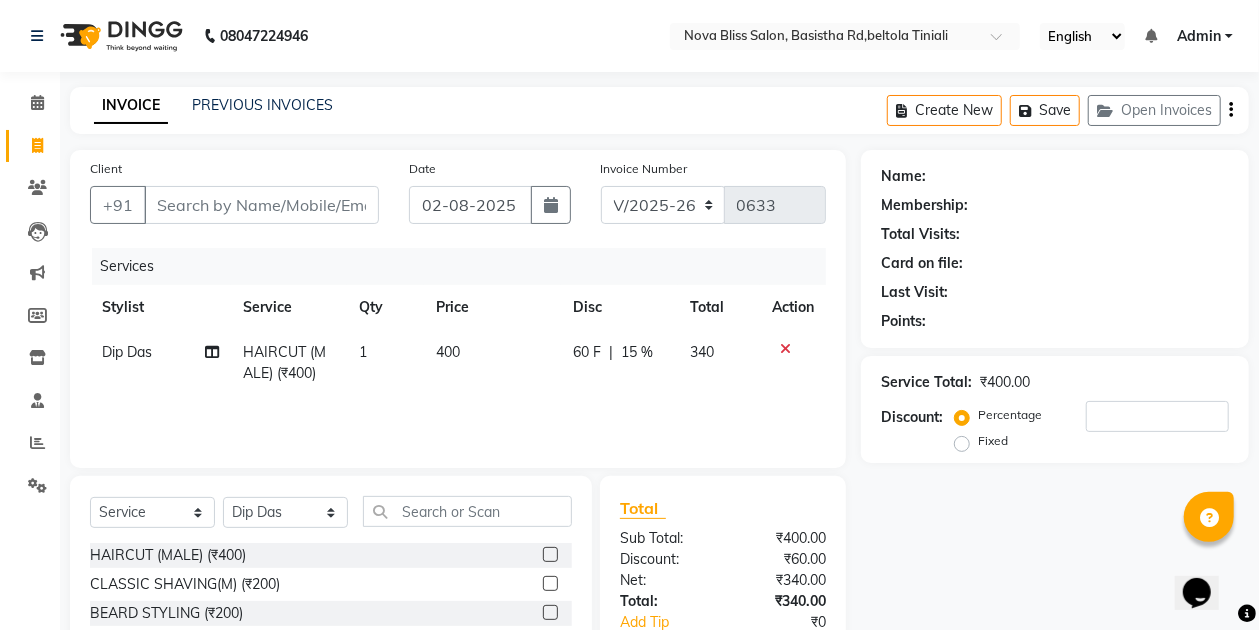 click on "Dip Das HAIRCUT (MALE) (₹400) 1 400 60 F | 15 % 340" 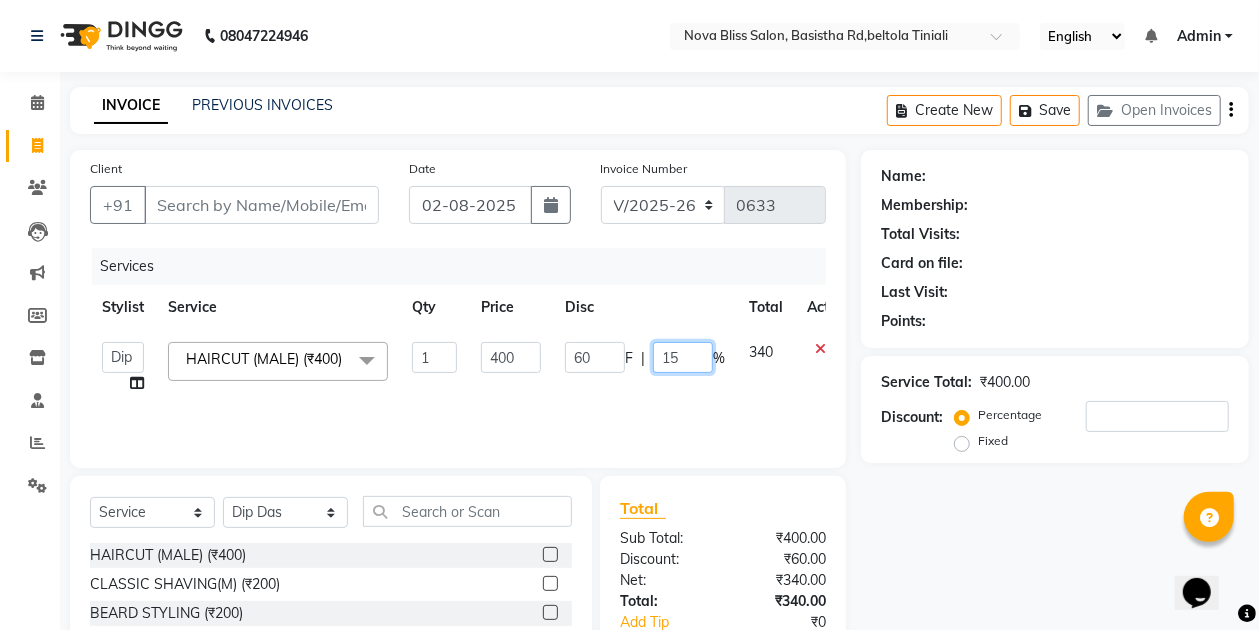 click on "15" 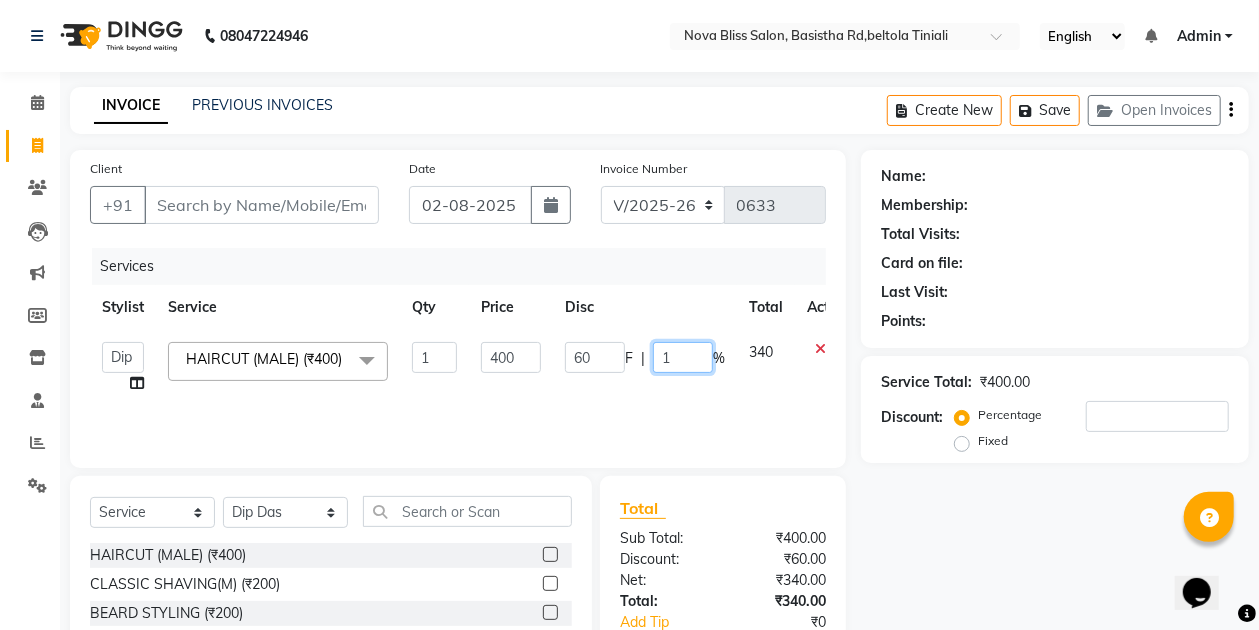 type 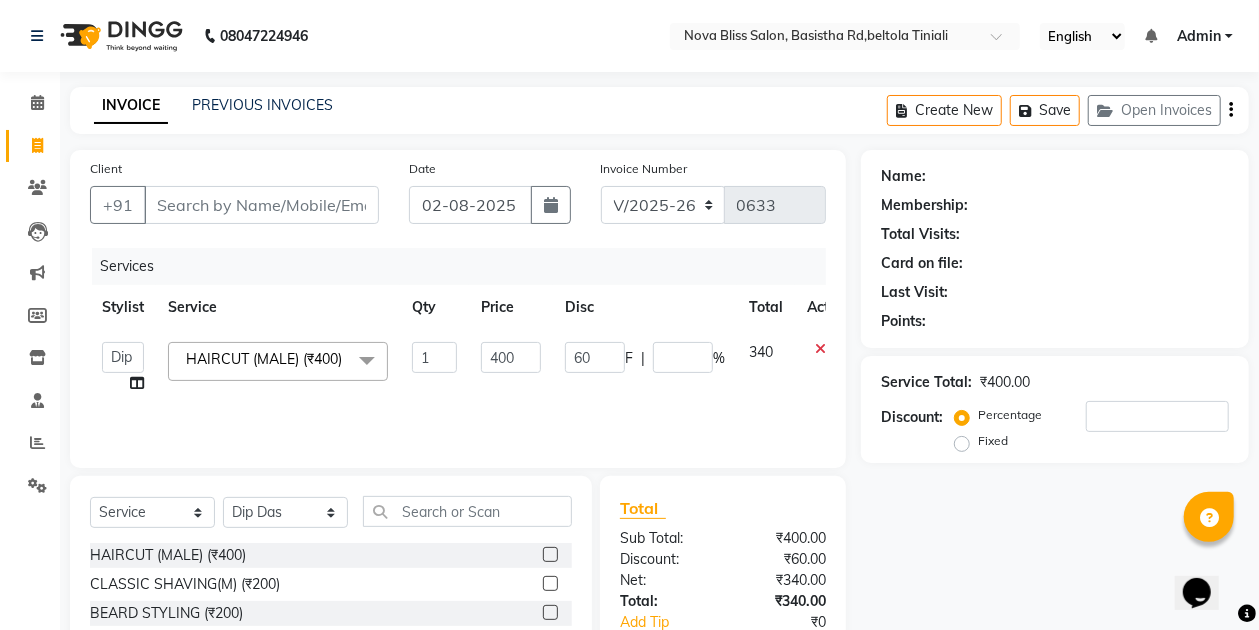 click on "60 F | %" 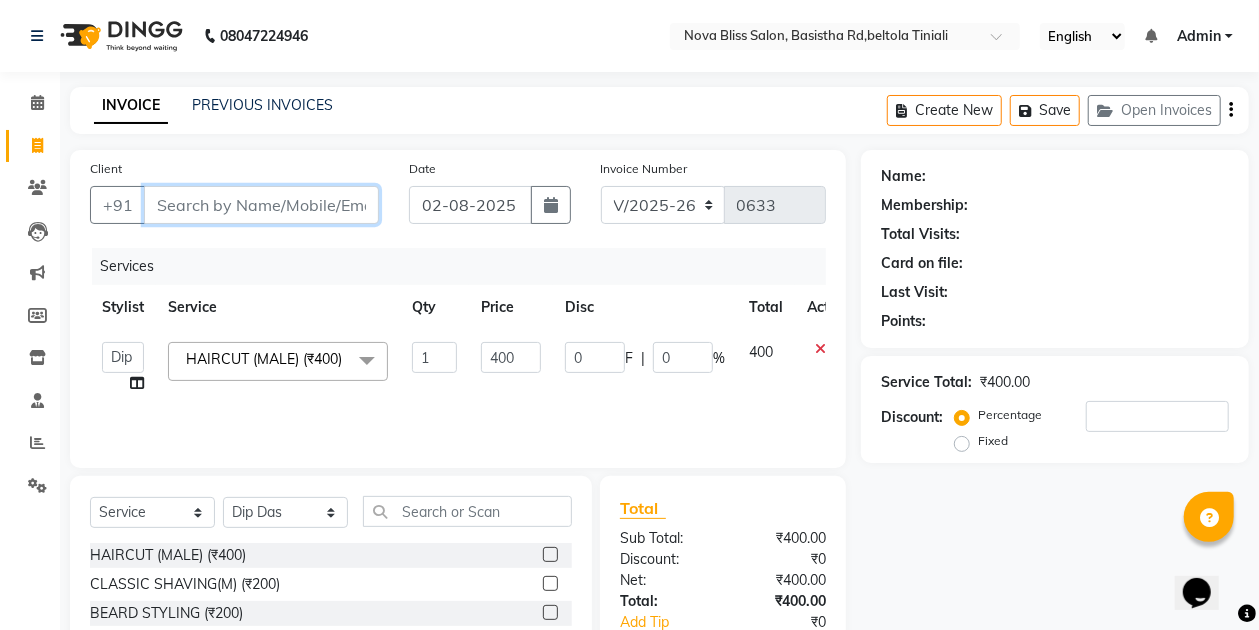 click on "Client" at bounding box center (261, 205) 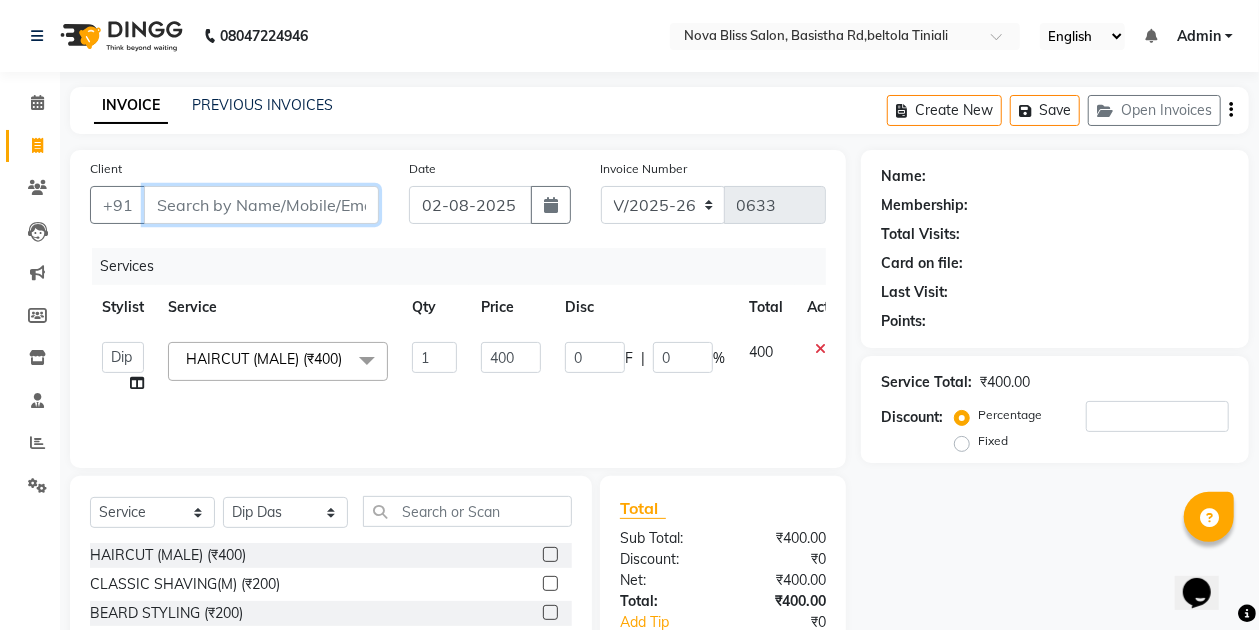 type on "9" 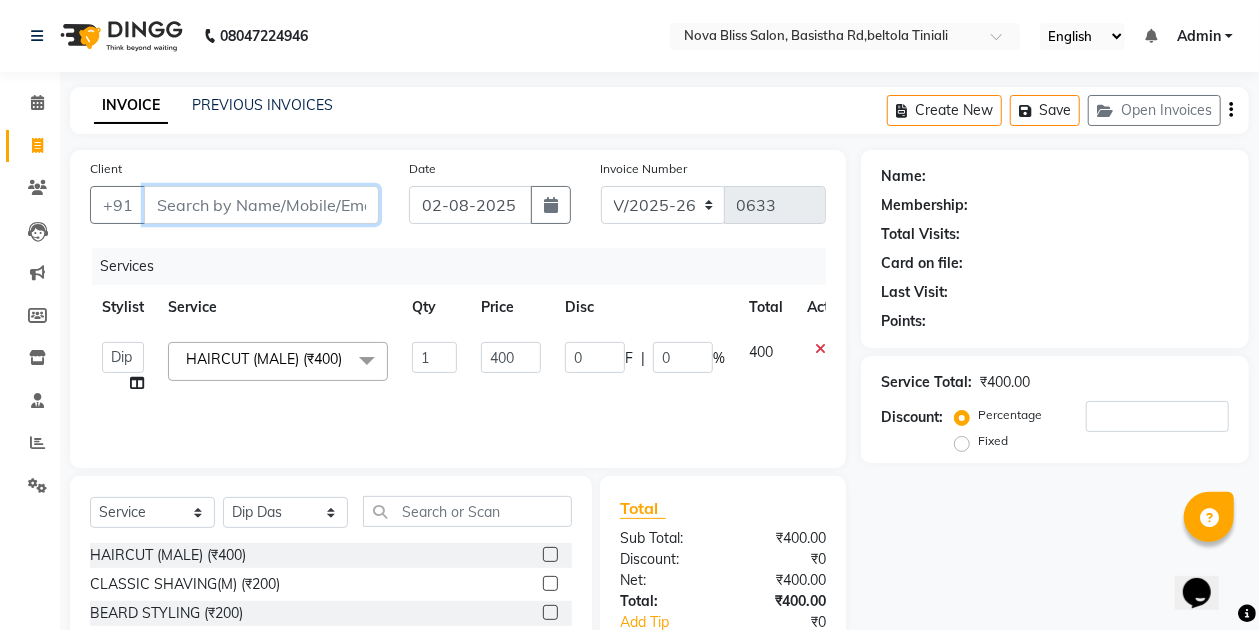 type on "0" 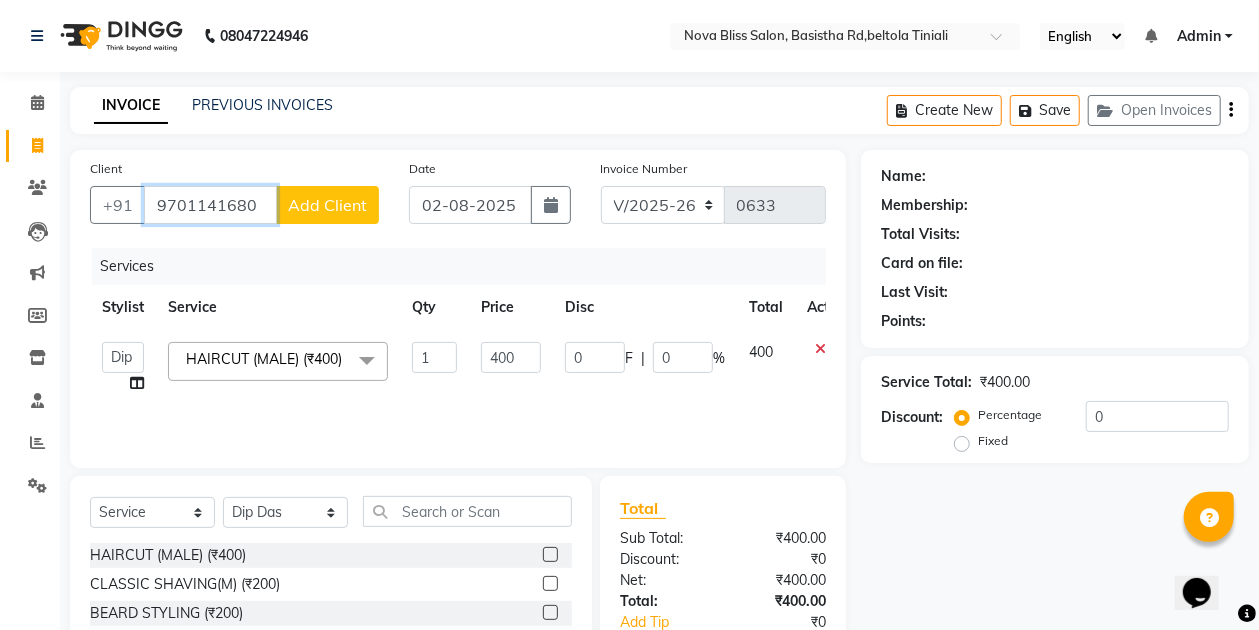 type on "9701141680" 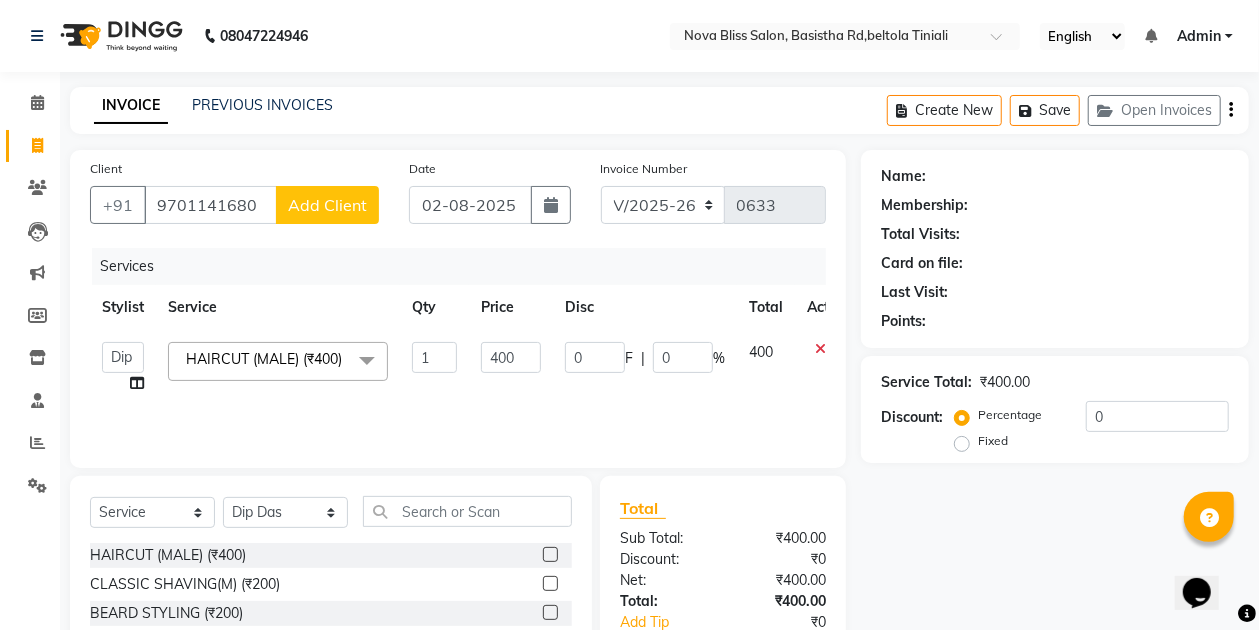 click on "Add Client" 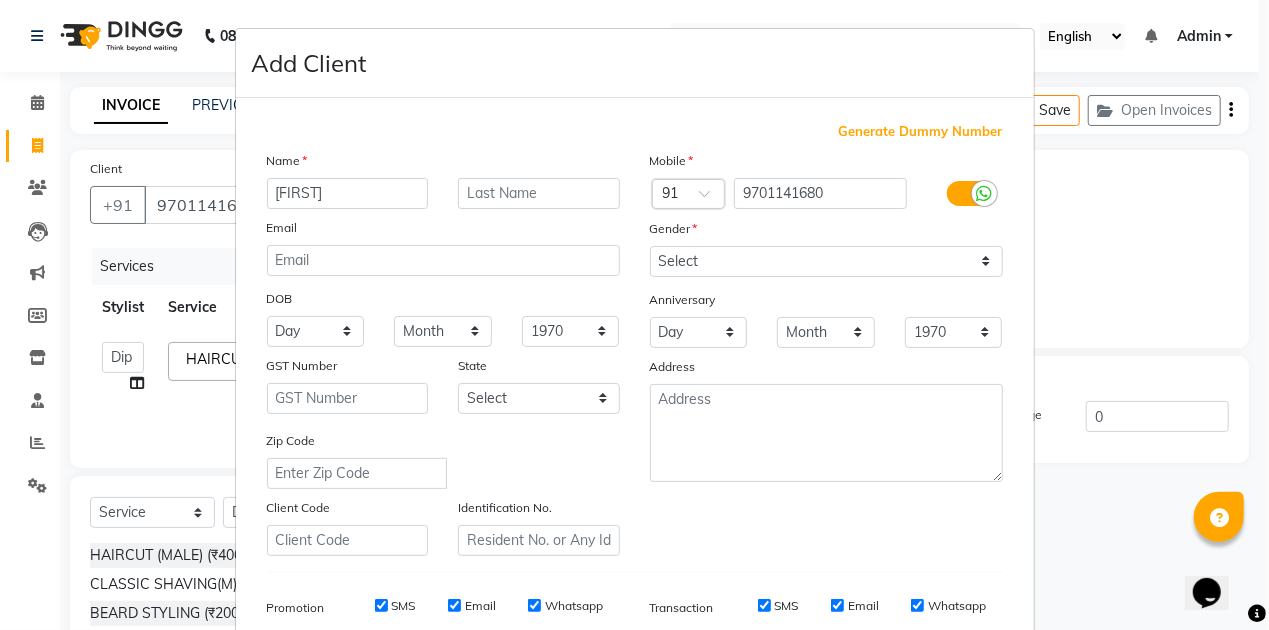 type on "[FIRST]" 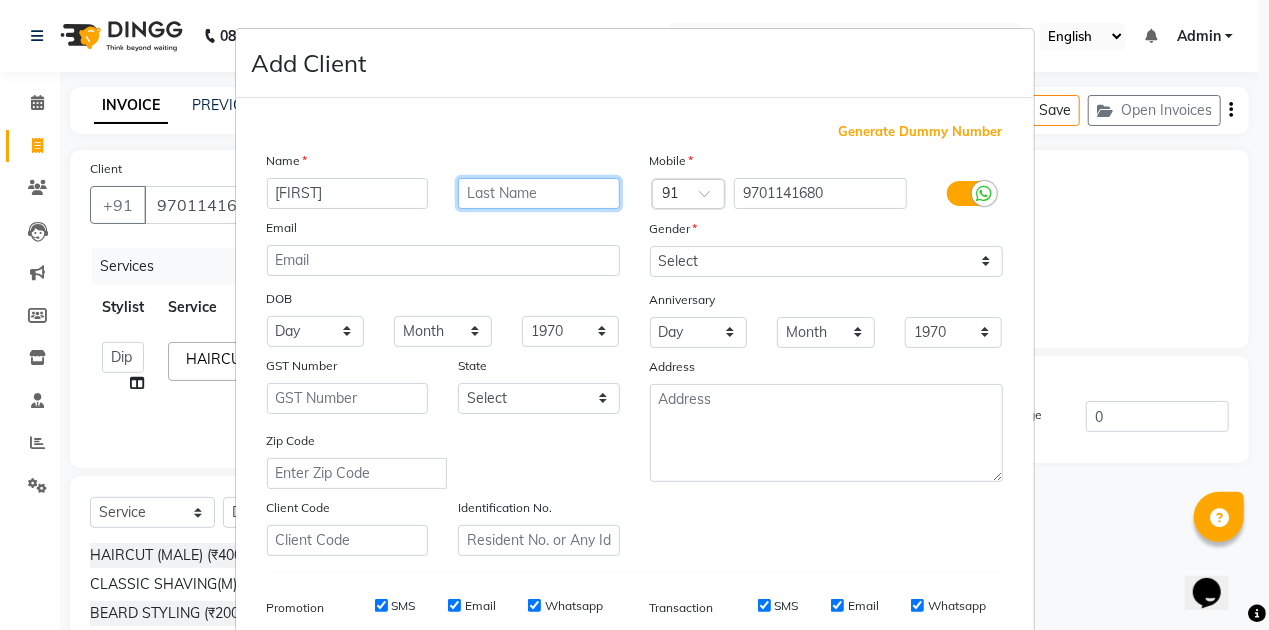click at bounding box center [539, 193] 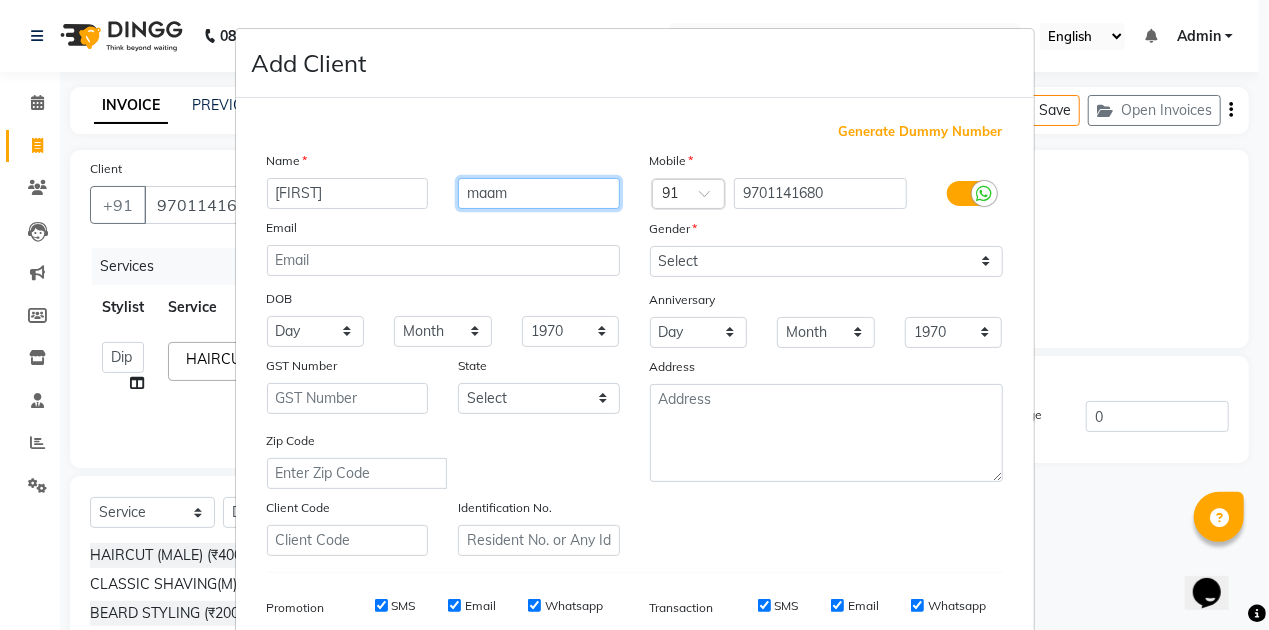 type on "maam" 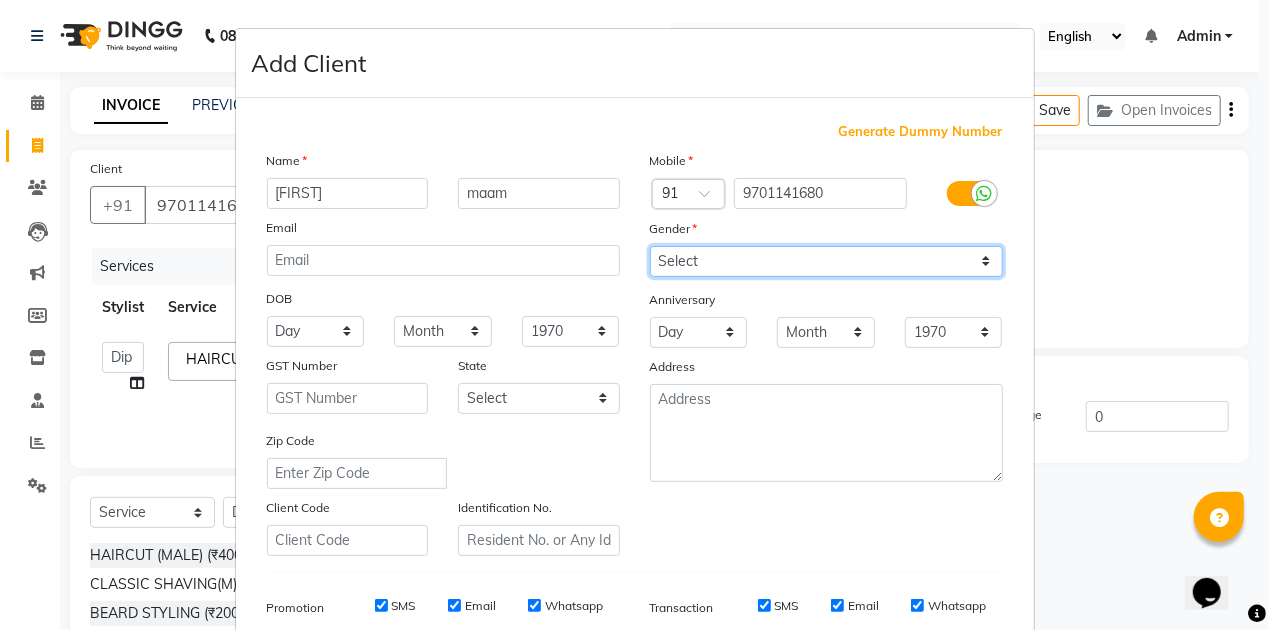 click on "Select Male Female Other Prefer Not To Say" at bounding box center [826, 261] 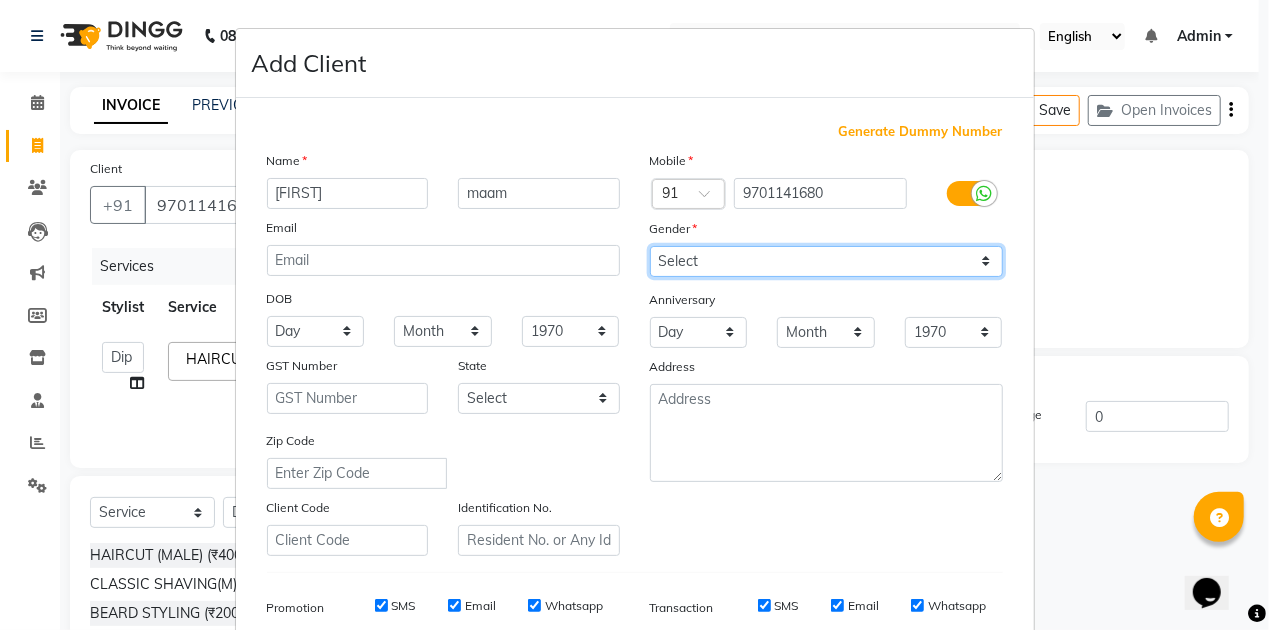select on "female" 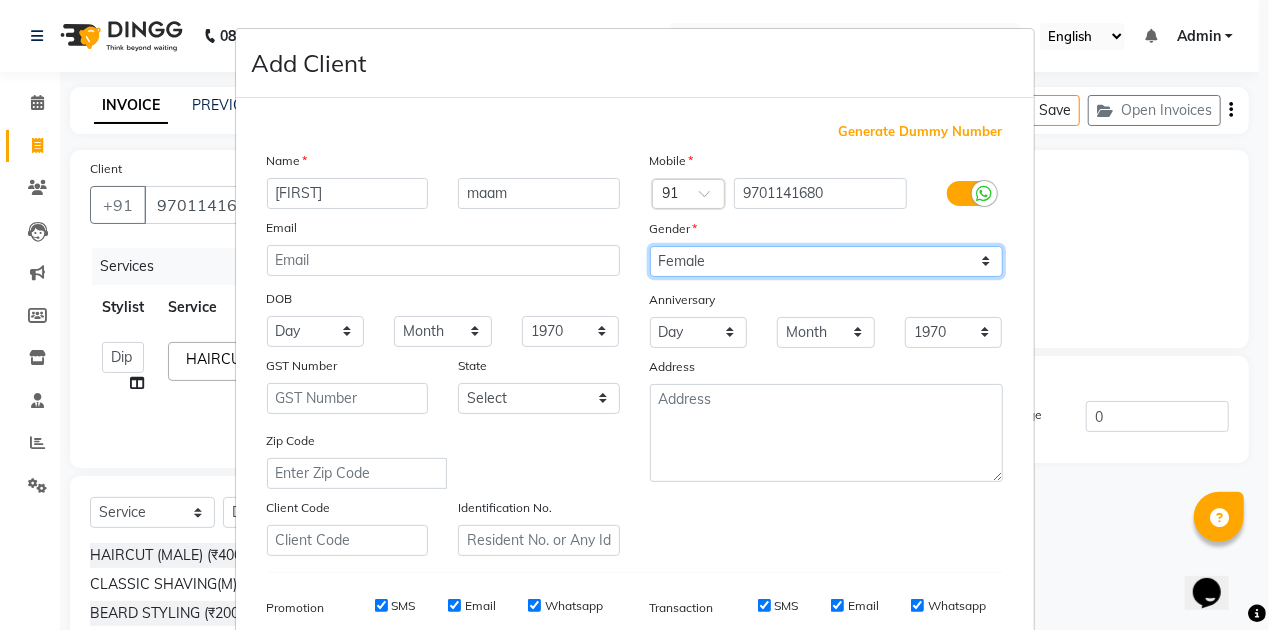 click on "Select Male Female Other Prefer Not To Say" at bounding box center (826, 261) 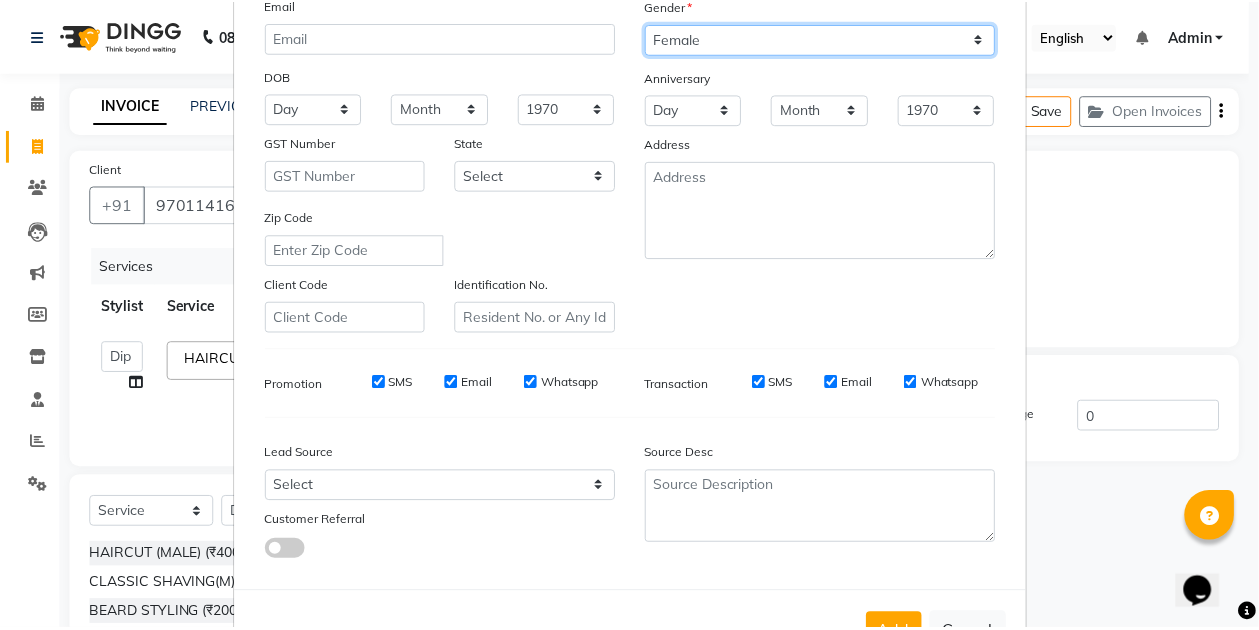 scroll, scrollTop: 266, scrollLeft: 0, axis: vertical 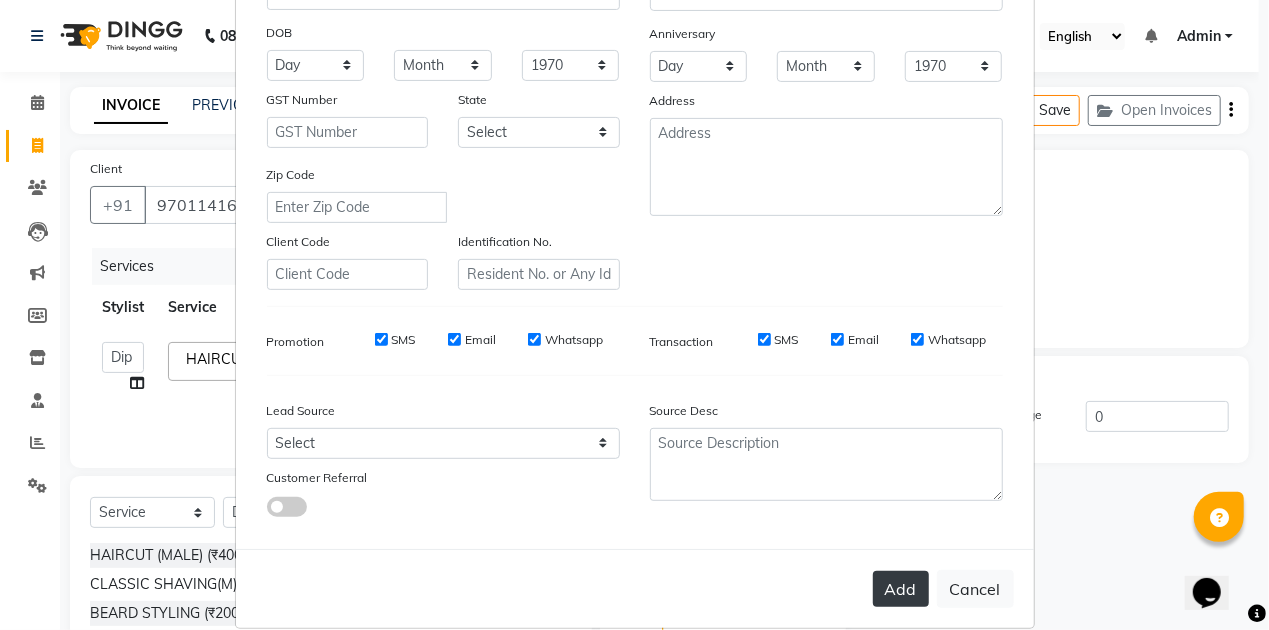 click on "Add" at bounding box center (901, 589) 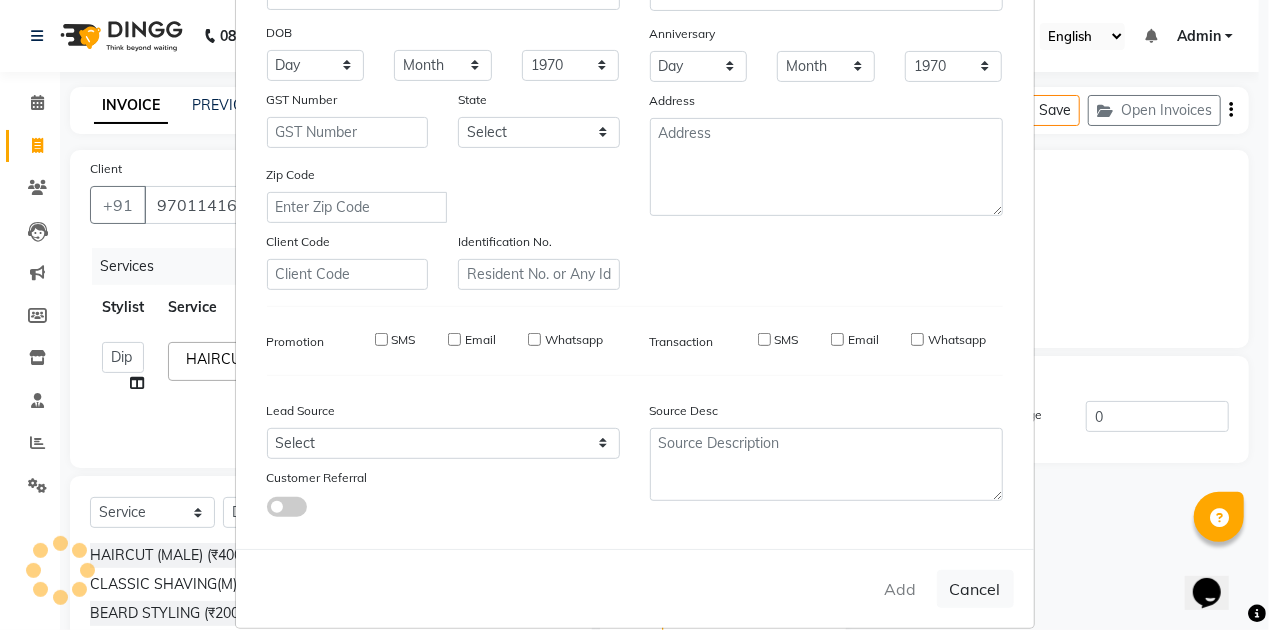 type 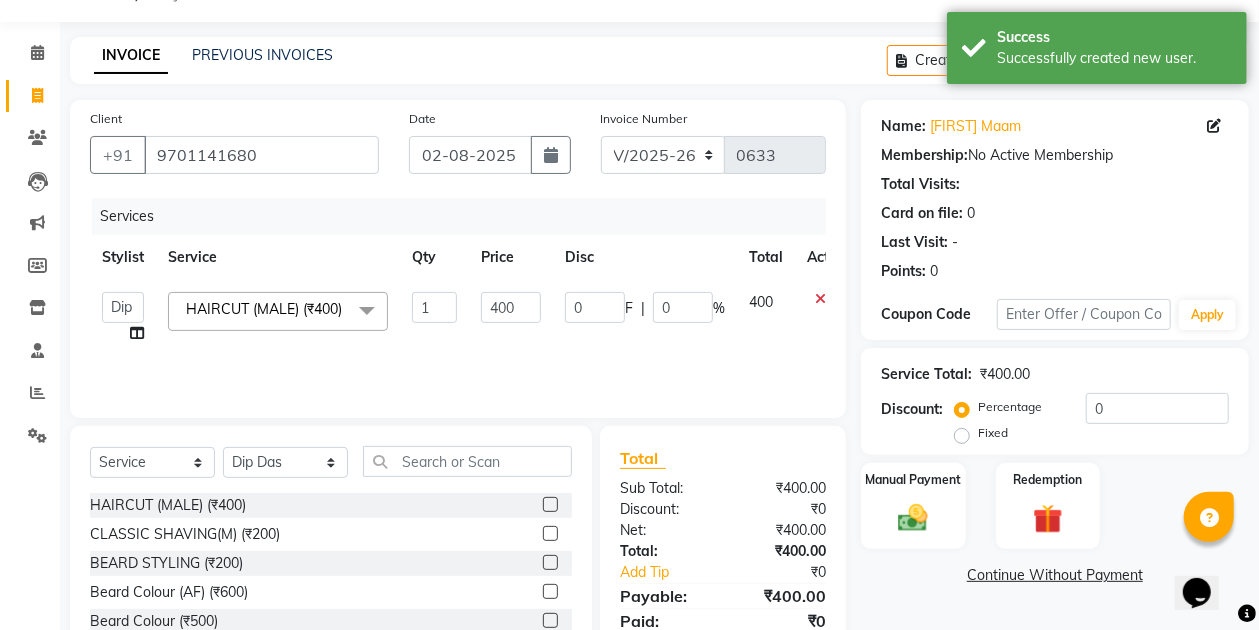 scroll, scrollTop: 0, scrollLeft: 0, axis: both 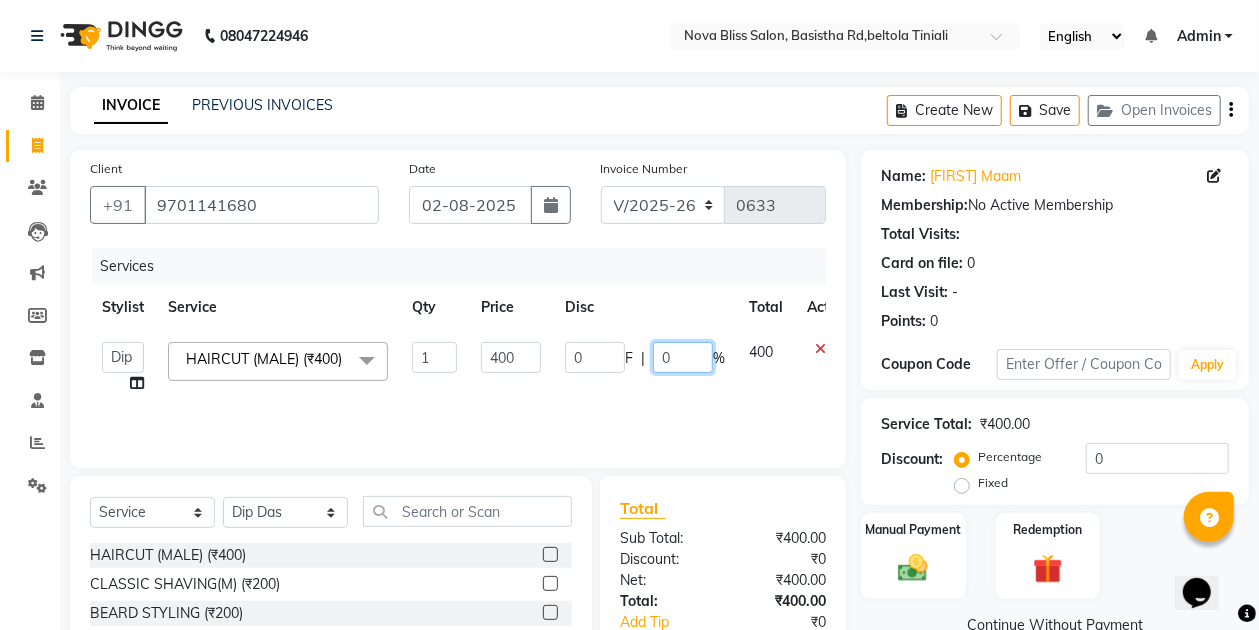 click on "0" 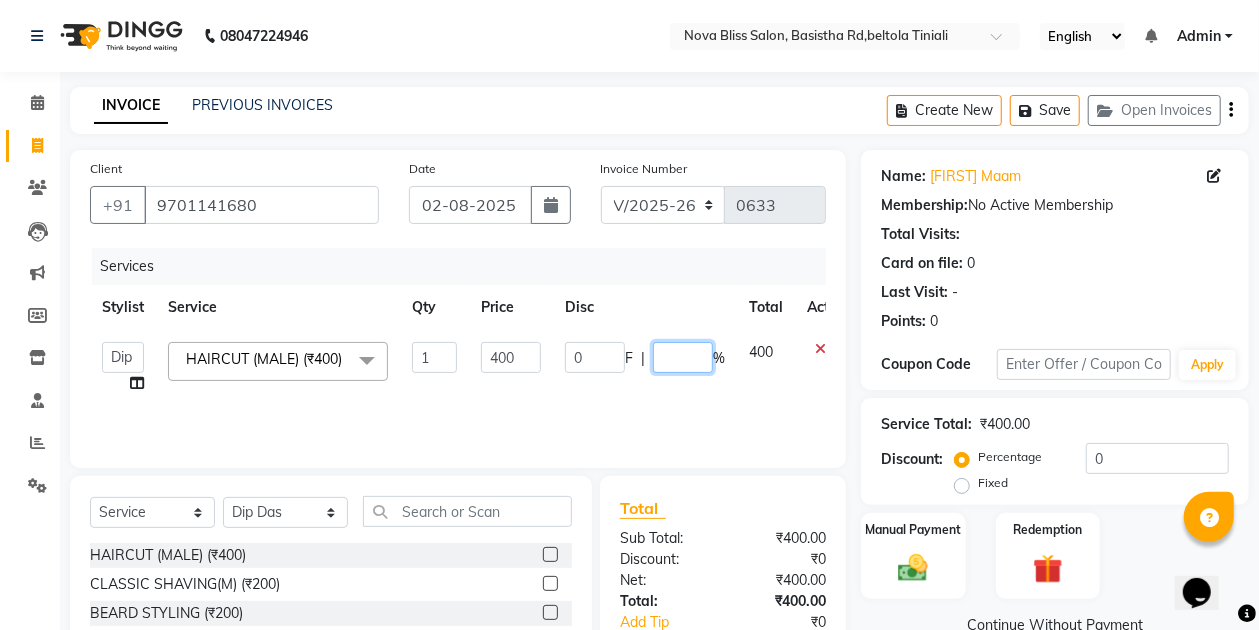 type on "5" 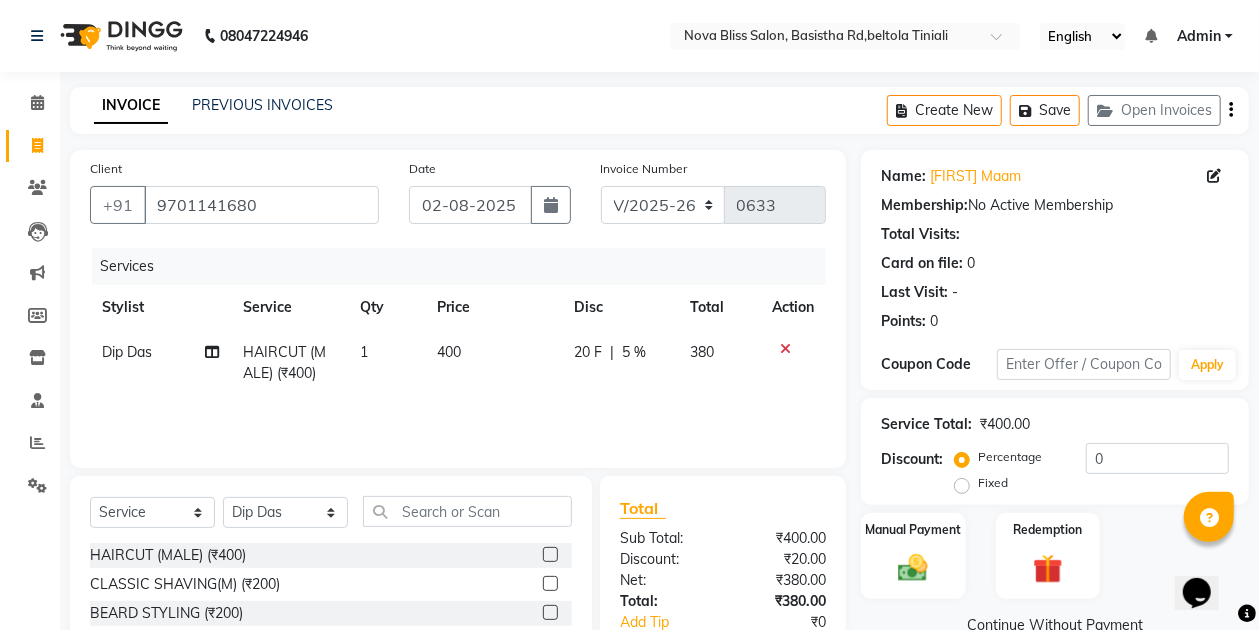 click on "20 F | 5 %" 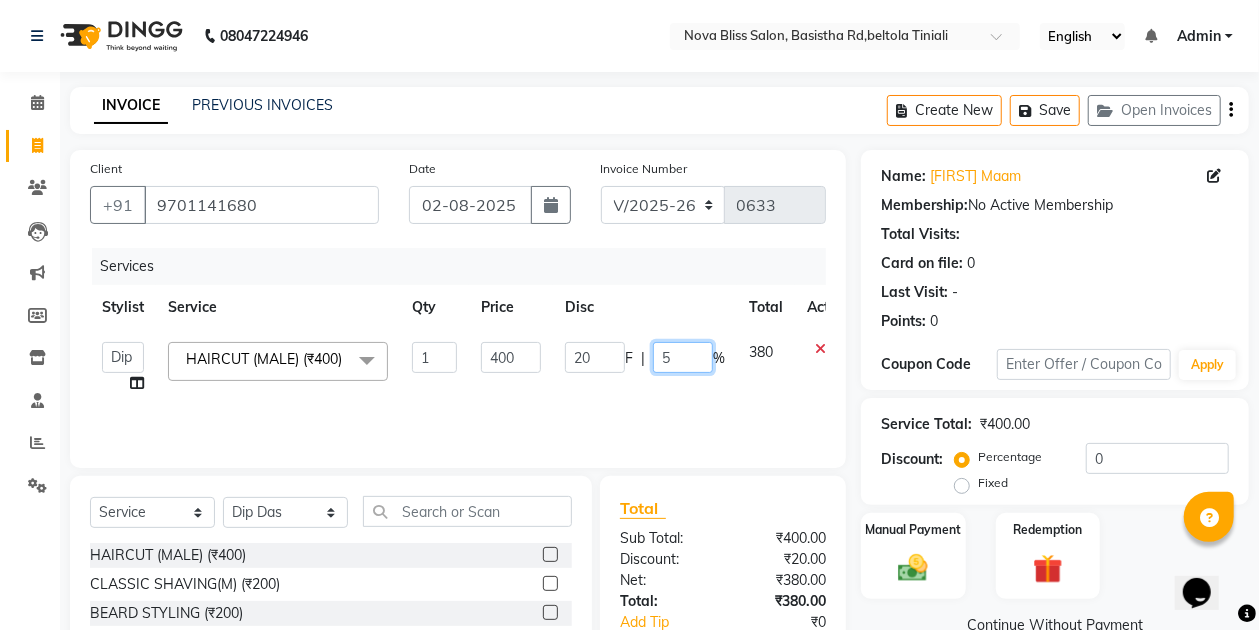 click on "5" 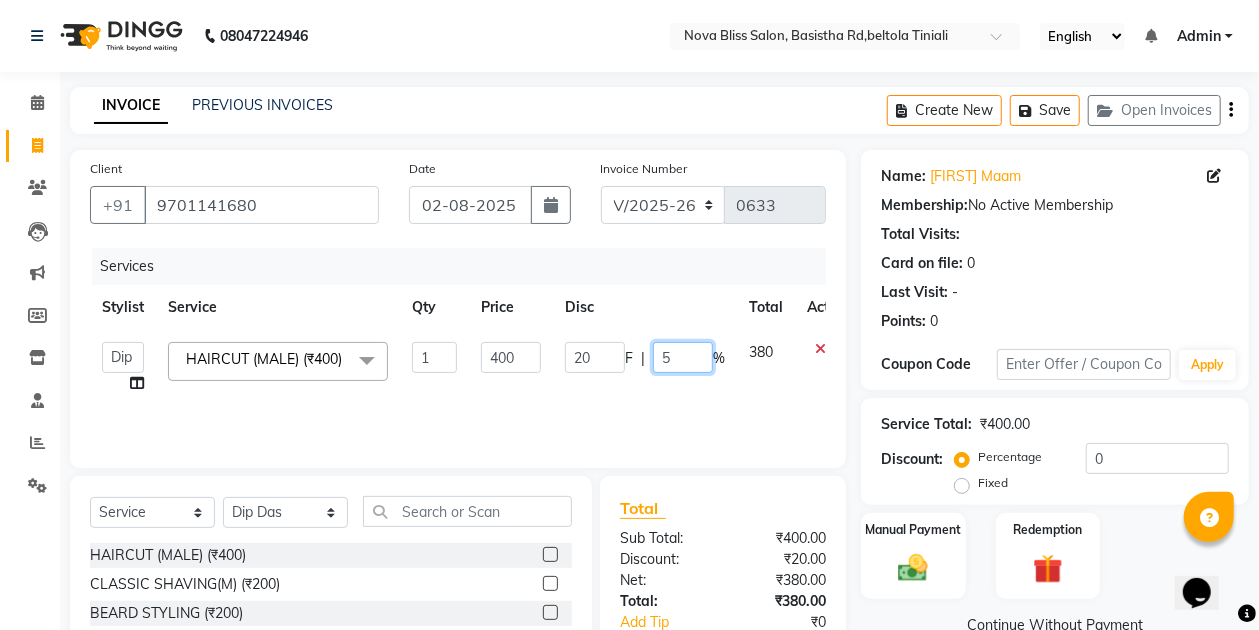 type on "50" 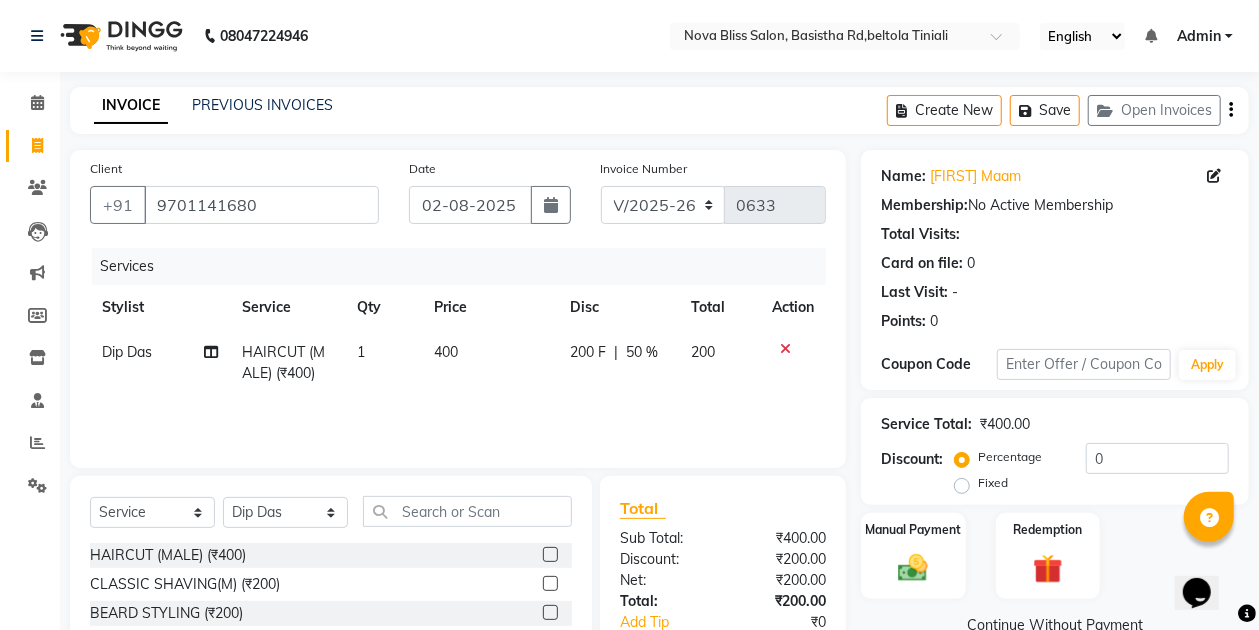 click on "Services Stylist Service Qty Price Disc Total Action Dip Das HAIRCUT (MALE) (₹400) 1 400 200 F | 50 % 200" 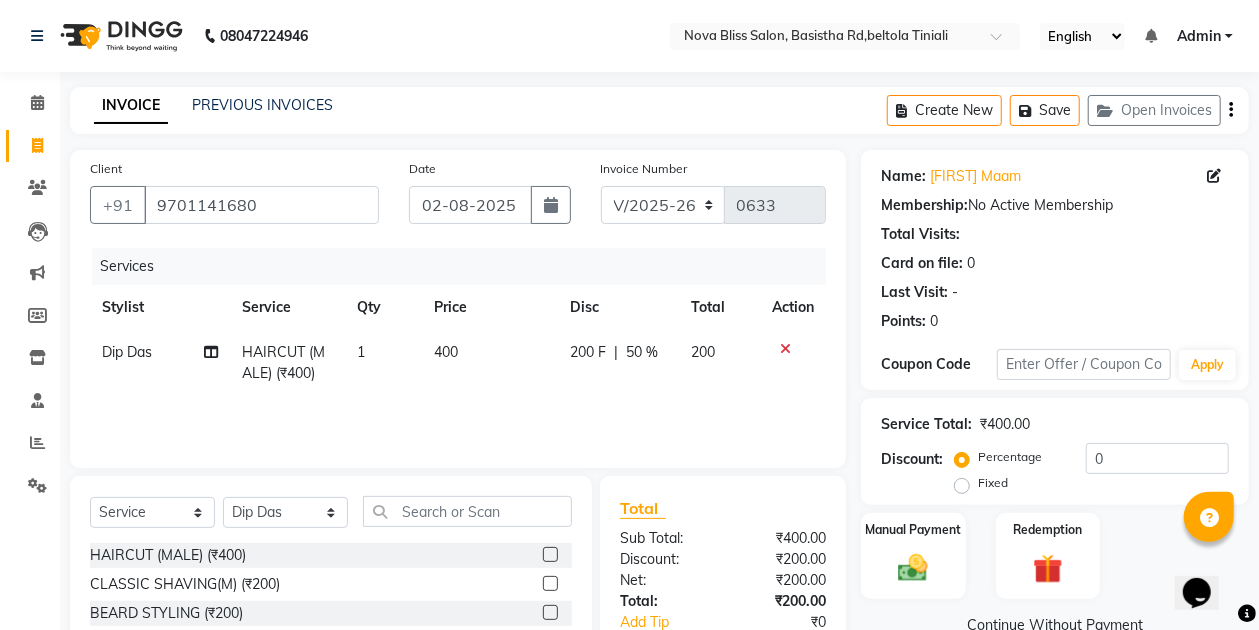 click on "50 %" 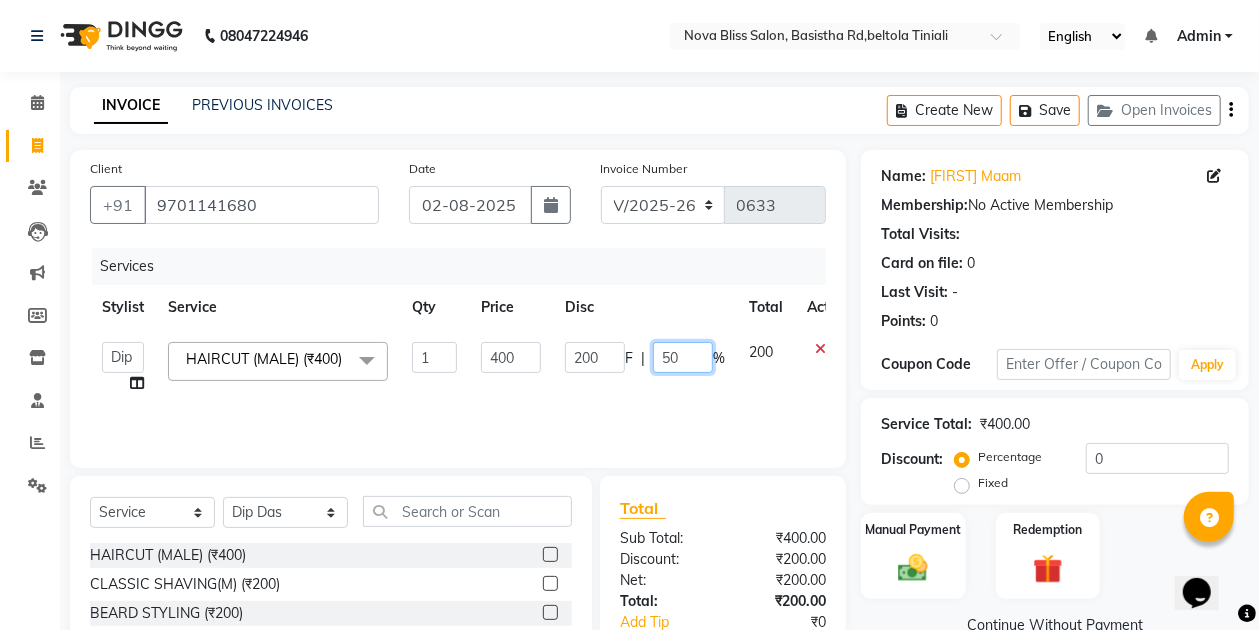 click on "50" 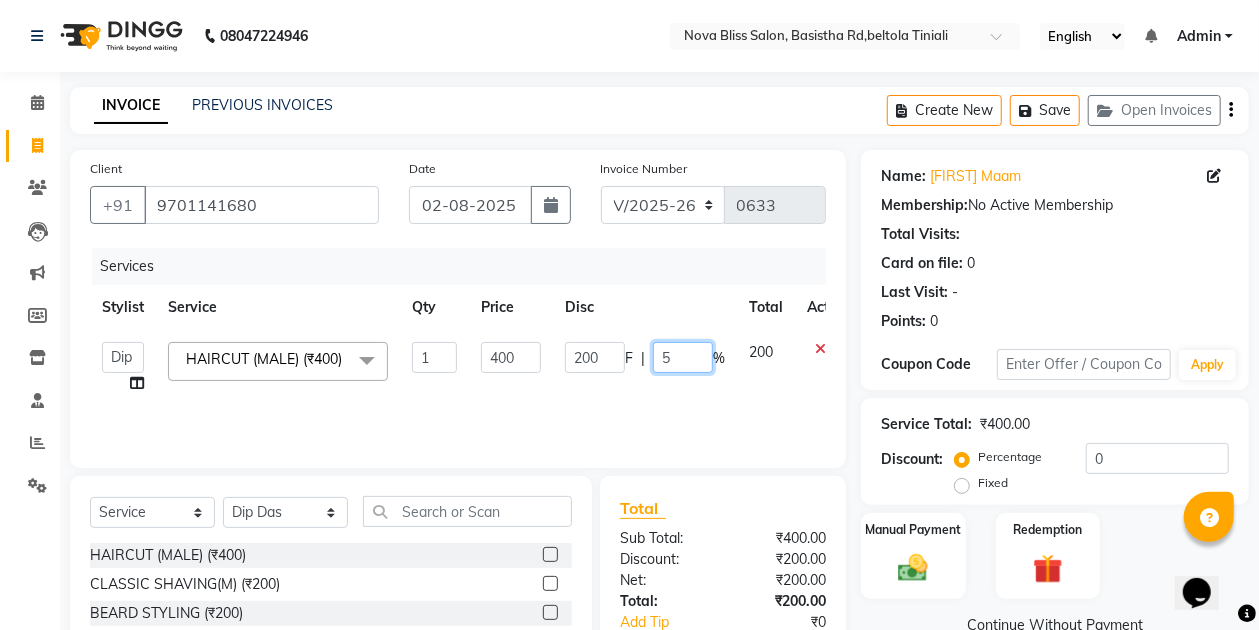 type 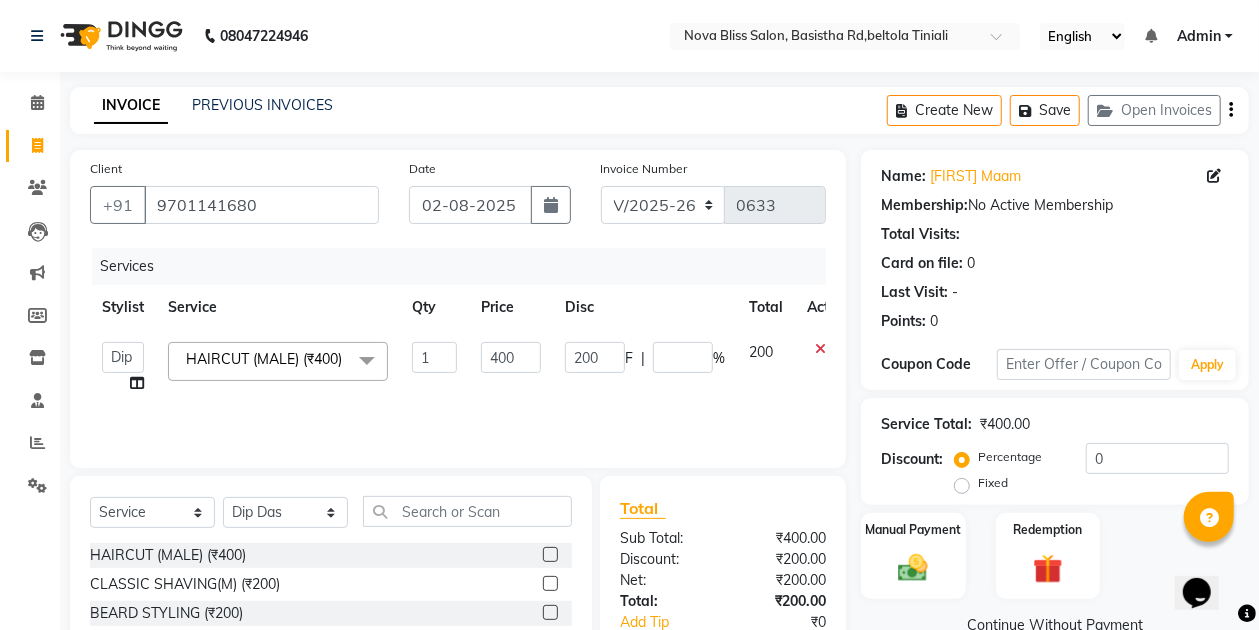 click on "Services Stylist Service Qty Price Disc Total Action Anuradha singh Bishaya Bhuyan Dip Das Ester jarain Front Desk Luna kalita monisha mili Pintu Rajak HAIRCUT (MALE) (₹400) x HAIRCUT (MALE) (₹400) CLASSIC SHAVING(M) (₹200) BEARD STYLING (₹200) Beard Colour (AF) (₹600) Beard Colour (₹500) PER FOIL(M) (₹200) GLOBAL AMMONIA FREE(M) (₹1500) PARTIAL(M) (₹3000) GLOBAL HIGHLIGHTS(Length dependent)(M) (₹1500) GLOBAl COLOUR MEN(M) (₹1200) SIDELOCKS COLOUR MEN(AF) (₹600) SIDELOCKS COLOUR MEN (₹500) STRAIGHTENING short (M) (₹2500) SMOOTHENING short(M) (₹2500) KERATIN TREATMENT (short)(M) (₹3200) STRAIGHTENING long(M) (₹3000) SMOOTHENINF long(M) (₹3000) KERATIN TREATMENT (long)(M) (₹3600) REGULAR OIL MASSAGE(M) (₹300) AYURVEDIC OIL MASSAGE(M) (₹450) MOROCCANOIL MASSAGE(M) (₹600) REGULAR OIL MASSAGE (₹600) AYURVEDIC OIL MASSAGE (₹1000) MOROCCANOIL MASSAGE (₹1200) ILUVIA ARGON OIL FACE MASSAGE (₹350) ILUVIA ARGON OIL HEAD MASSAGE (₹800) 1 400 200 F" 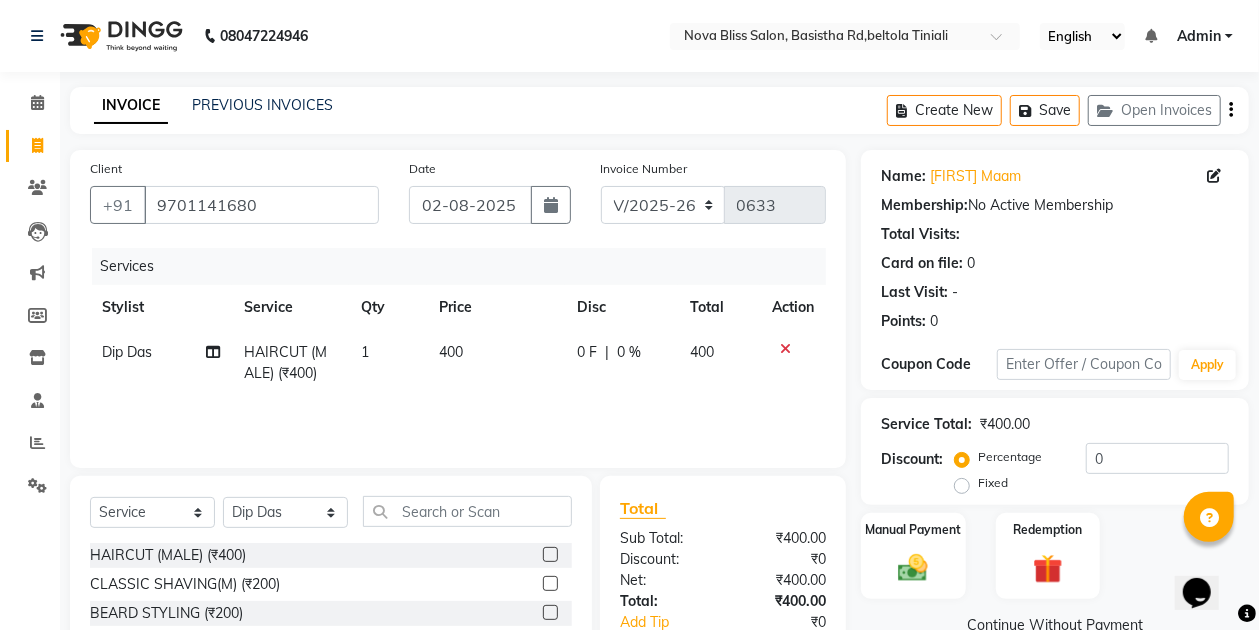 click on "0 F" 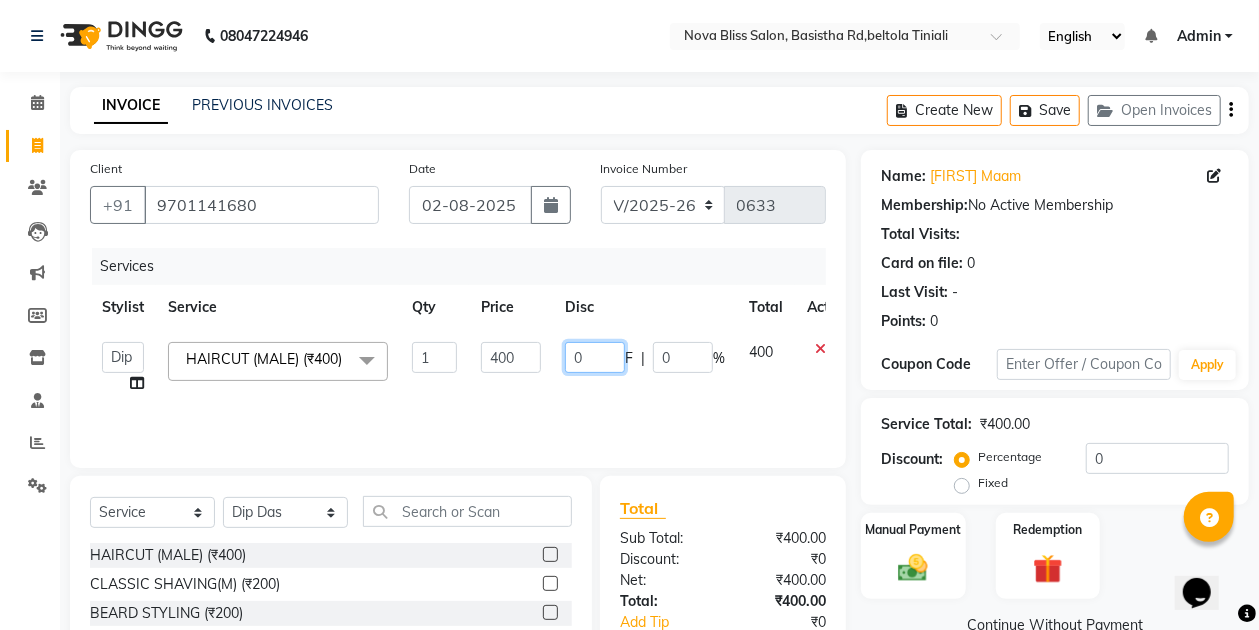 click on "0" 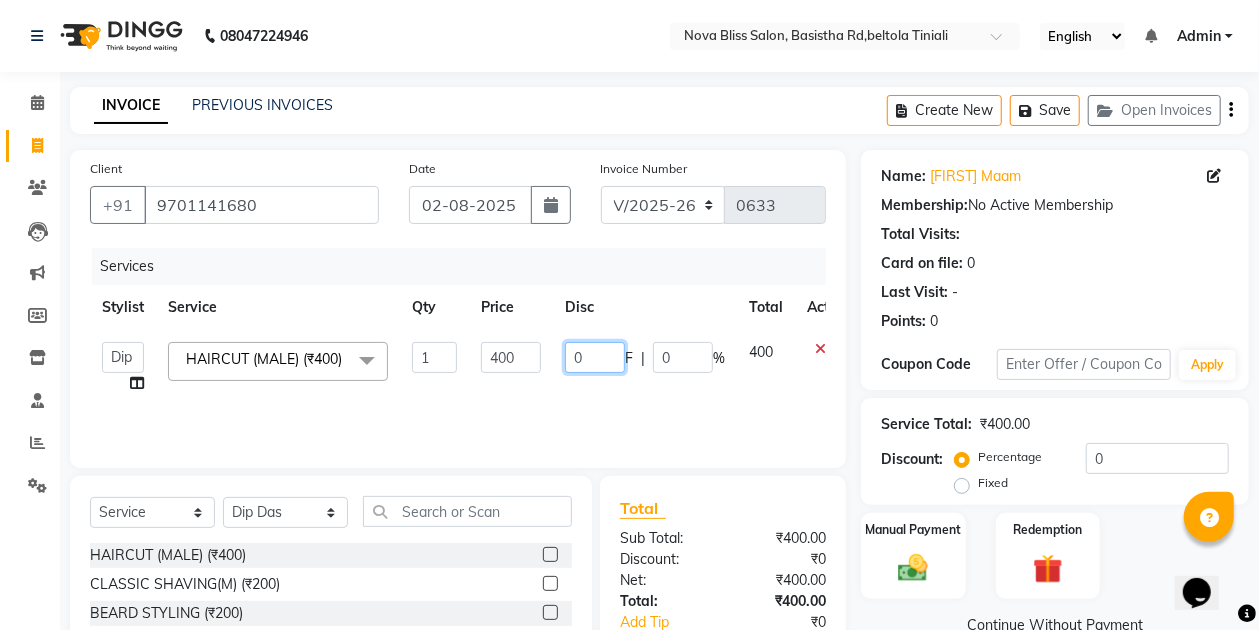 type on "50" 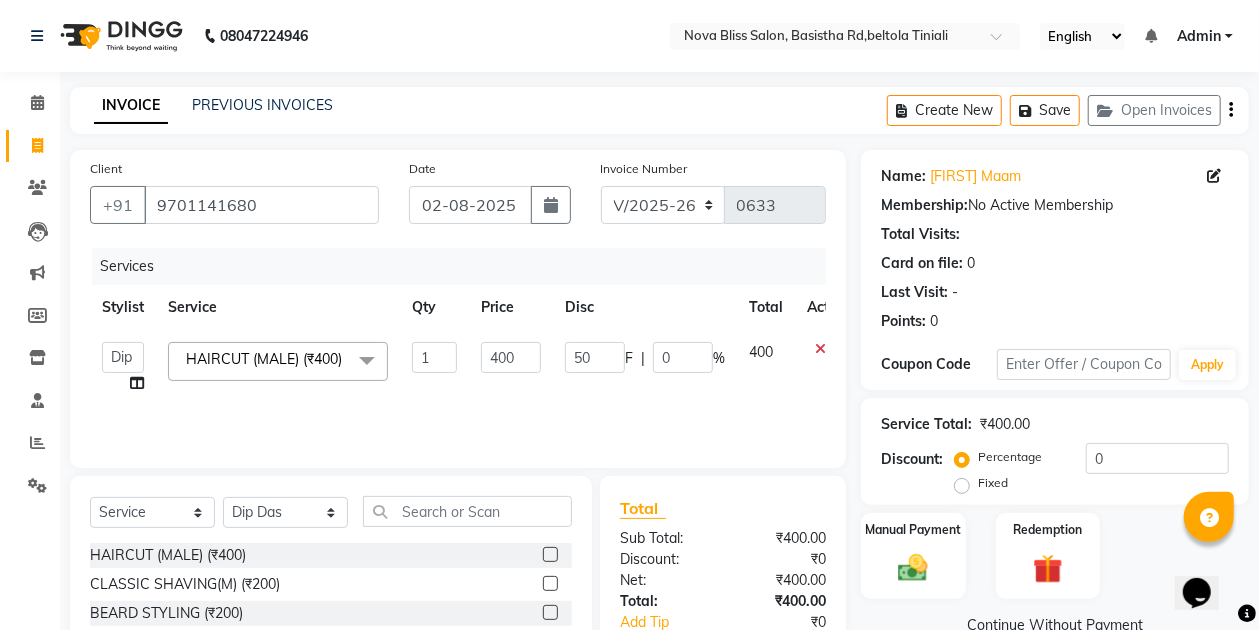 click on "Services Stylist Service Qty Price Disc Total Action  Anuradha singh   Bishaya Bhuyan   Dip Das   Ester jarain    Front Desk   Luna kalita   monisha mili   Pintu Rajak  HAIRCUT (MALE) (₹400)  x HAIRCUT (MALE) (₹400) CLASSIC SHAVING(M) (₹200) BEARD STYLING (₹200) Beard Colour (AF) (₹600) Beard Colour  (₹500) PER FOIL(M) (₹200) GLOBAL AMMONIA FREE(M) (₹1500) PARTIAL(M) (₹3000) GLOBAL HIGHLIGHTS(Length dependent)(M) (₹1500) GLOBAl COLOUR MEN(M) (₹1200) SIDELOCKS COLOUR MEN(AF) (₹600) SIDELOCKS COLOUR MEN (₹500) STRAIGHTENING short (M) (₹2500) SMOOTHENING short(M) (₹2500) KERATIN TREATMENT (short)(M) (₹3200) STRAIGHTENING long(M) (₹3000) SMOOTHENINF long(M) (₹3000) KERATIN TREATMENT (long)(M) (₹3600) REGULAR OIL MASSAGE(M) (₹300) AYURVEDIC OIL MASSAGE(M) (₹450) MOROCCANOIL MASSAGE(M) (₹600) REGULAR OIL MASSAGE (₹600) AYURVEDIC OIL MASSAGE (₹1000) MOROCCANOIL MASSAGE (₹1200) ILUVIA ARGON OIL FACE MASSAGE (₹350) ILUVIA ARGON OIL HEAD MASSAGE (₹800) 1 400 50 F |" 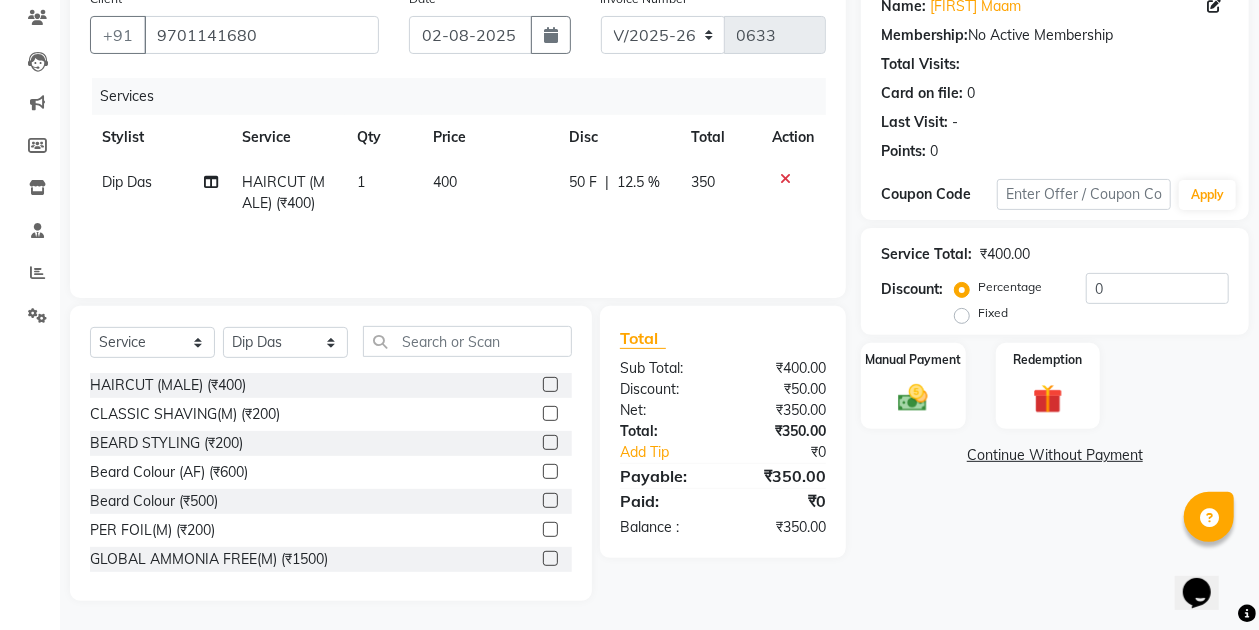 scroll, scrollTop: 170, scrollLeft: 0, axis: vertical 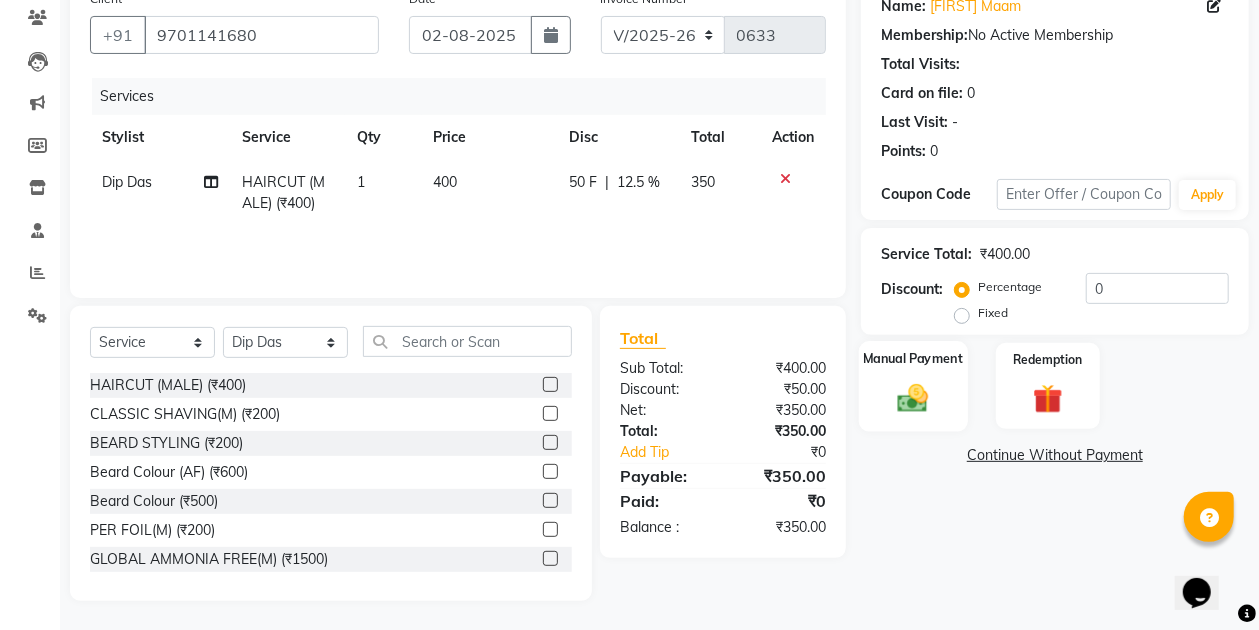 click on "Manual Payment" 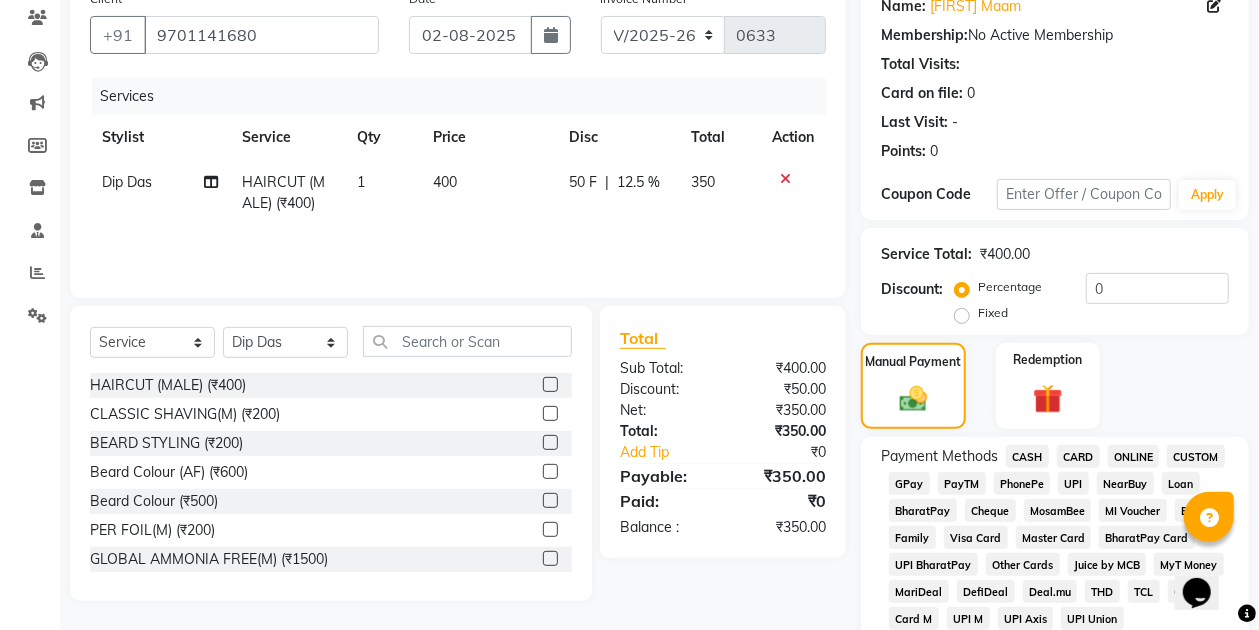 scroll, scrollTop: 237, scrollLeft: 0, axis: vertical 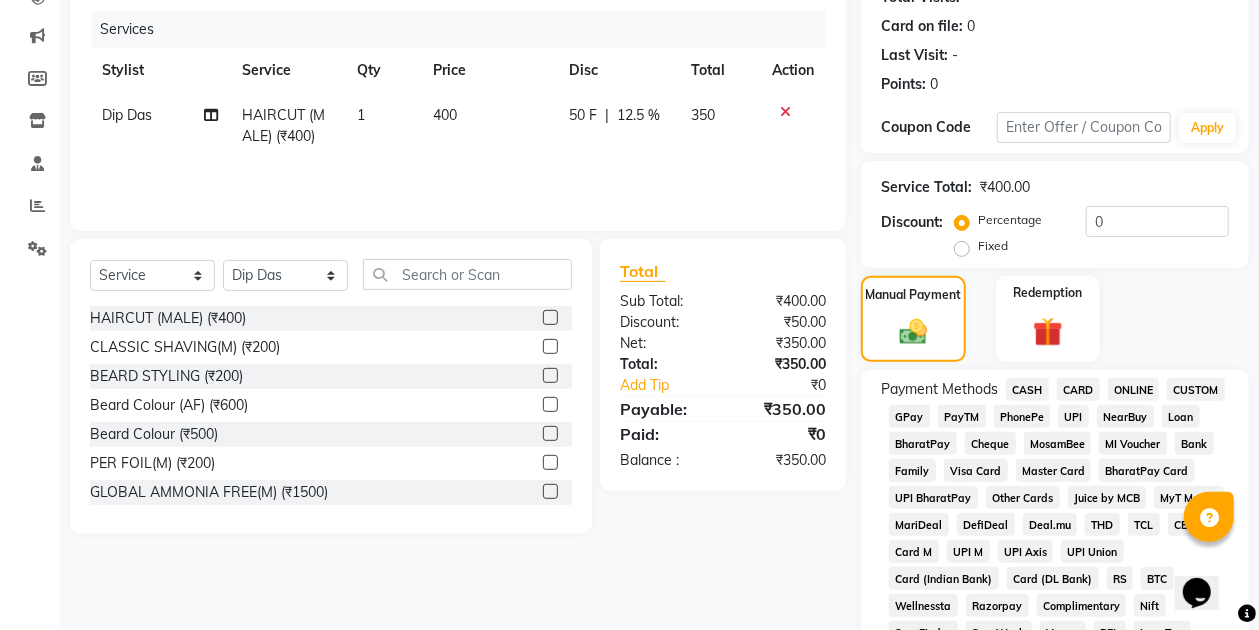 click on "GPay" 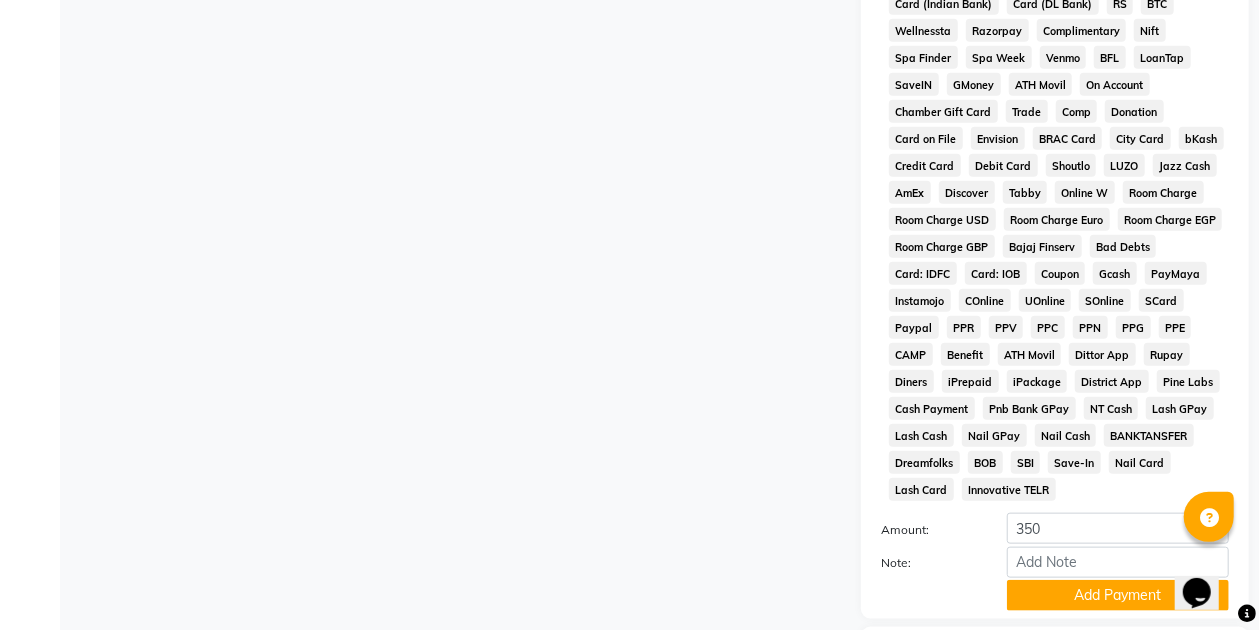 scroll, scrollTop: 837, scrollLeft: 0, axis: vertical 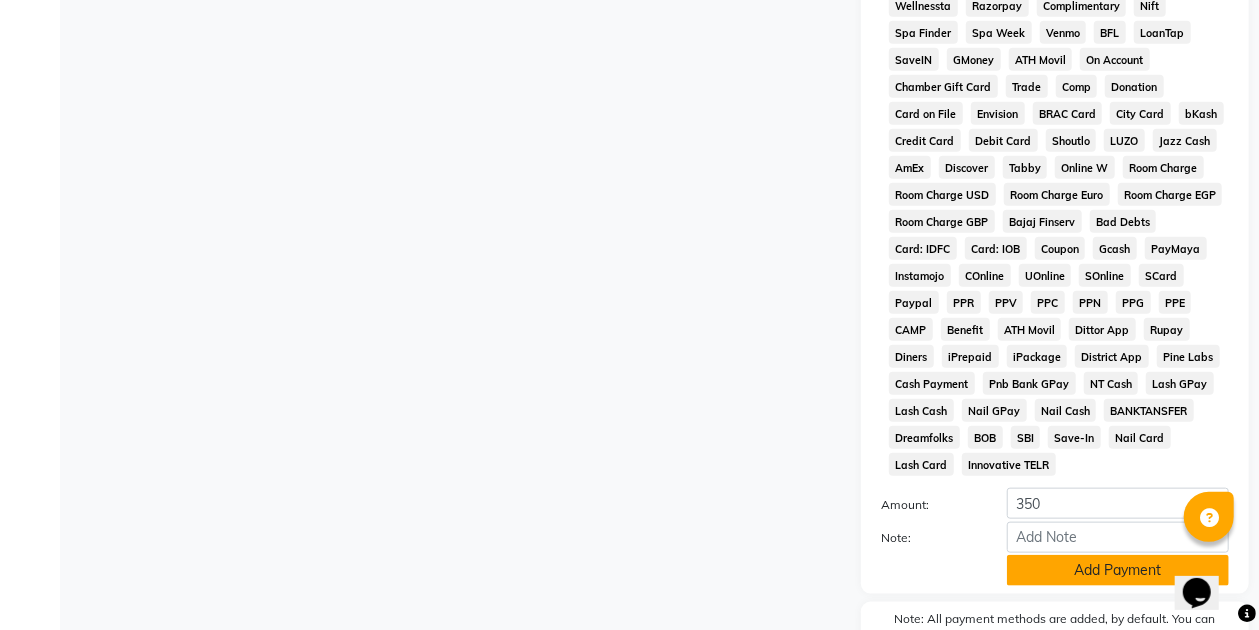 click on "Add Payment" 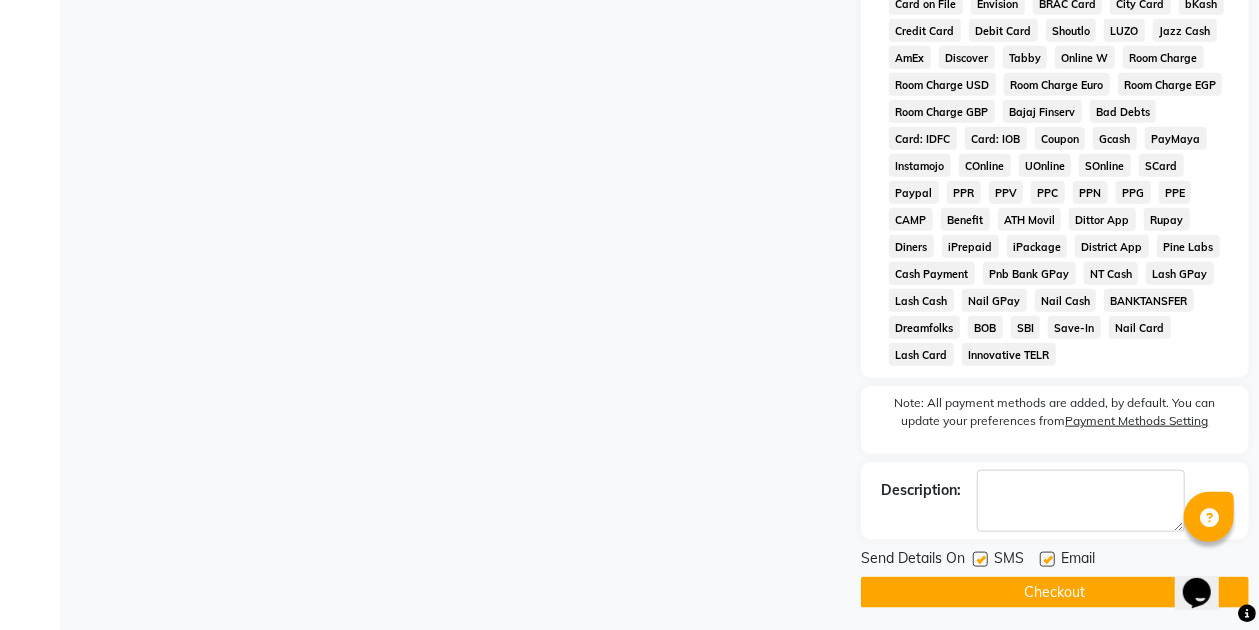 scroll, scrollTop: 960, scrollLeft: 0, axis: vertical 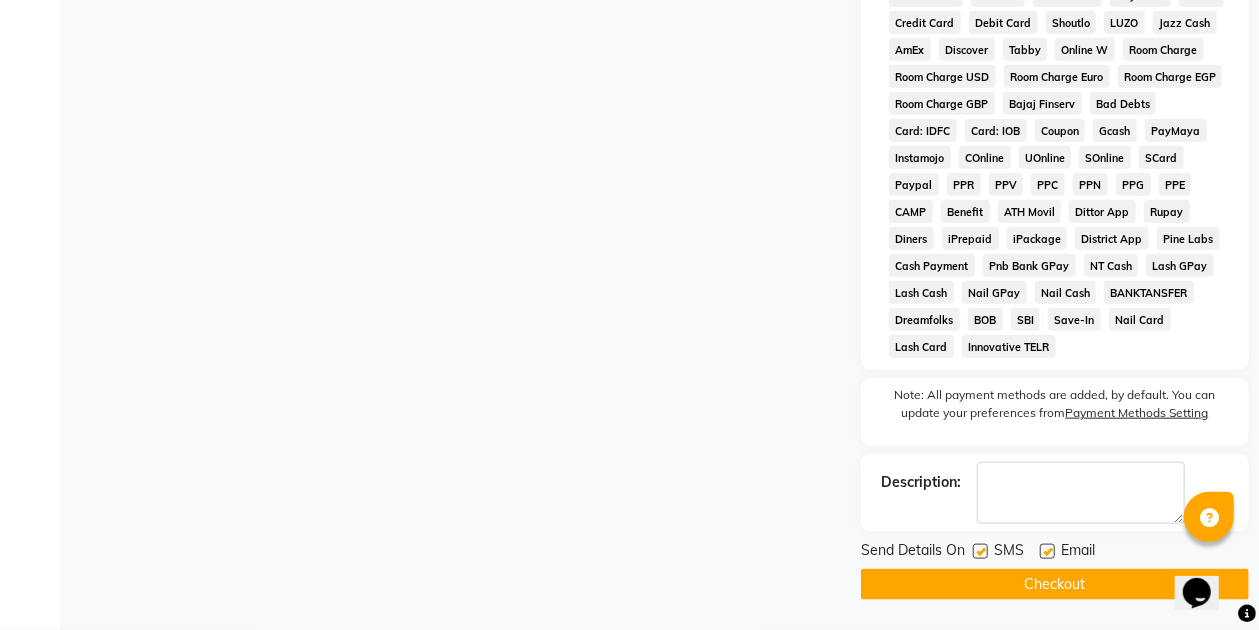 click on "Checkout" 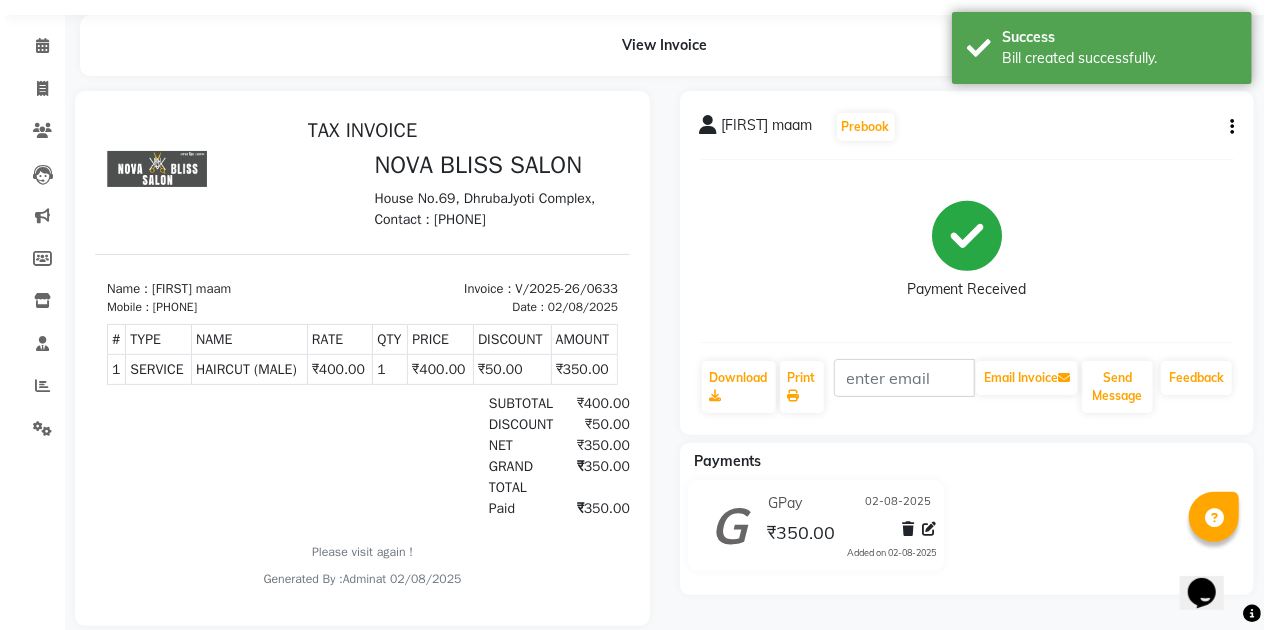 scroll, scrollTop: 0, scrollLeft: 0, axis: both 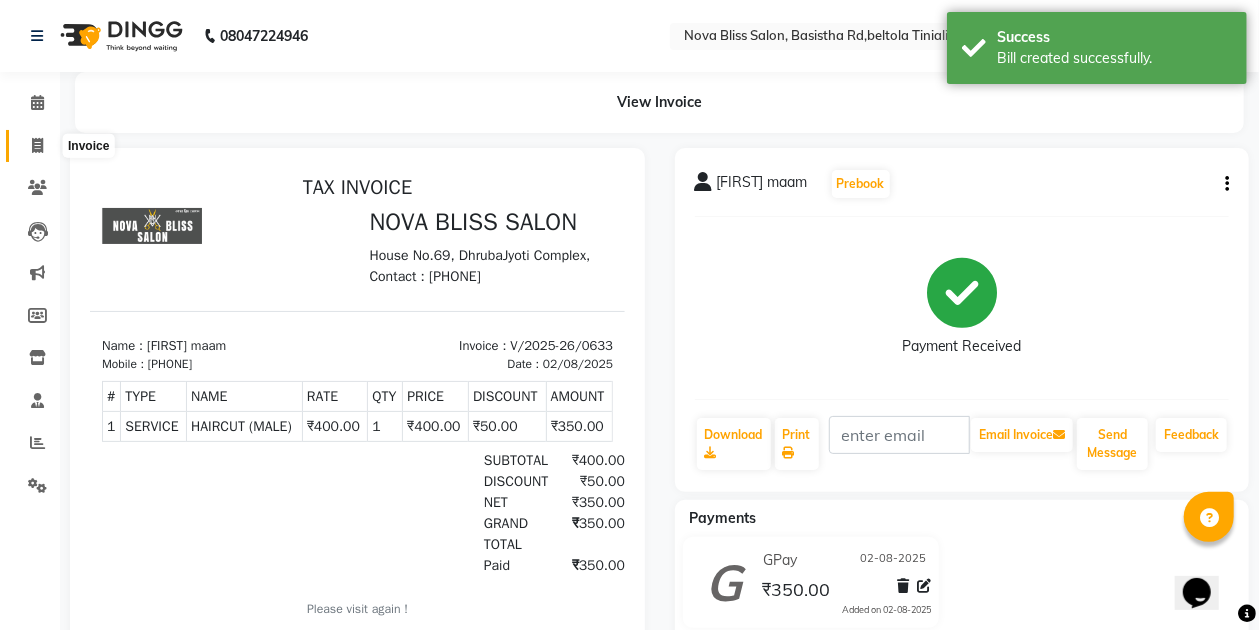 click 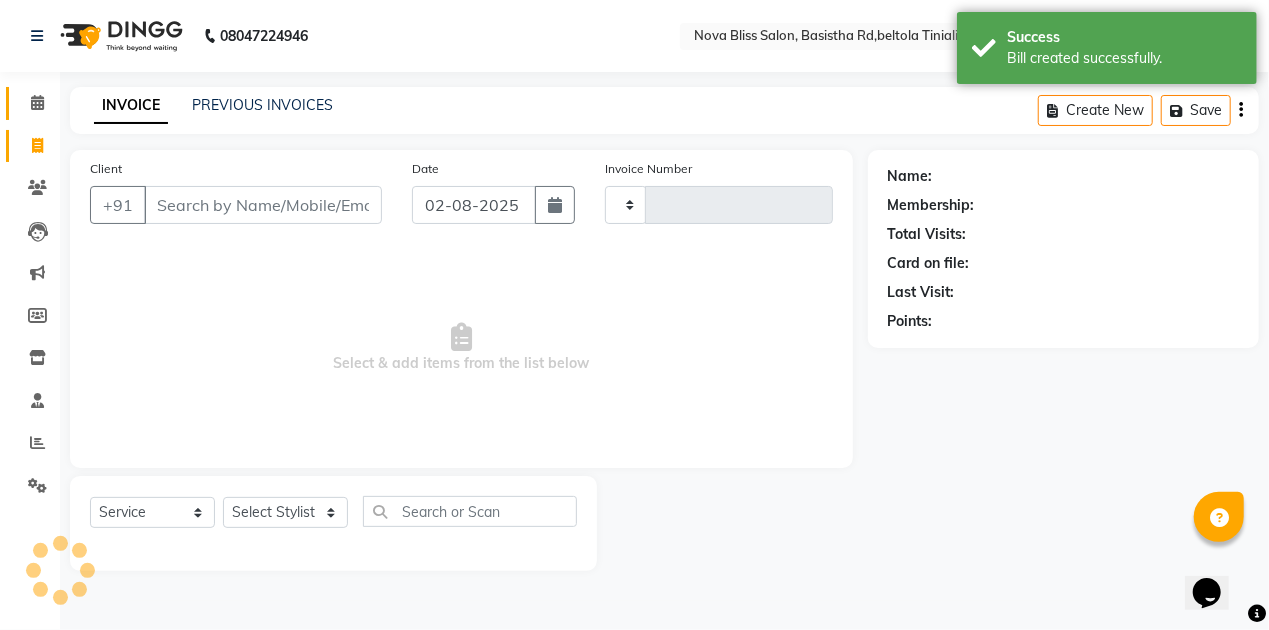 type on "0634" 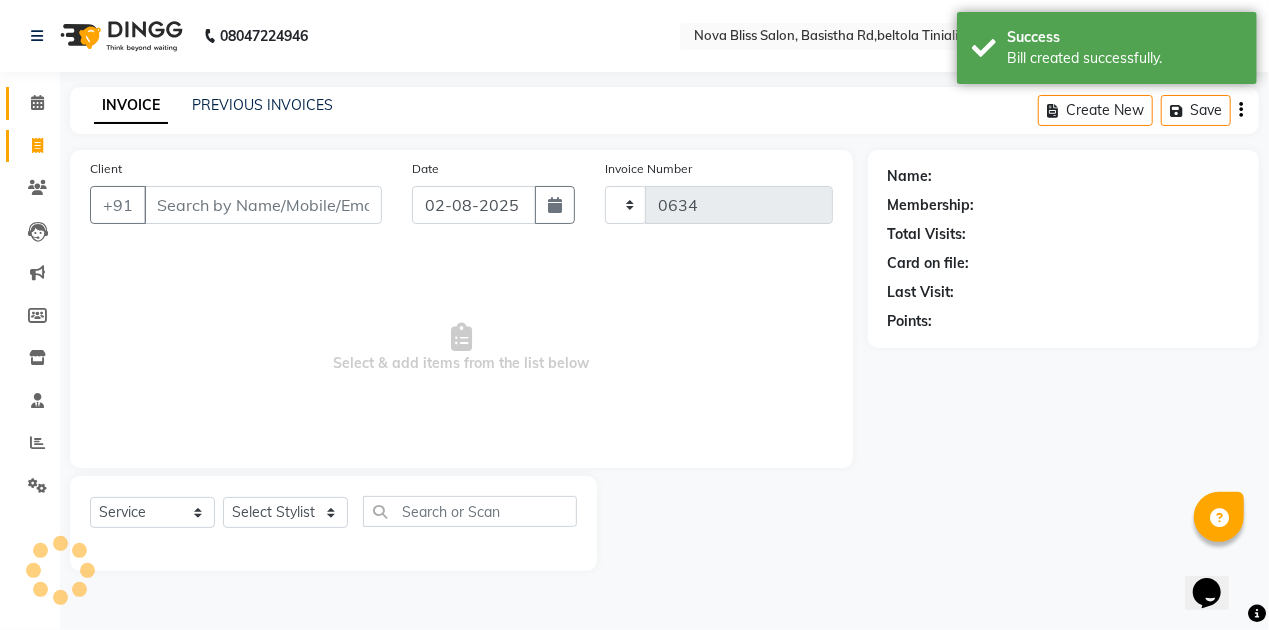 select on "6211" 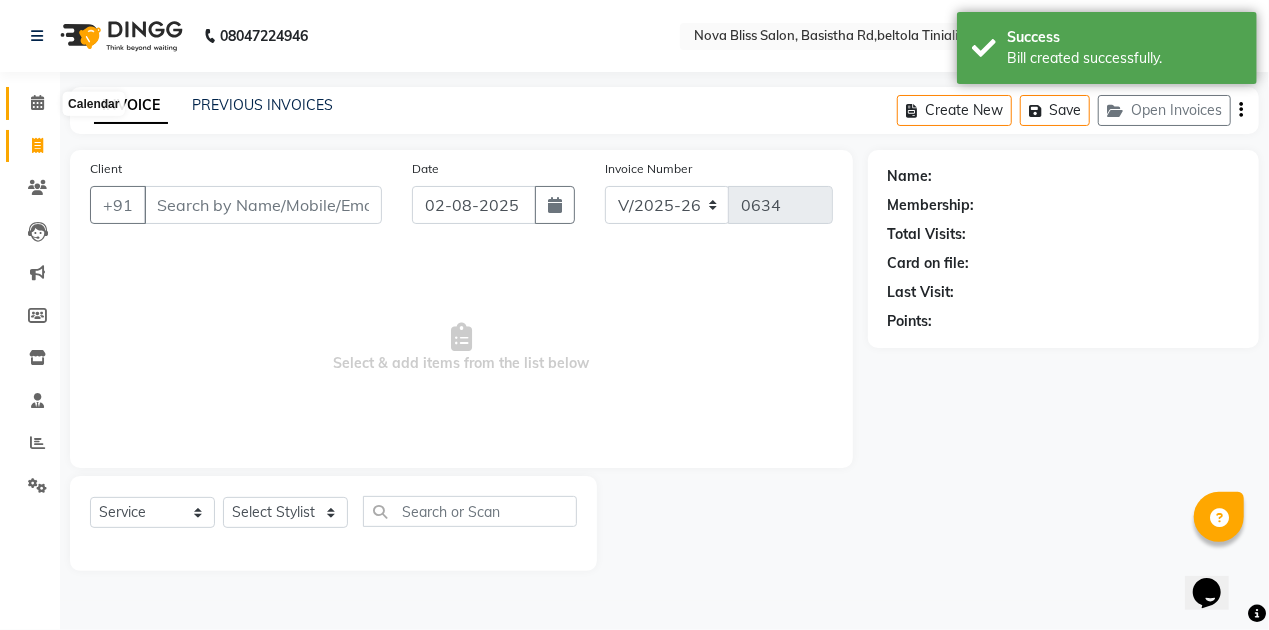 click 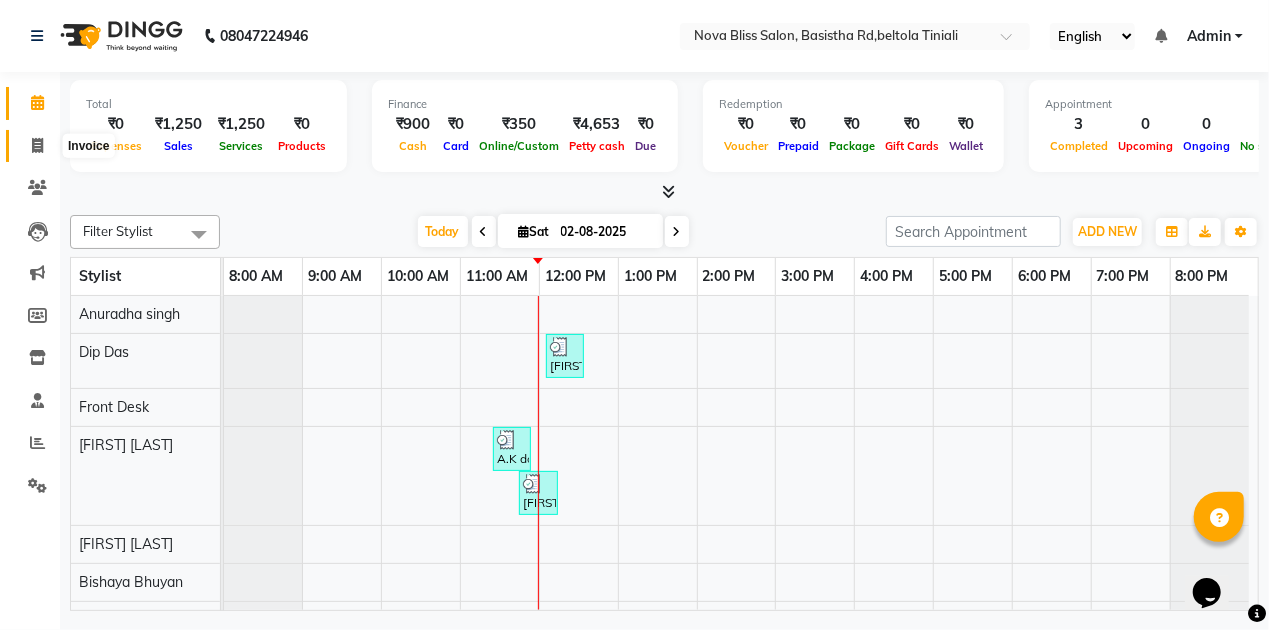 click 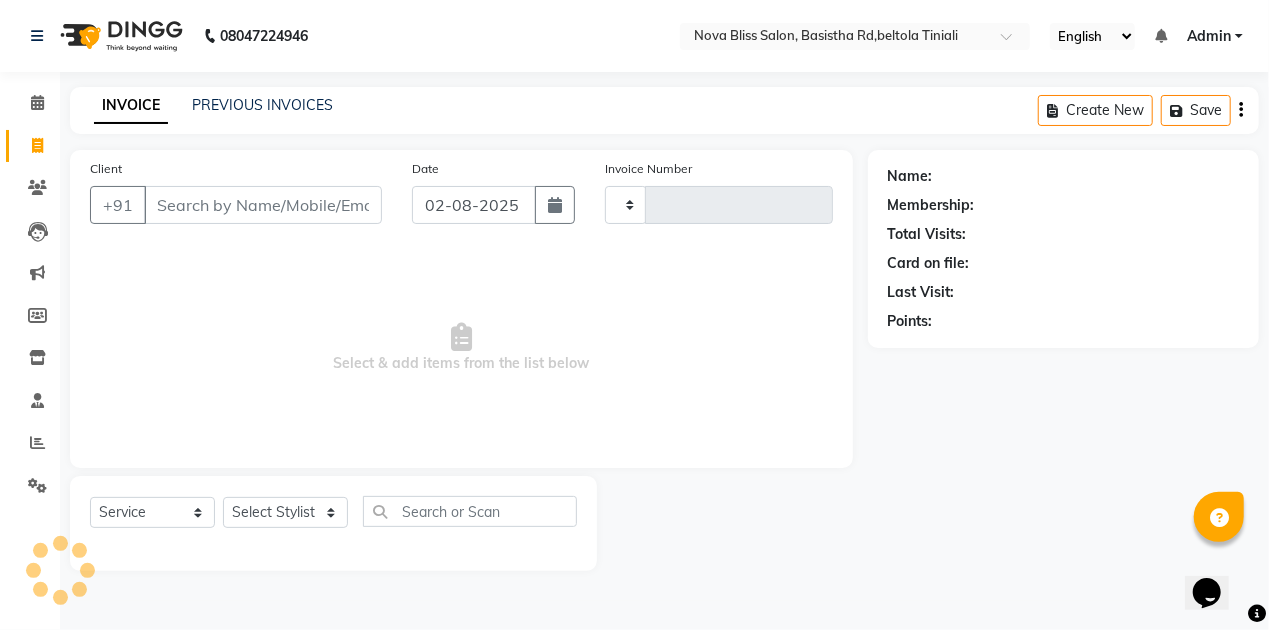 type on "0634" 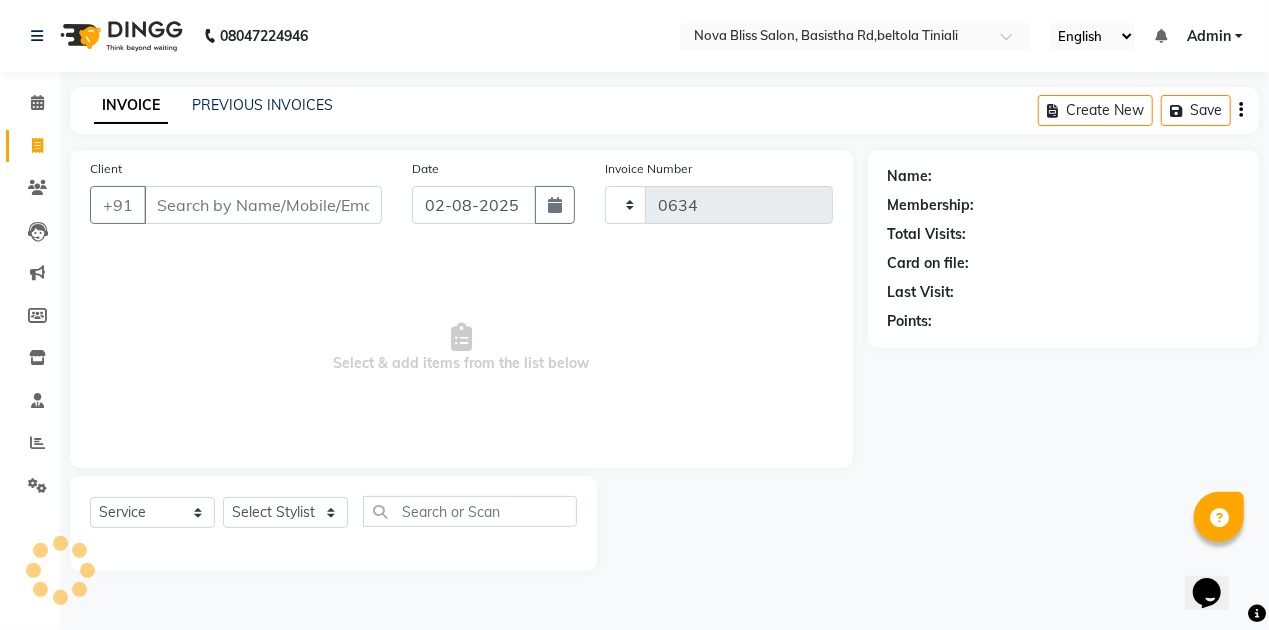 select on "6211" 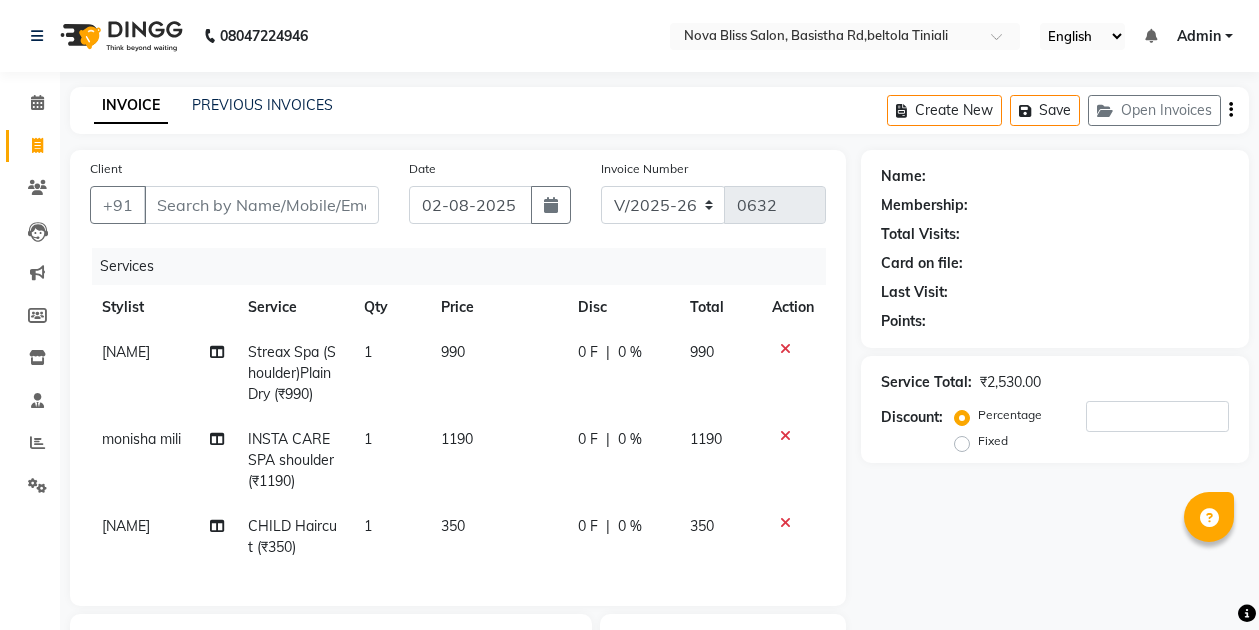 select on "6211" 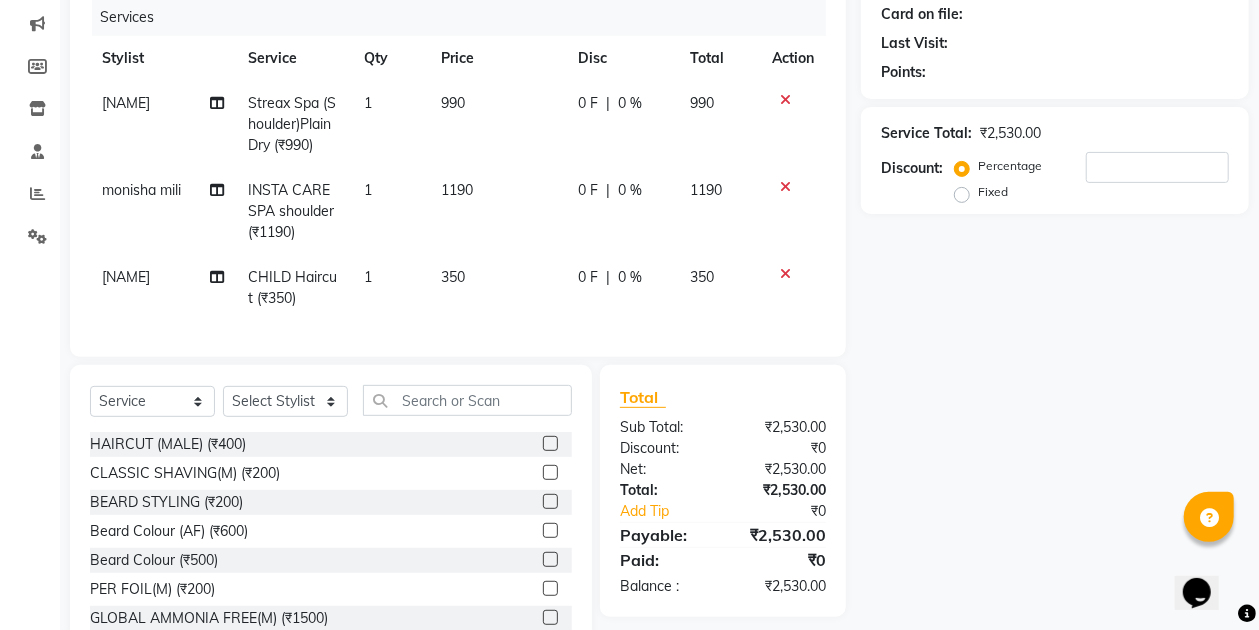 scroll, scrollTop: 0, scrollLeft: 0, axis: both 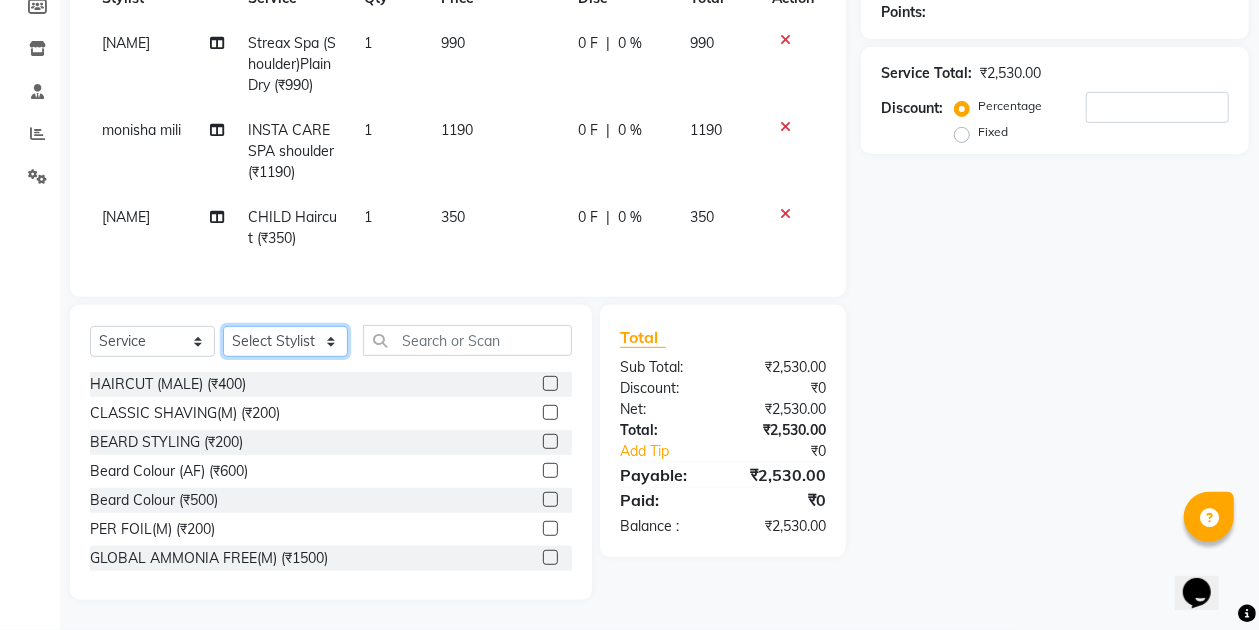 click on "Select Stylist Anuradha singh Bishaya Bhuyan Dip Das Ester jarain  Front Desk Luna kalita monisha mili Pintu Rajak" 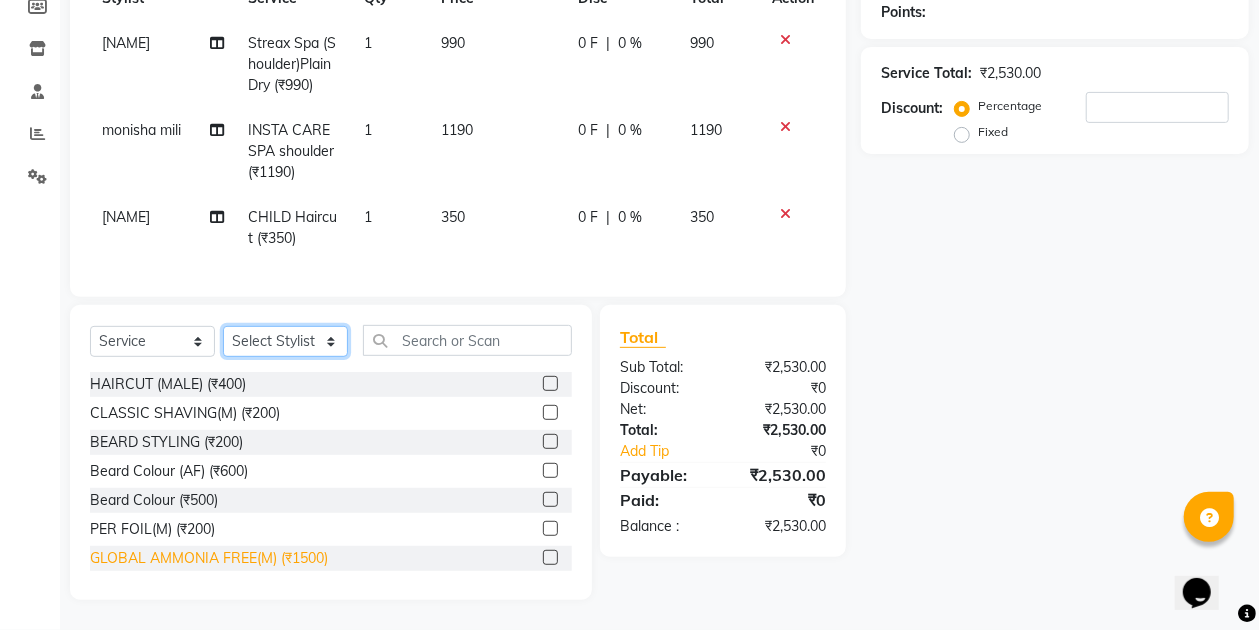select on "45622" 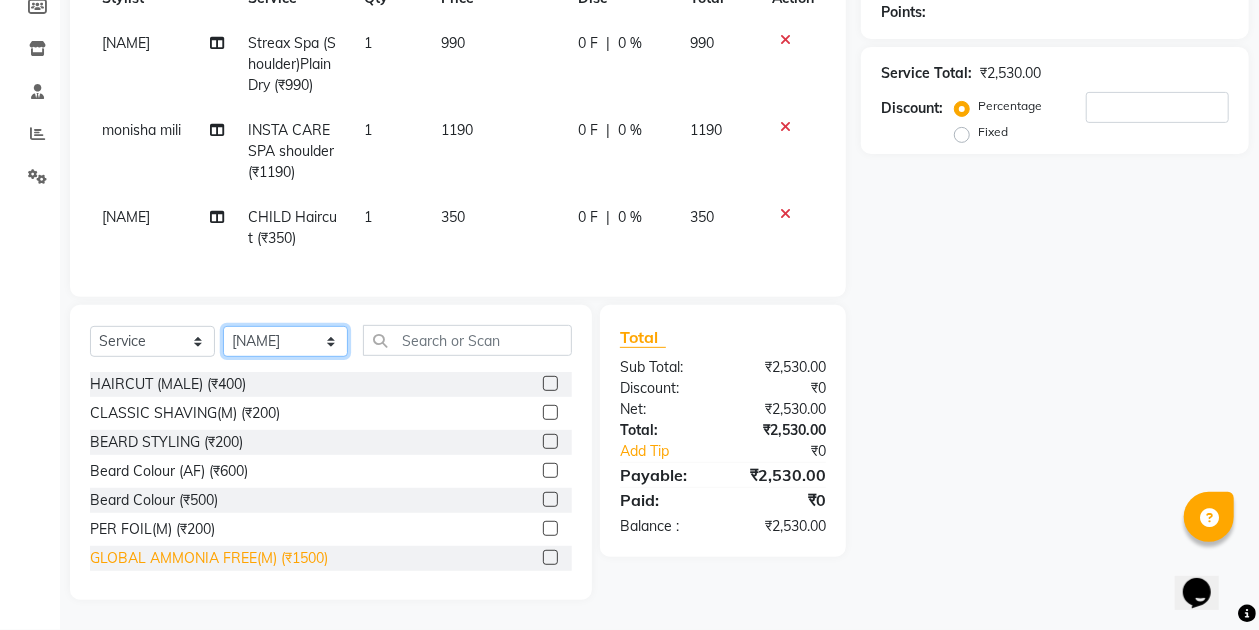 click on "Select Stylist Anuradha singh Bishaya Bhuyan Dip Das Ester jarain  Front Desk Luna kalita monisha mili Pintu Rajak" 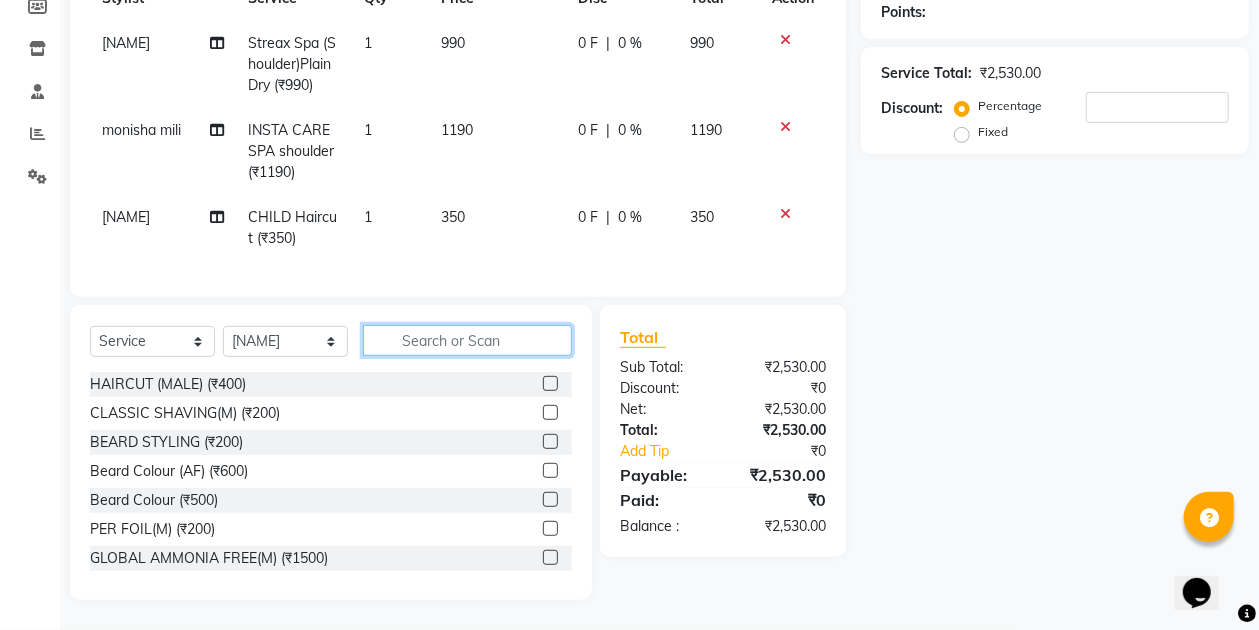 click 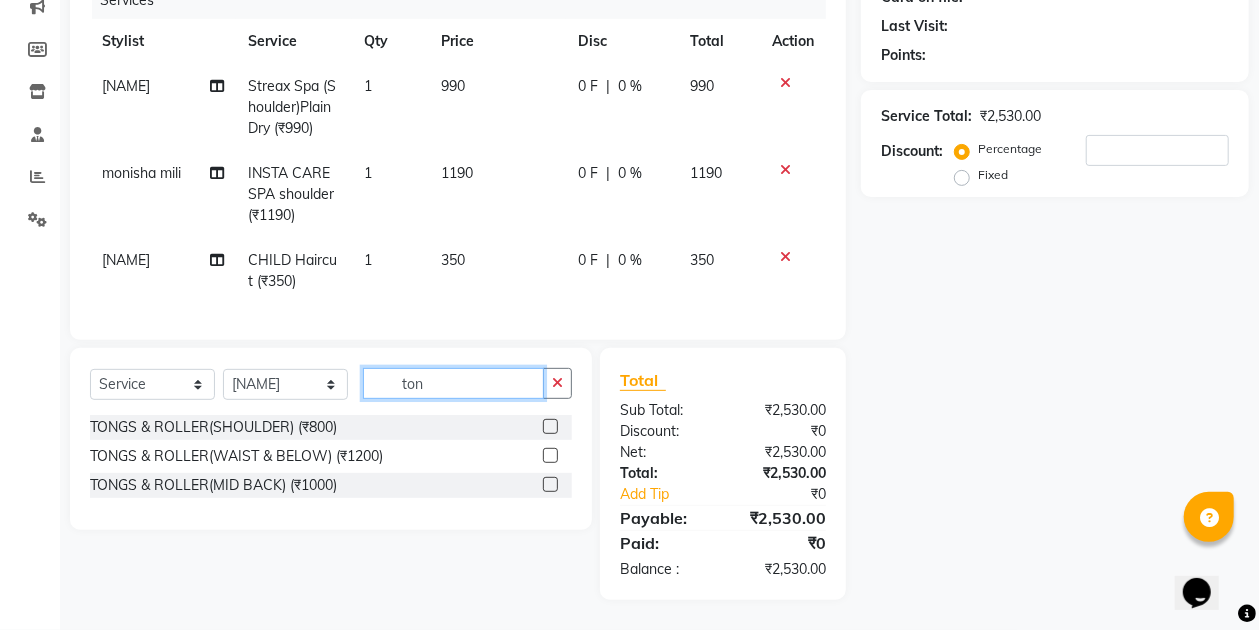 scroll, scrollTop: 274, scrollLeft: 0, axis: vertical 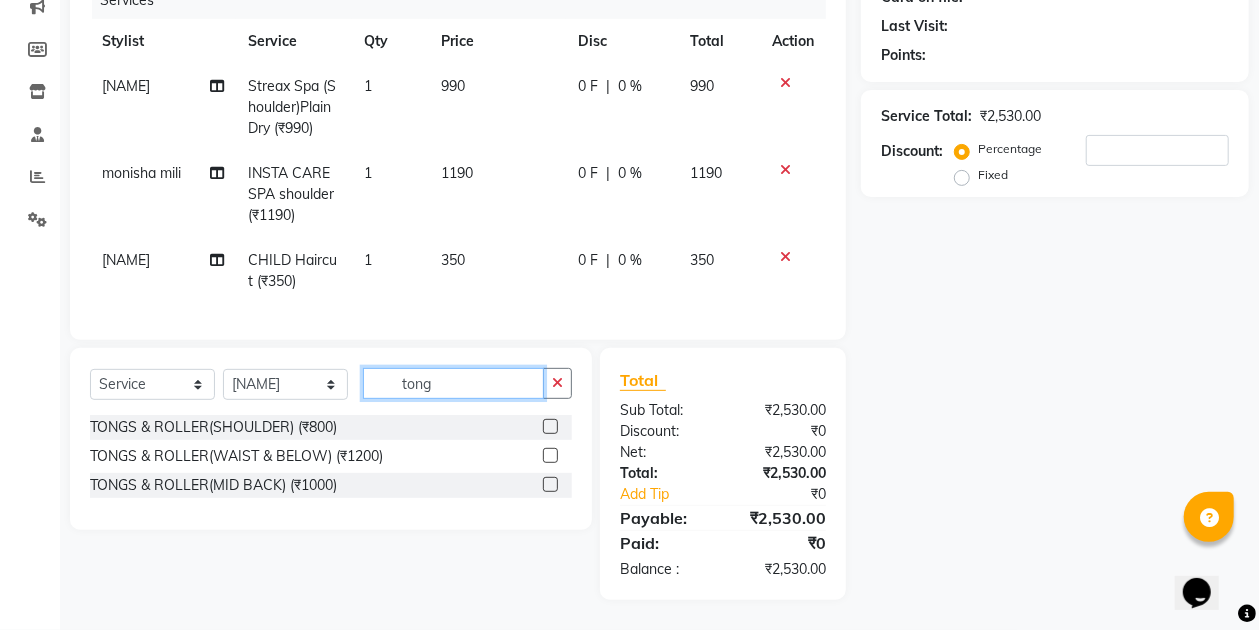 type on "tong" 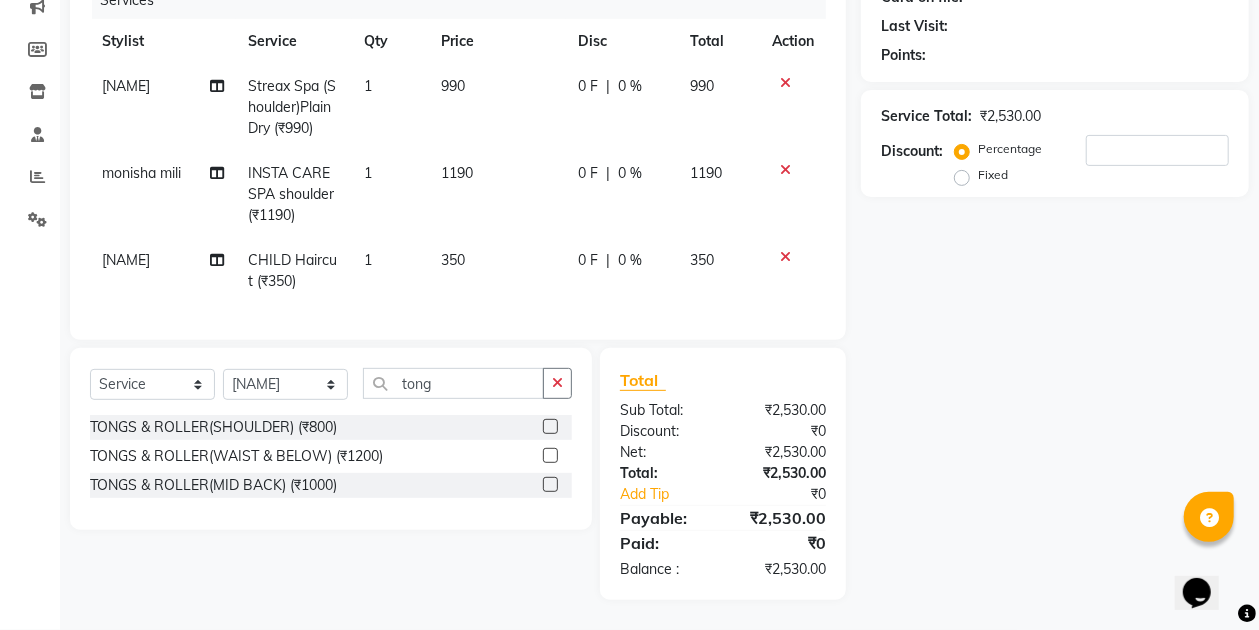 click 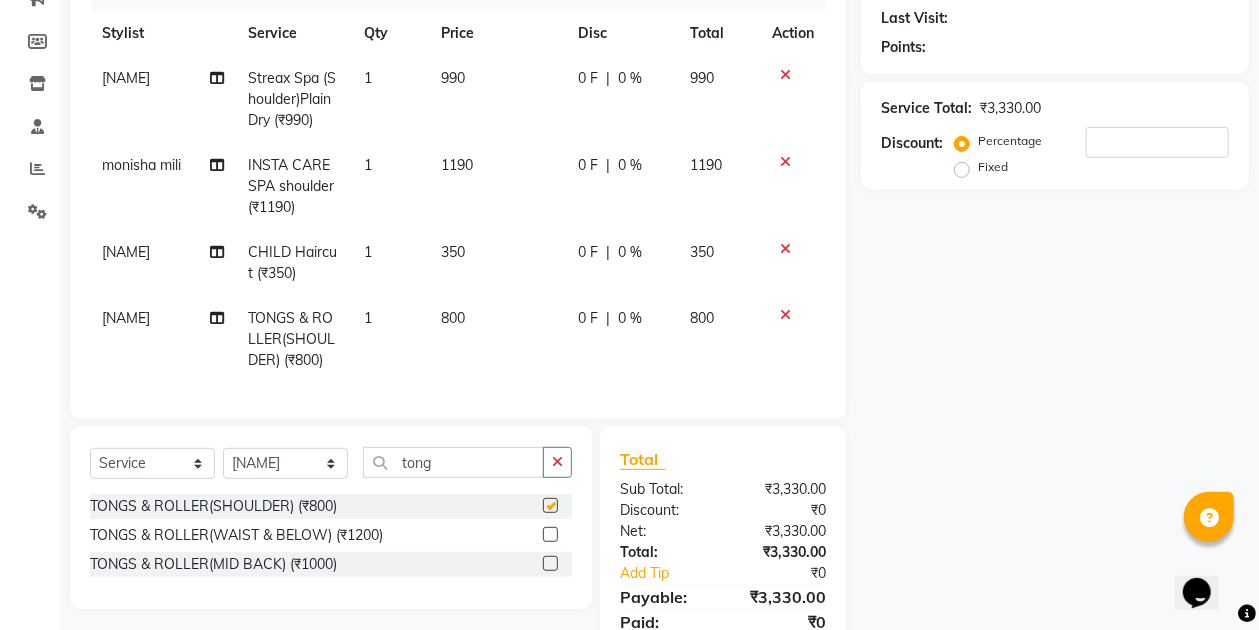 checkbox on "false" 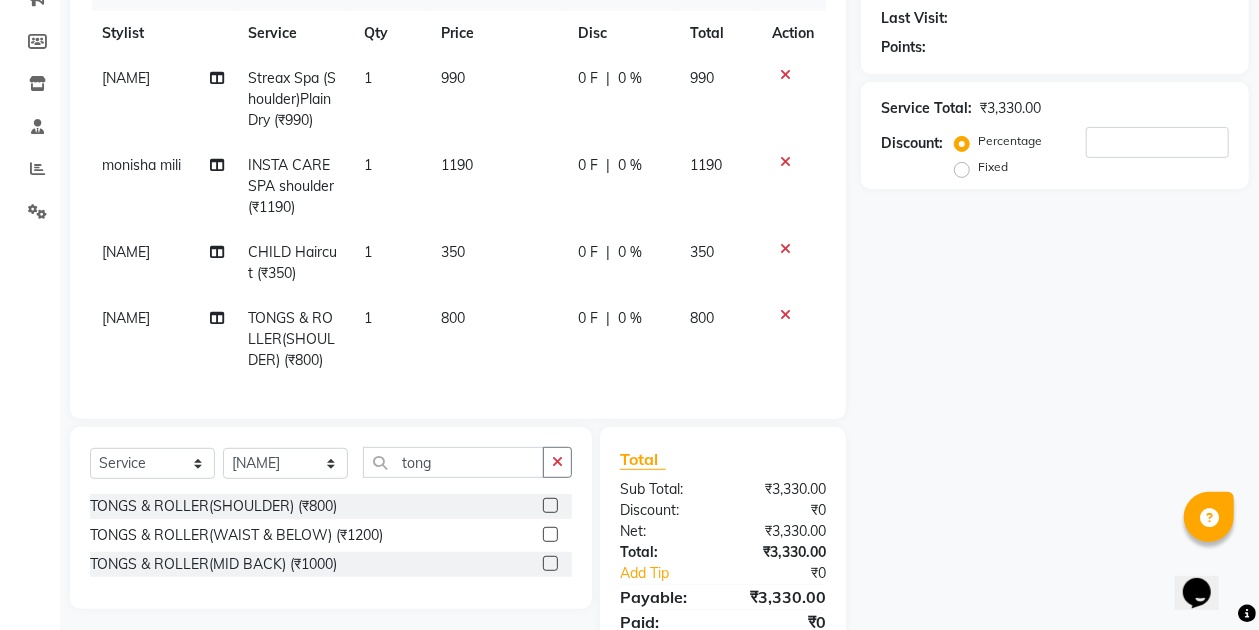 scroll, scrollTop: 208, scrollLeft: 0, axis: vertical 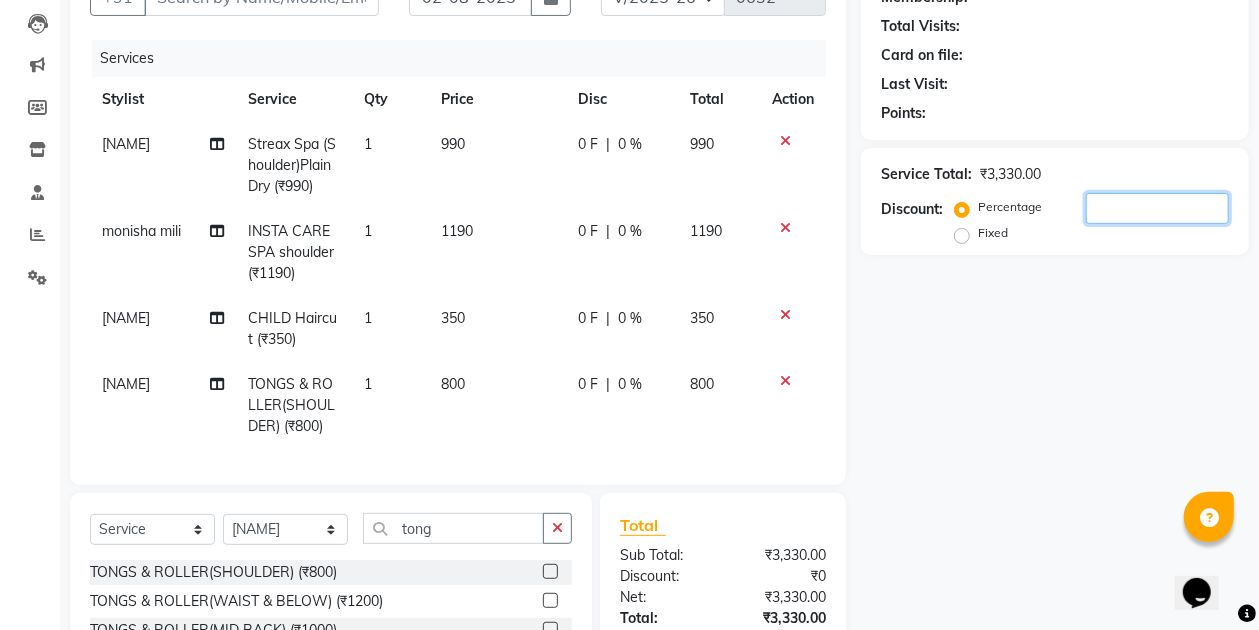 click 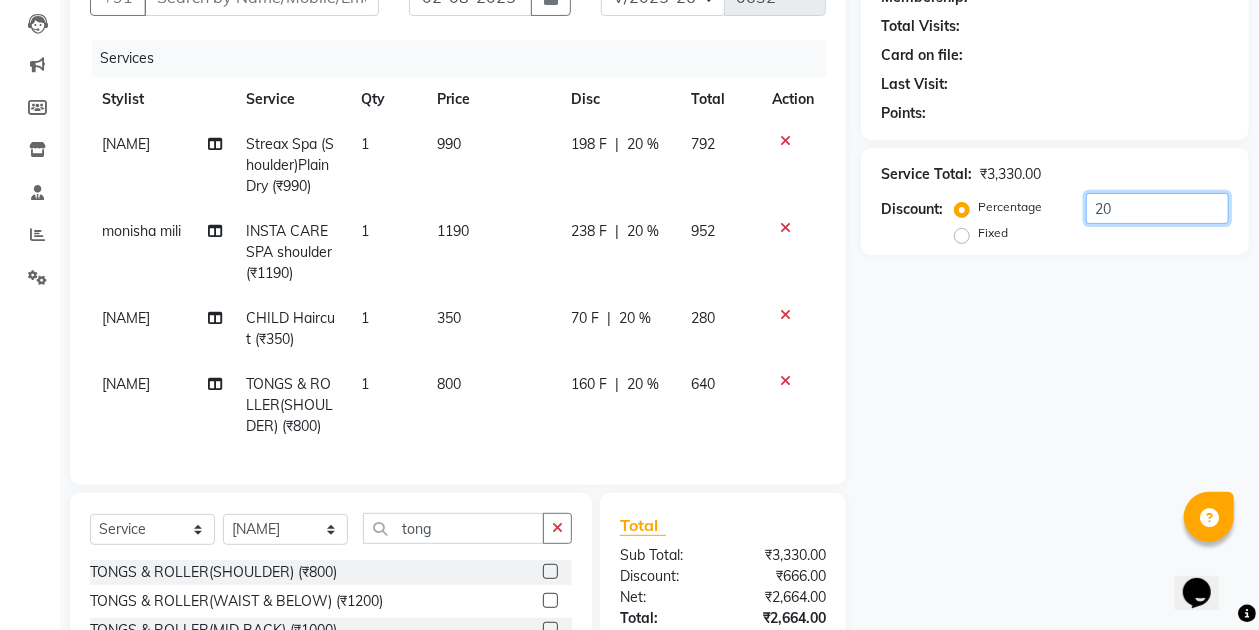 type on "20" 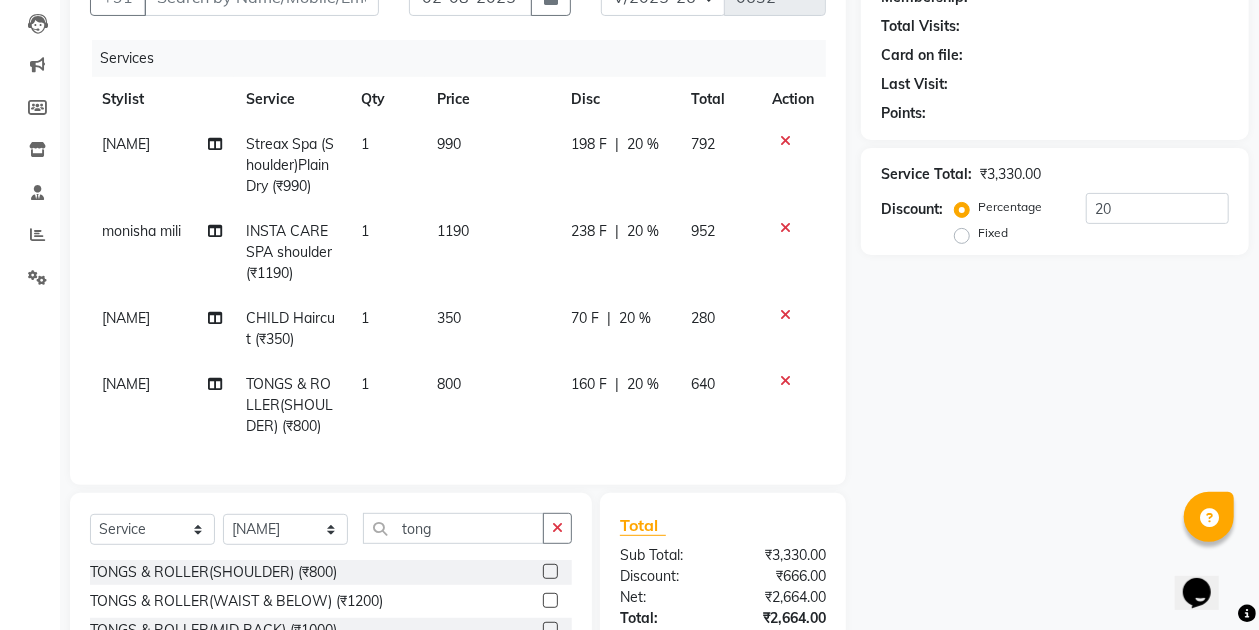 click on "Name: Membership: Total Visits: Card on file: Last Visit:  Points:  Service Total:  ₹3,330.00  Discount:  Percentage   Fixed  20" 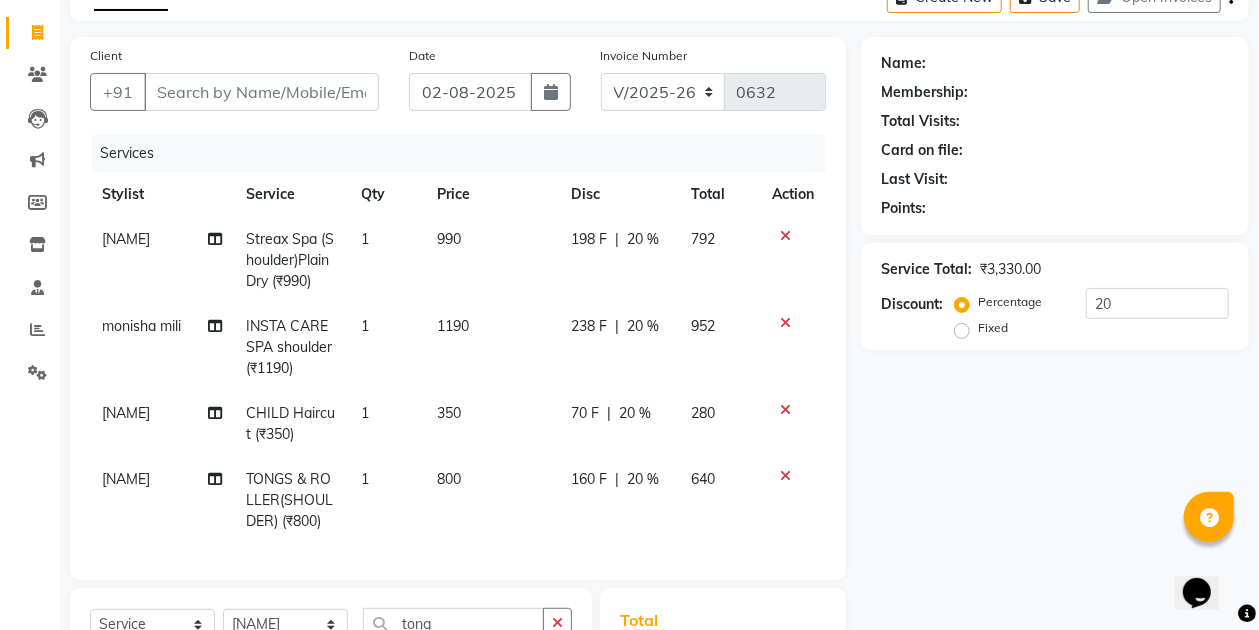scroll, scrollTop: 0, scrollLeft: 0, axis: both 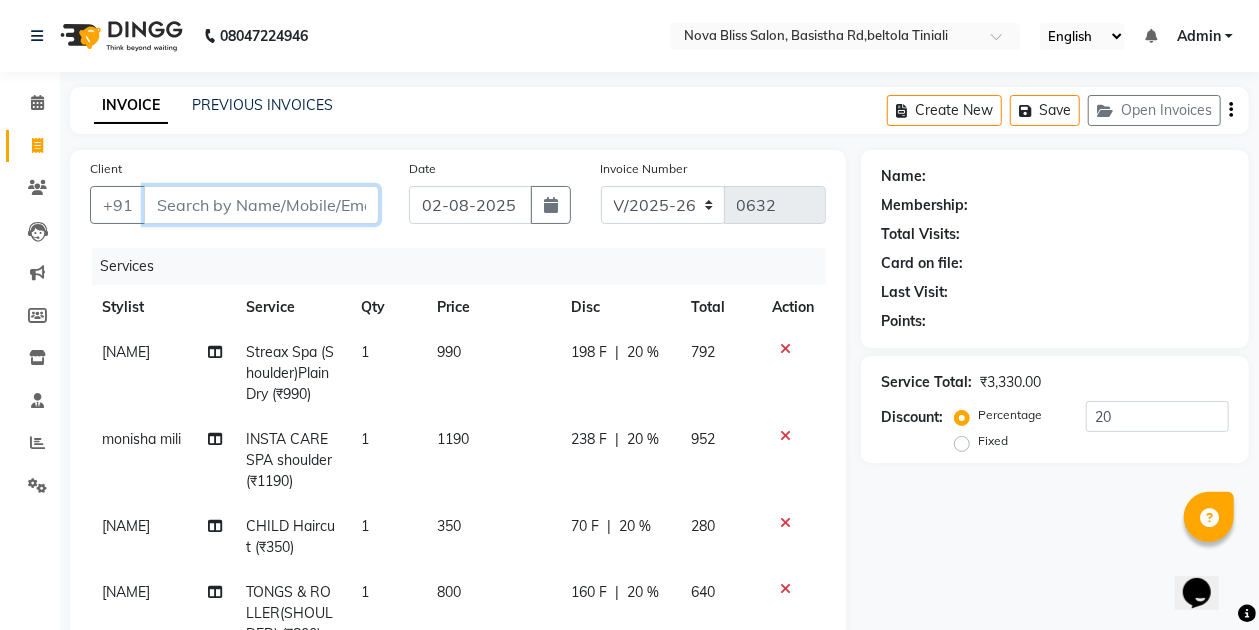 click on "Client" at bounding box center (261, 205) 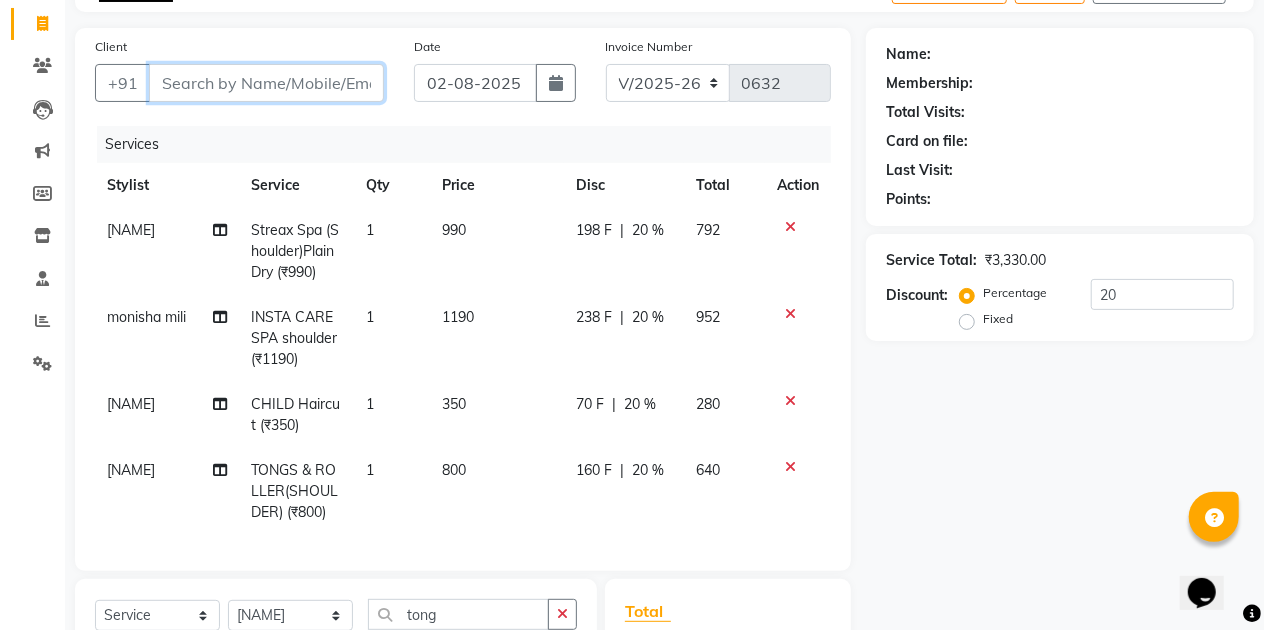 scroll, scrollTop: 133, scrollLeft: 0, axis: vertical 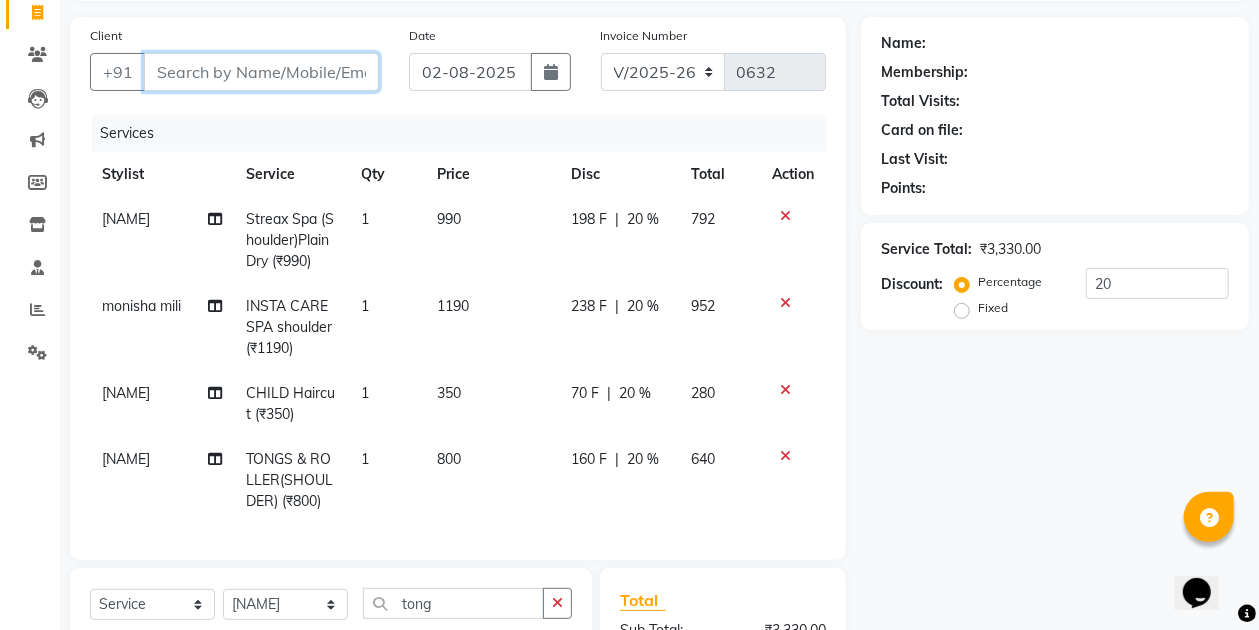 click on "Client" at bounding box center (261, 72) 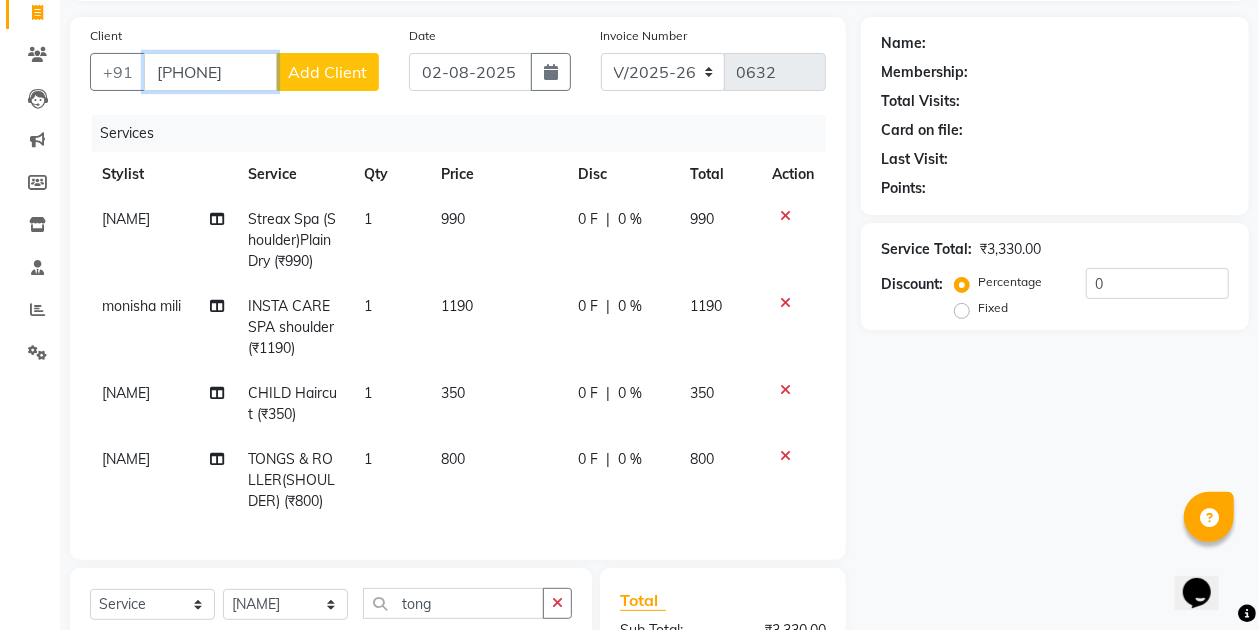 type on "7085925164" 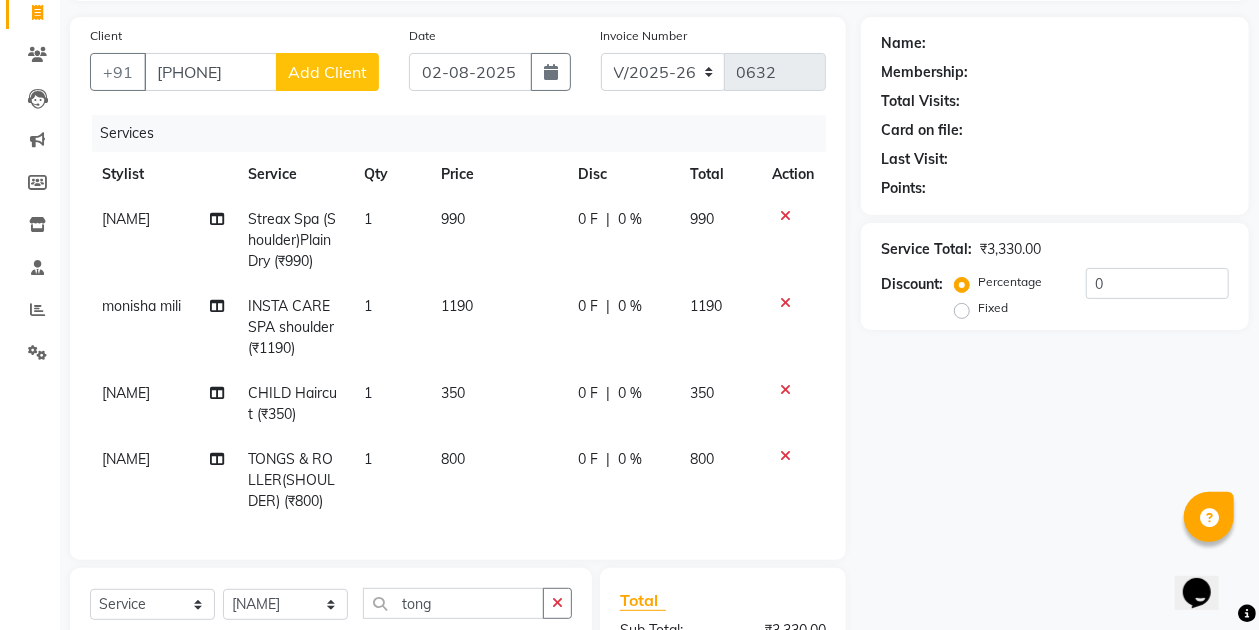 click on "Add Client" 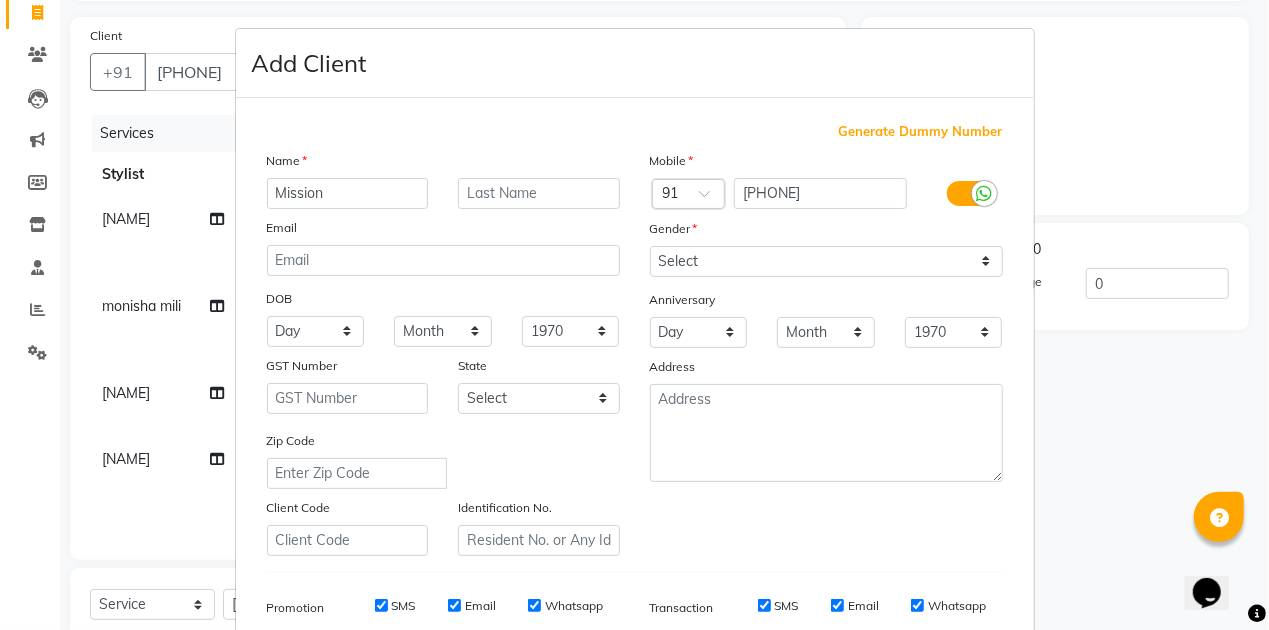 type on "Mission" 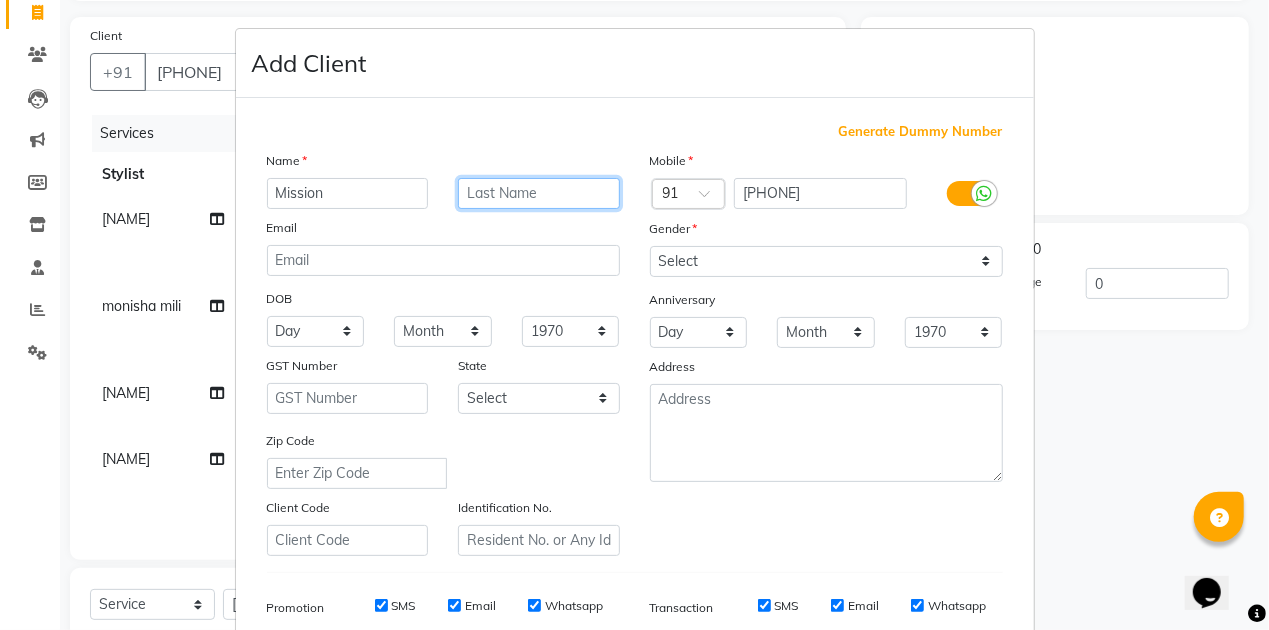 click at bounding box center [539, 193] 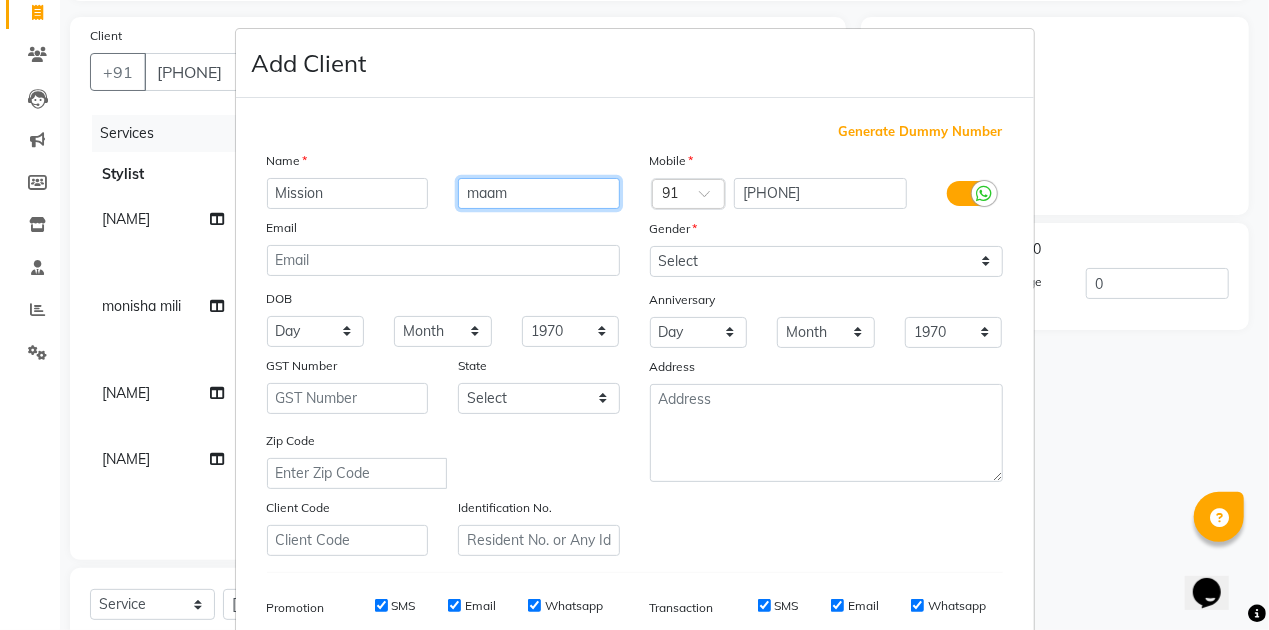 type on "maam" 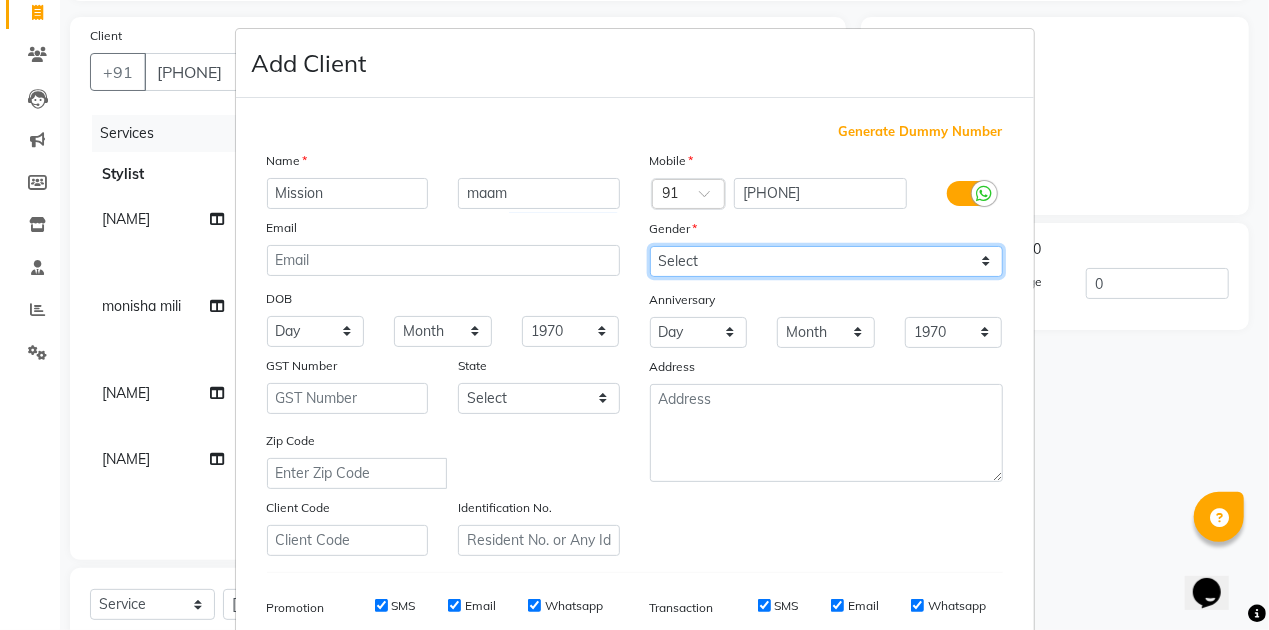click on "Select Male Female Other Prefer Not To Say" at bounding box center [826, 261] 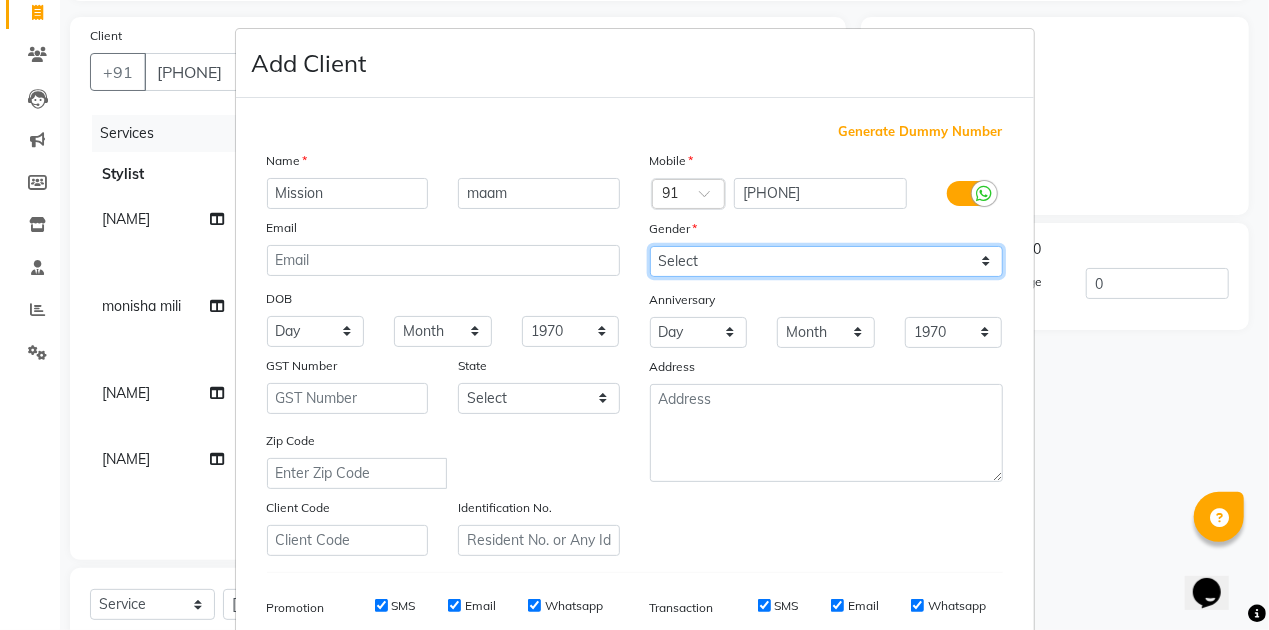 select on "female" 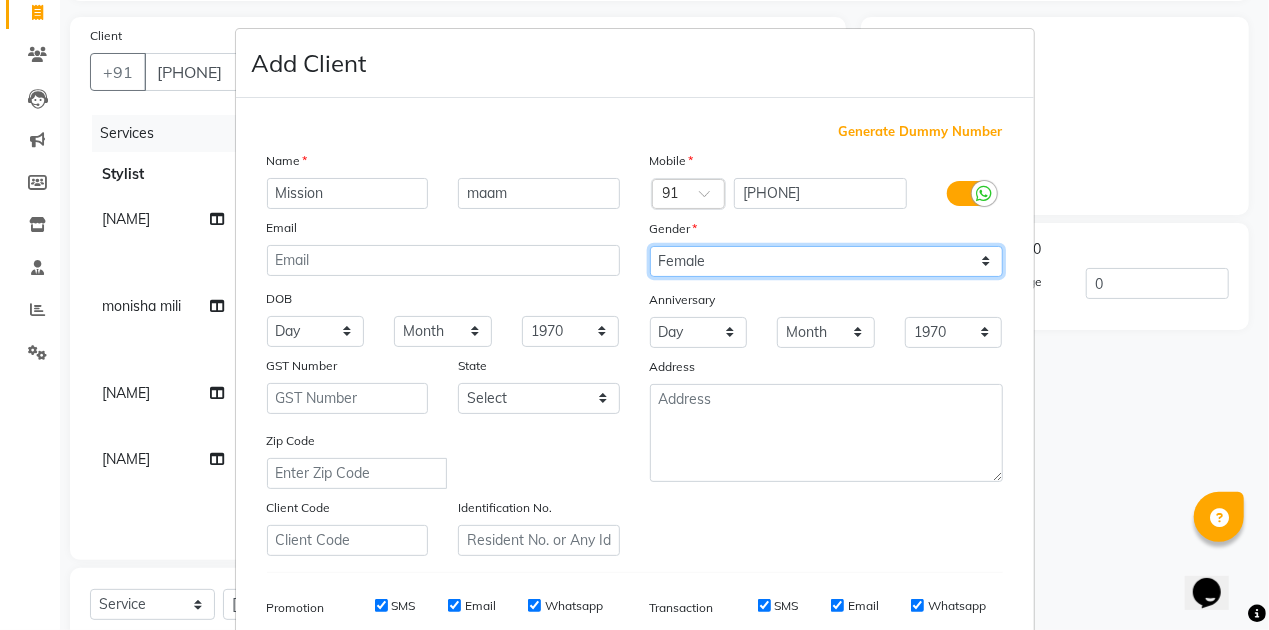 click on "Select Male Female Other Prefer Not To Say" at bounding box center (826, 261) 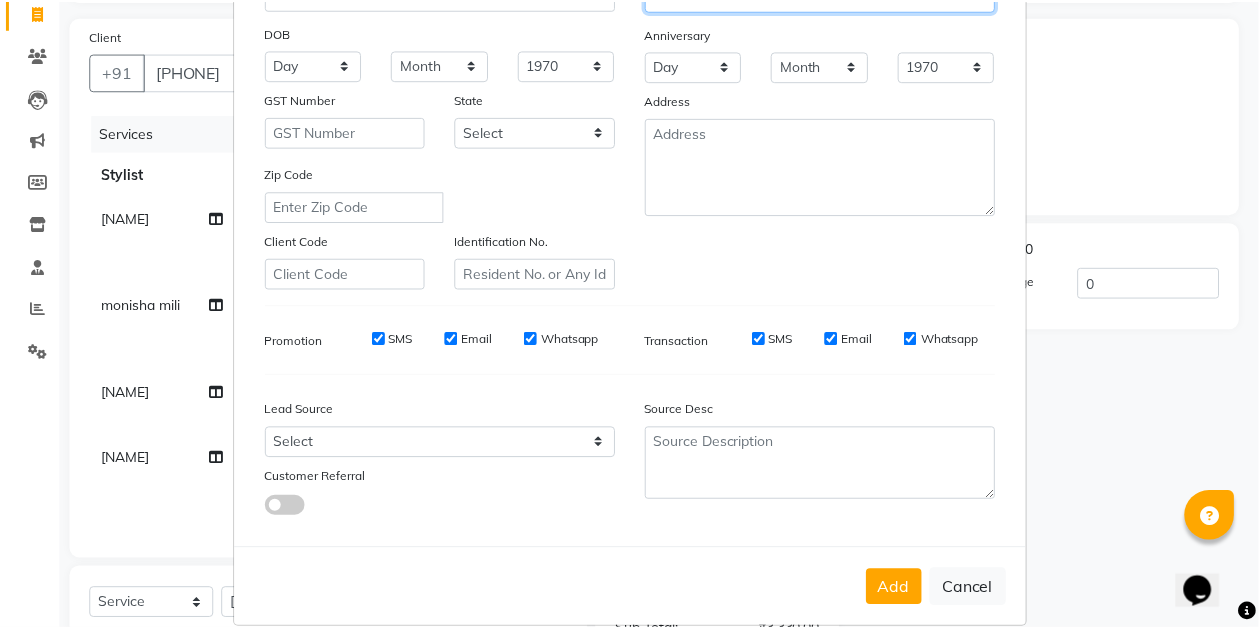 scroll, scrollTop: 290, scrollLeft: 0, axis: vertical 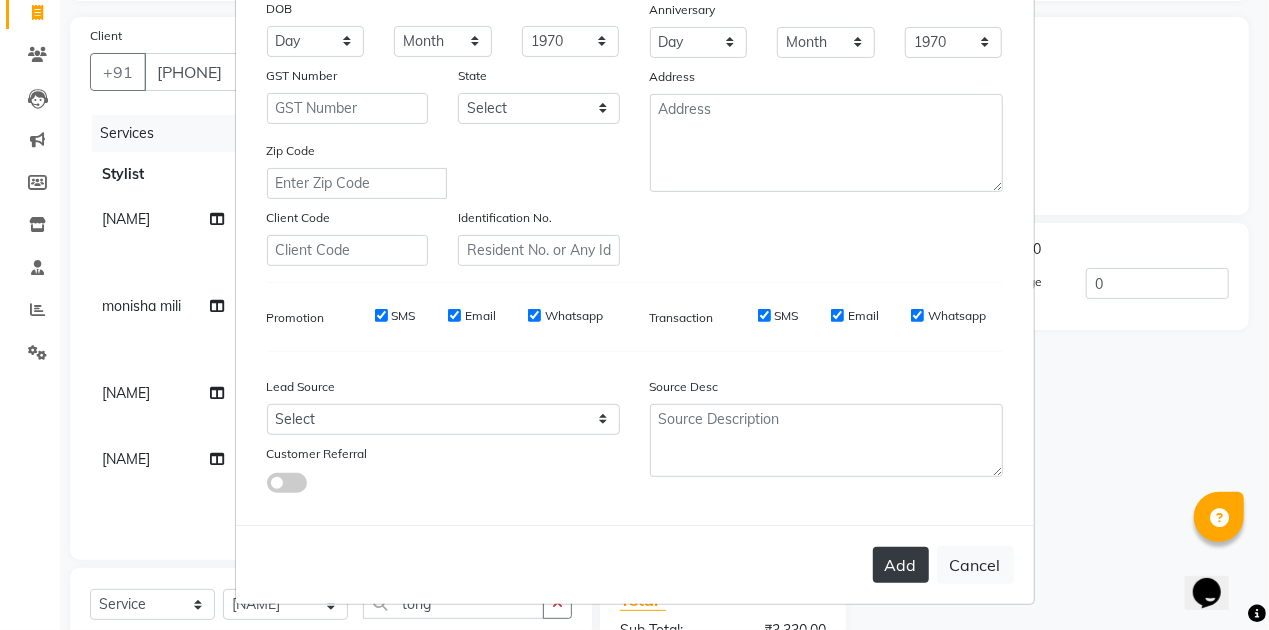 click on "Add" at bounding box center (901, 565) 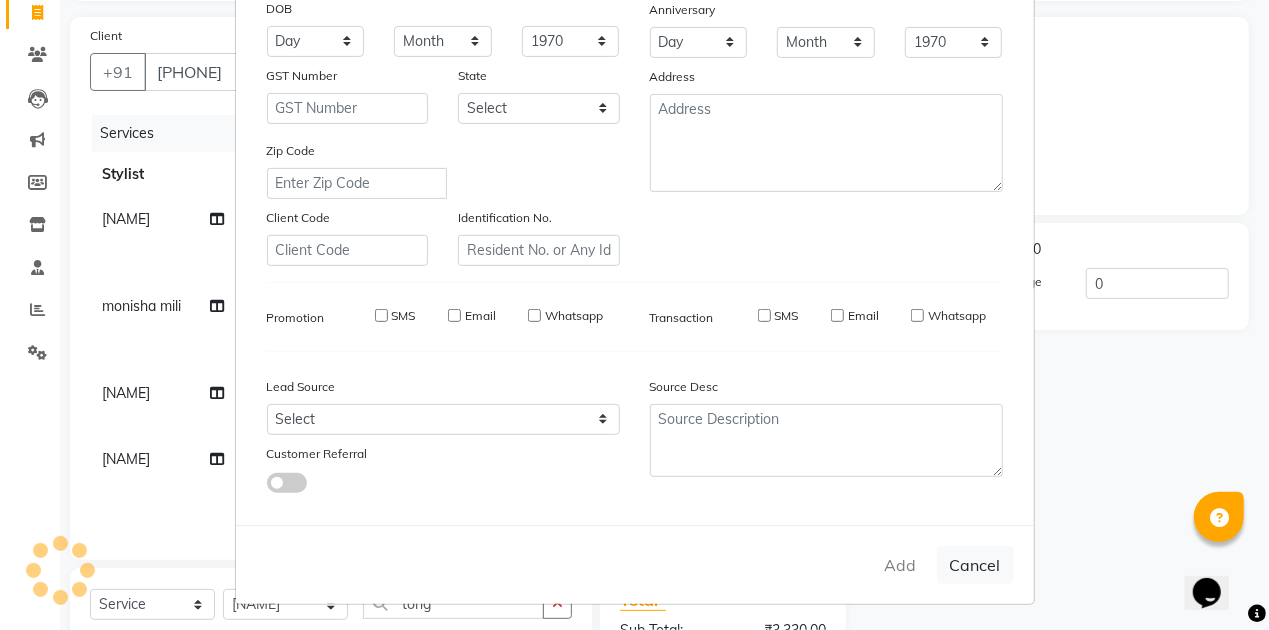 type 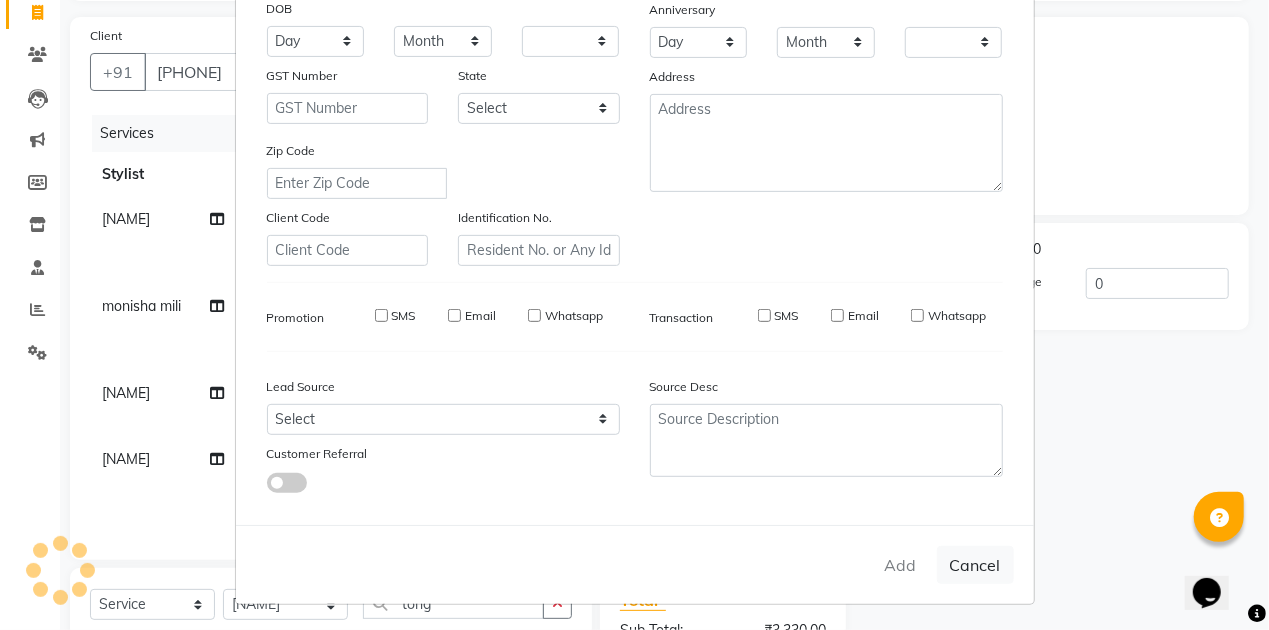 checkbox on "false" 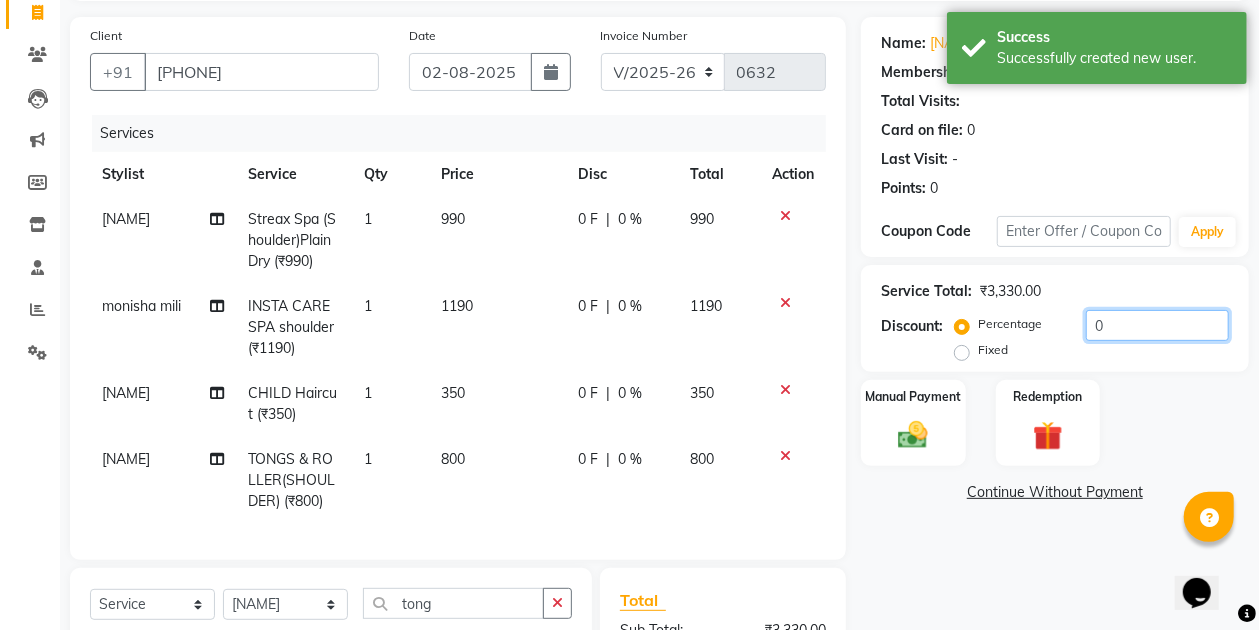 click on "0" 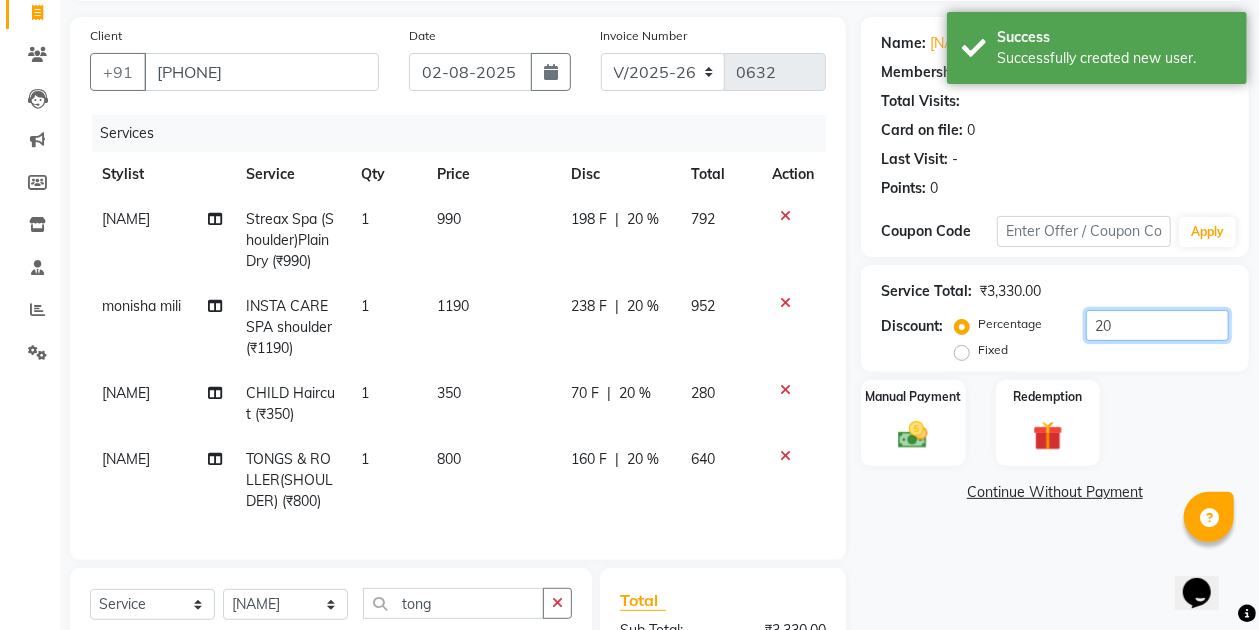 type on "20" 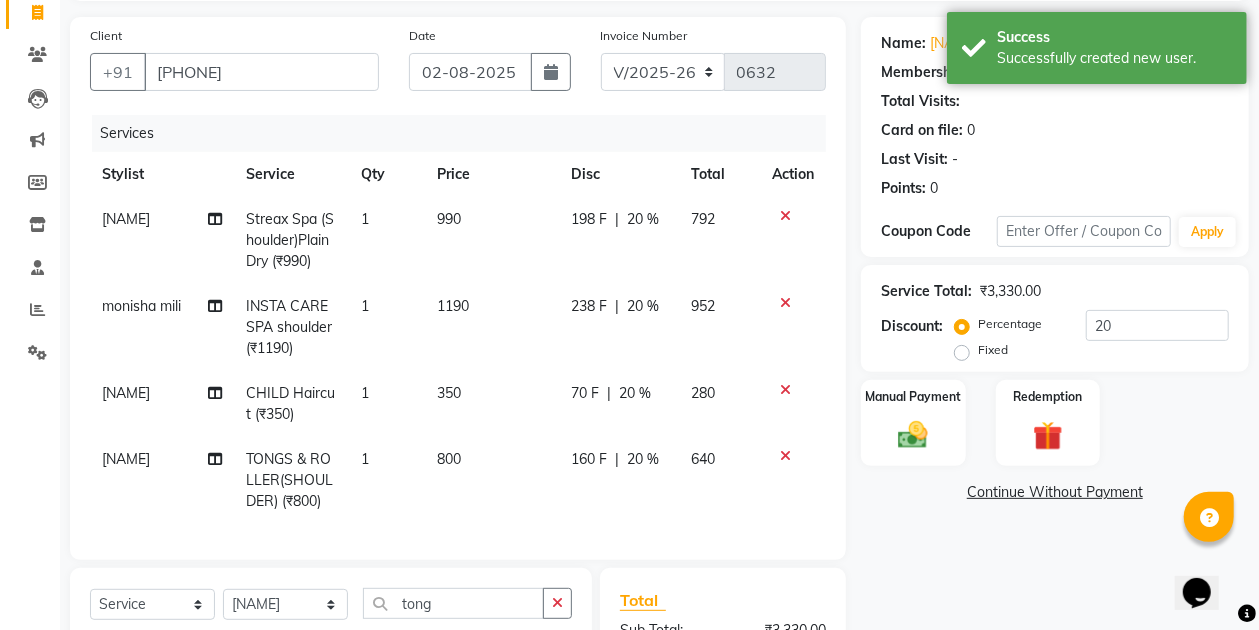 click on "Name: Mission Maam Membership:  No Active Membership  Total Visits:   Card on file:  0 Last Visit:   - Points:   0  Coupon Code Apply Service Total:  ₹3,330.00  Discount:  Percentage   Fixed  20 Manual Payment Redemption  Continue Without Payment" 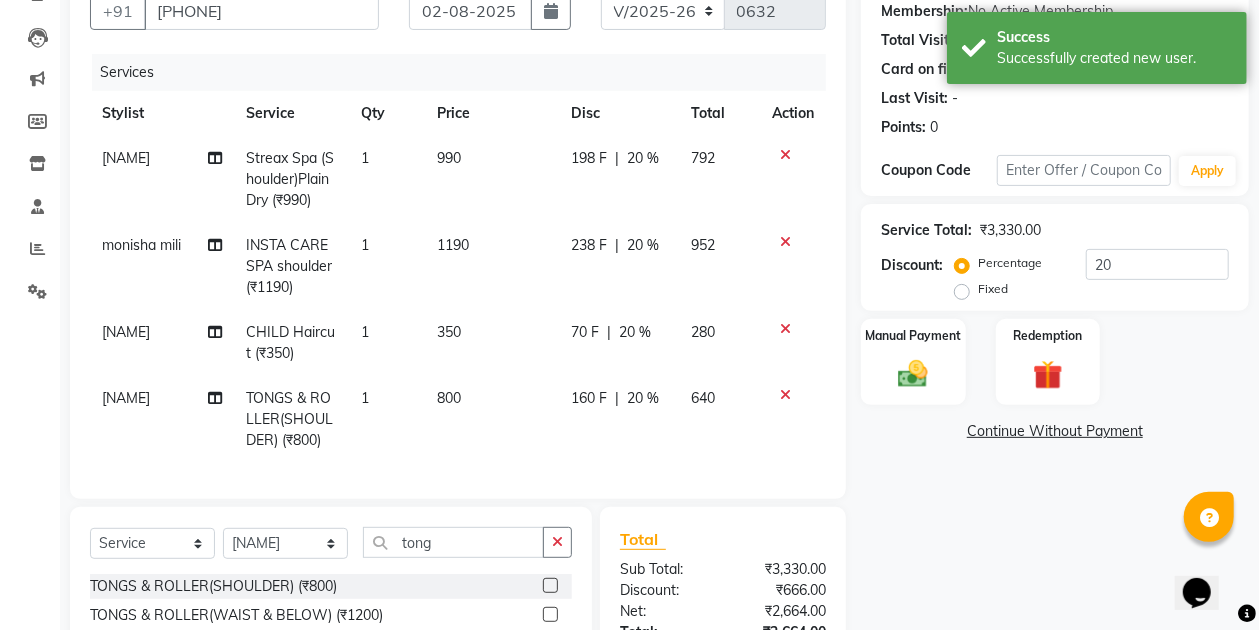 scroll, scrollTop: 362, scrollLeft: 0, axis: vertical 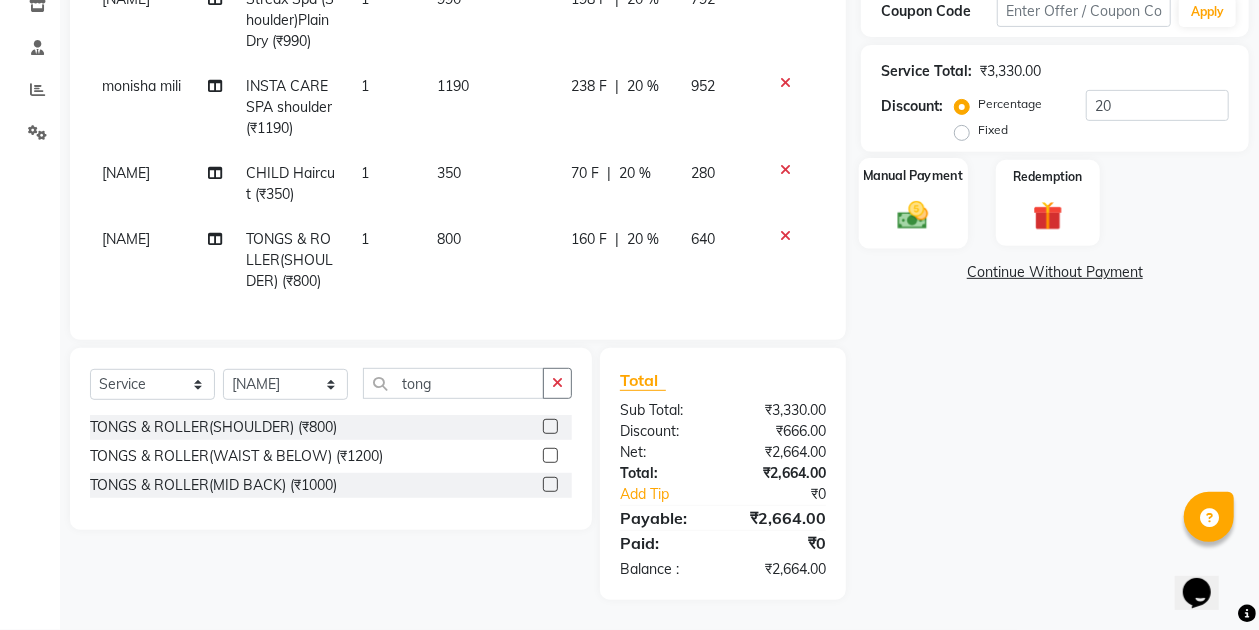 click on "Manual Payment" 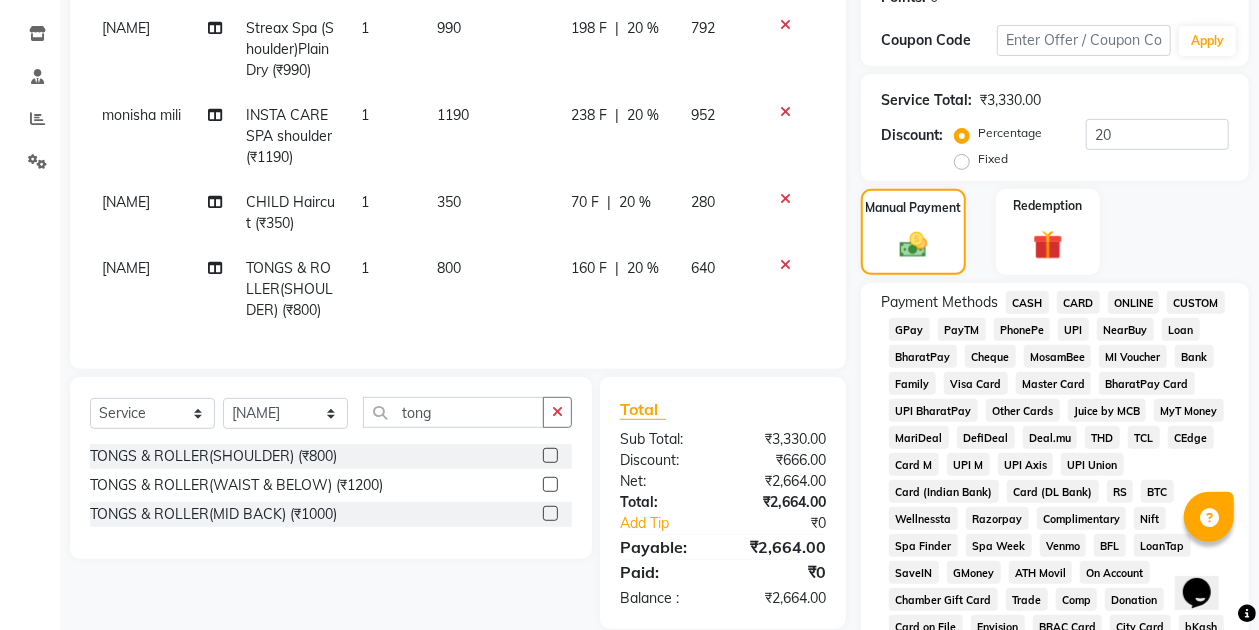 scroll, scrollTop: 295, scrollLeft: 0, axis: vertical 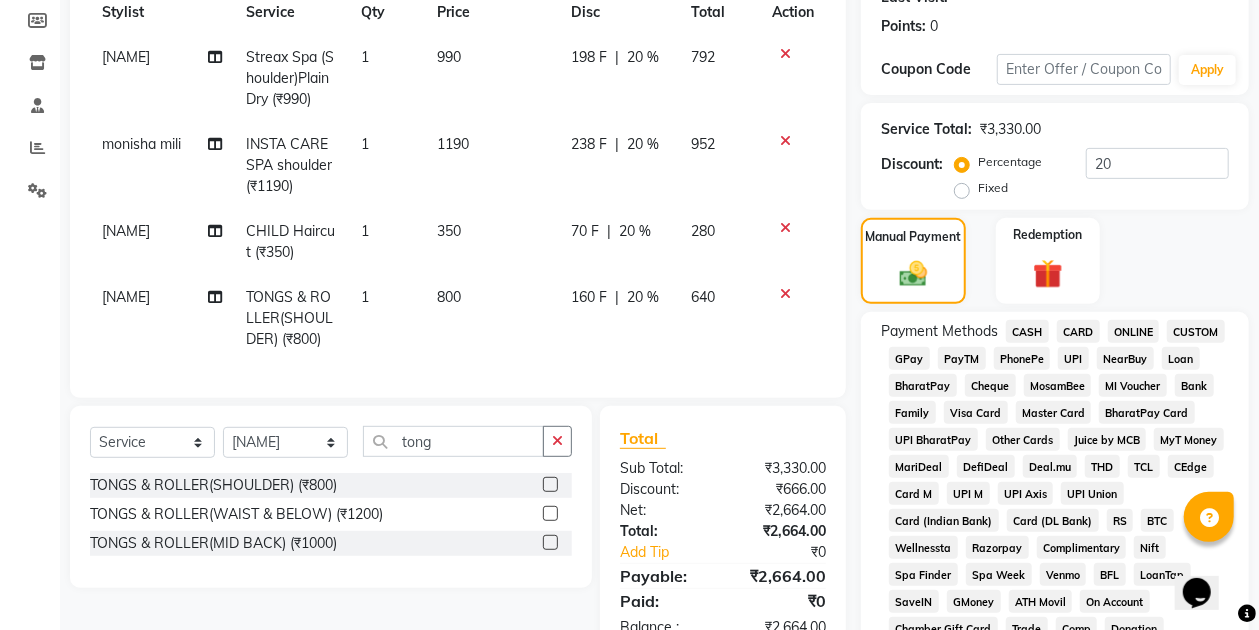 click on "160 F" 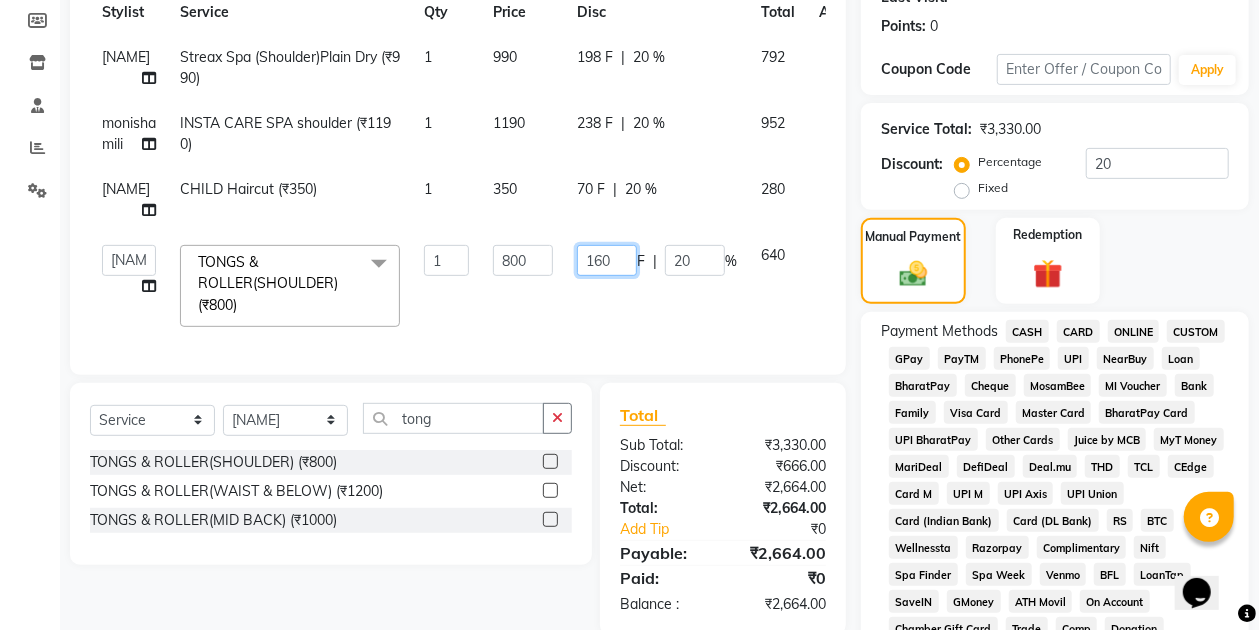 click on "160" 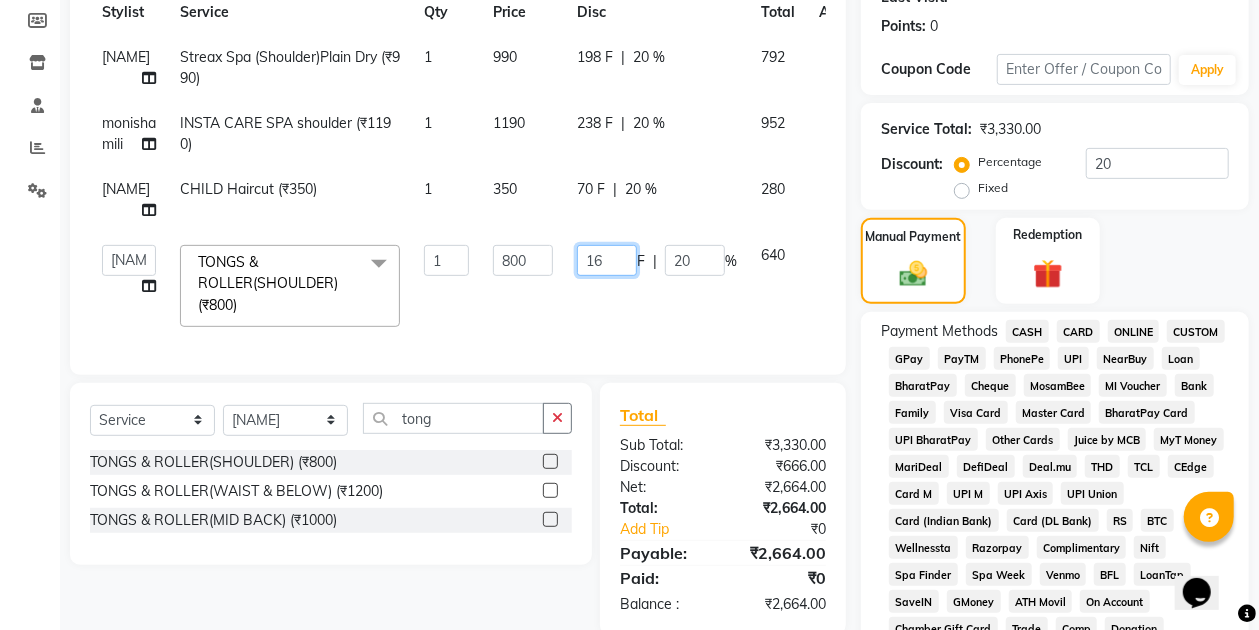 type on "164" 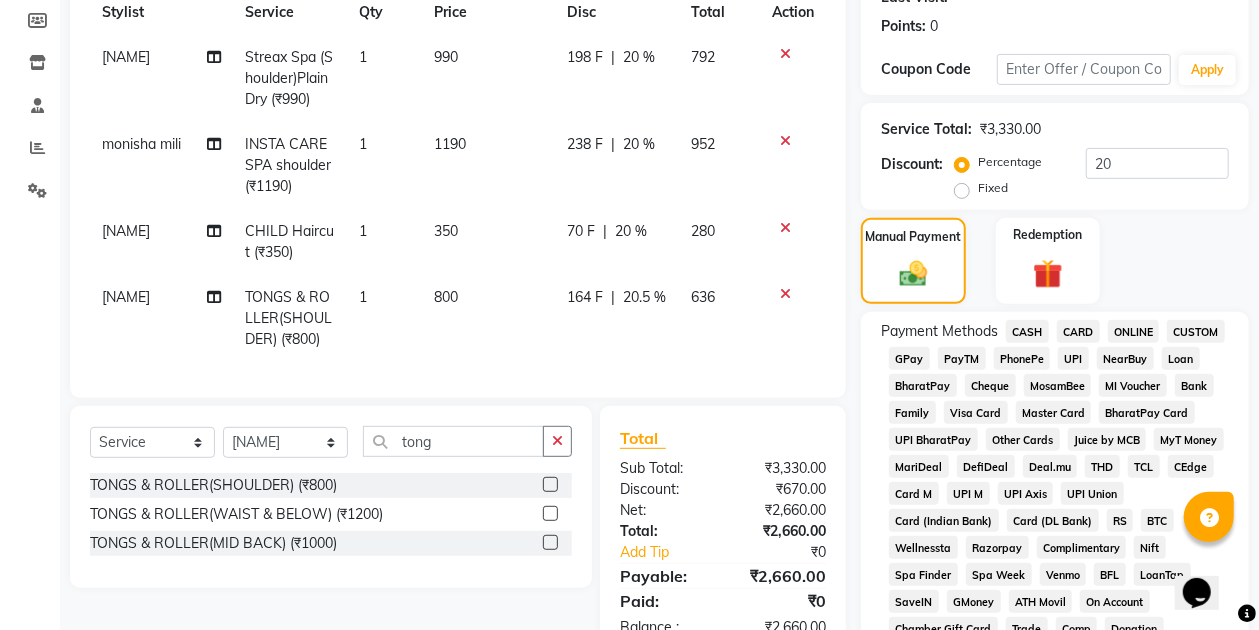 click on "Pintu Rajak TONGS & ROLLER(SHOULDER) (₹800) 1 800 164 F | 20.5 % 636" 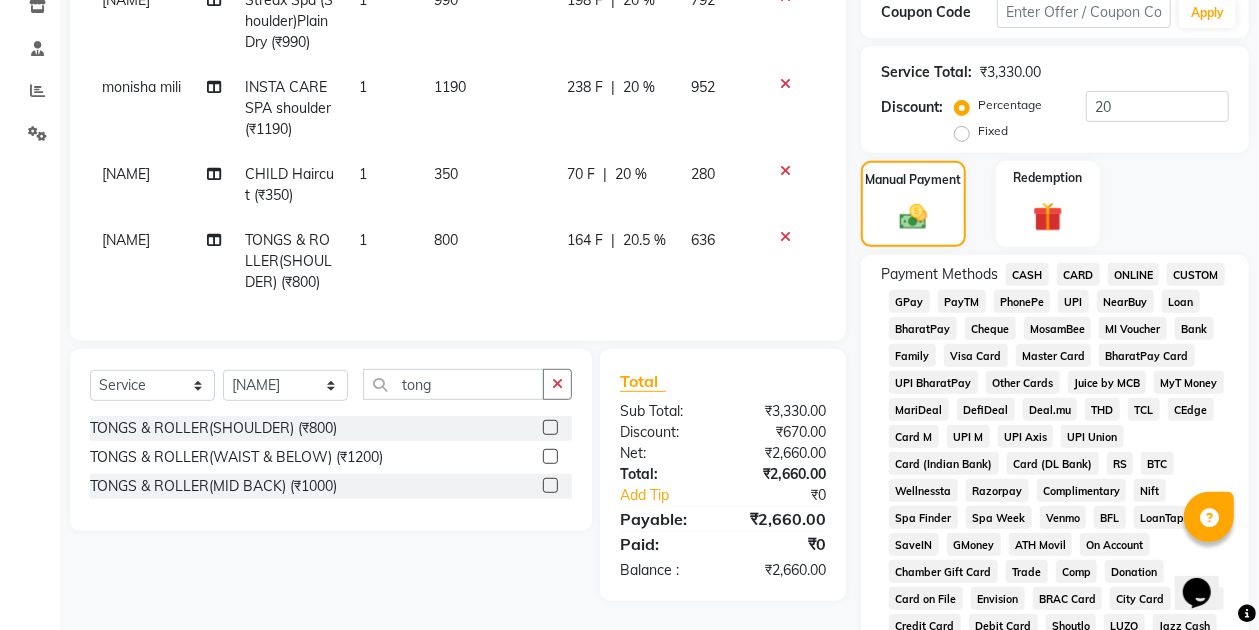 scroll, scrollTop: 428, scrollLeft: 0, axis: vertical 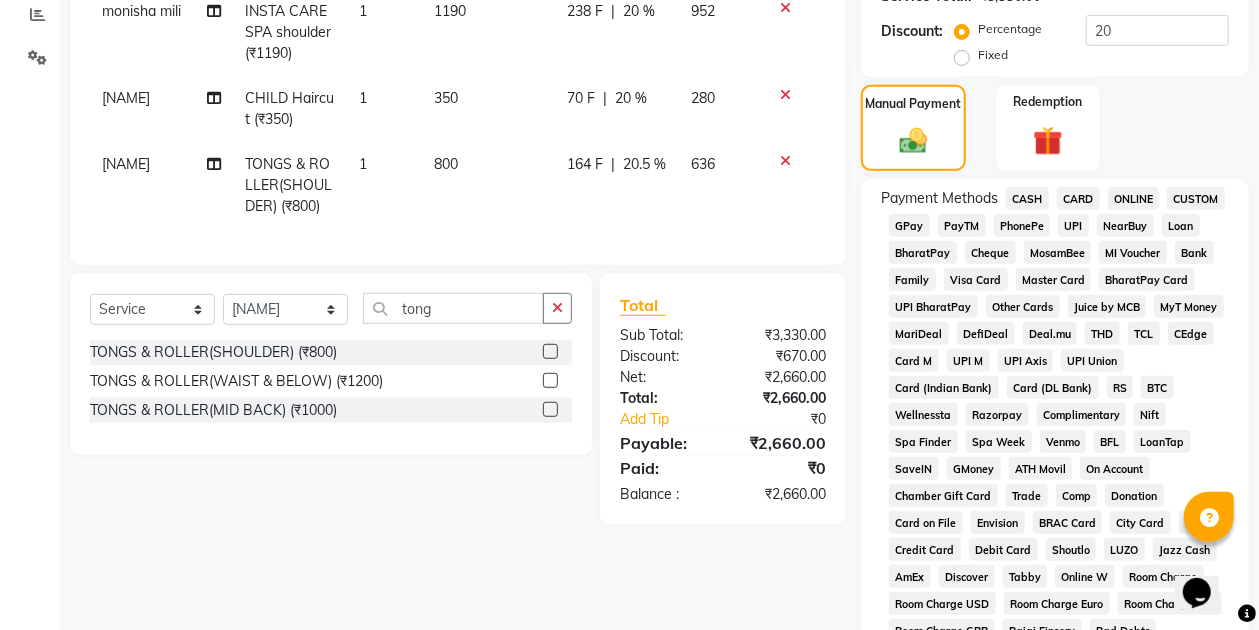click on "CASH" 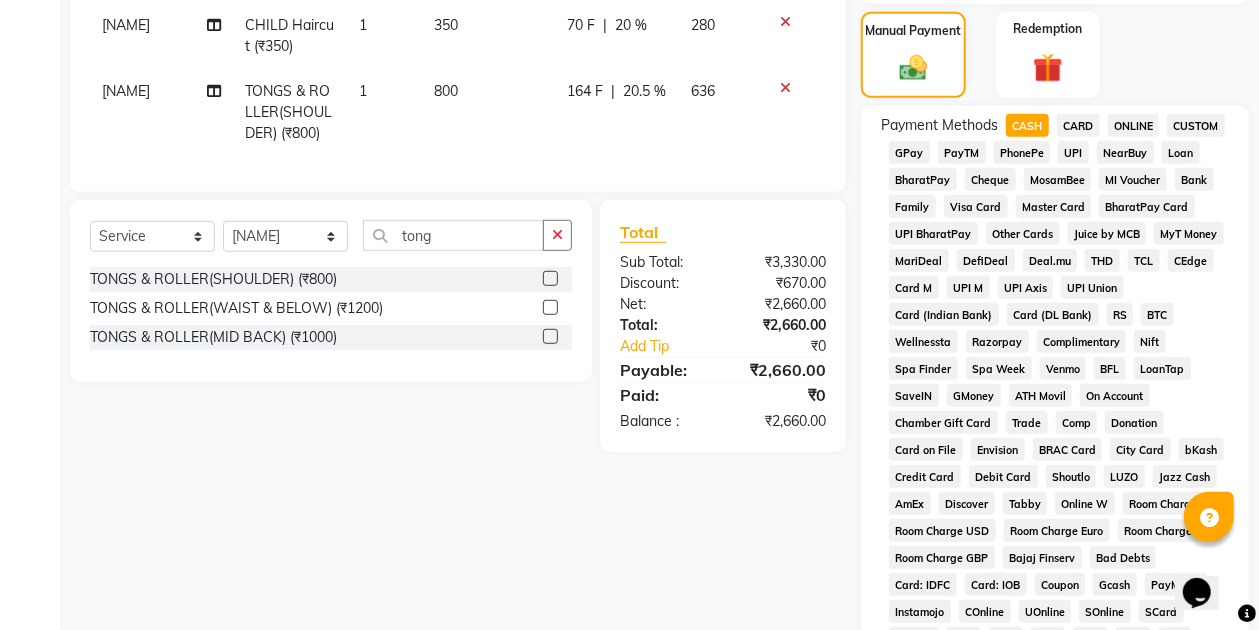 scroll, scrollTop: 954, scrollLeft: 0, axis: vertical 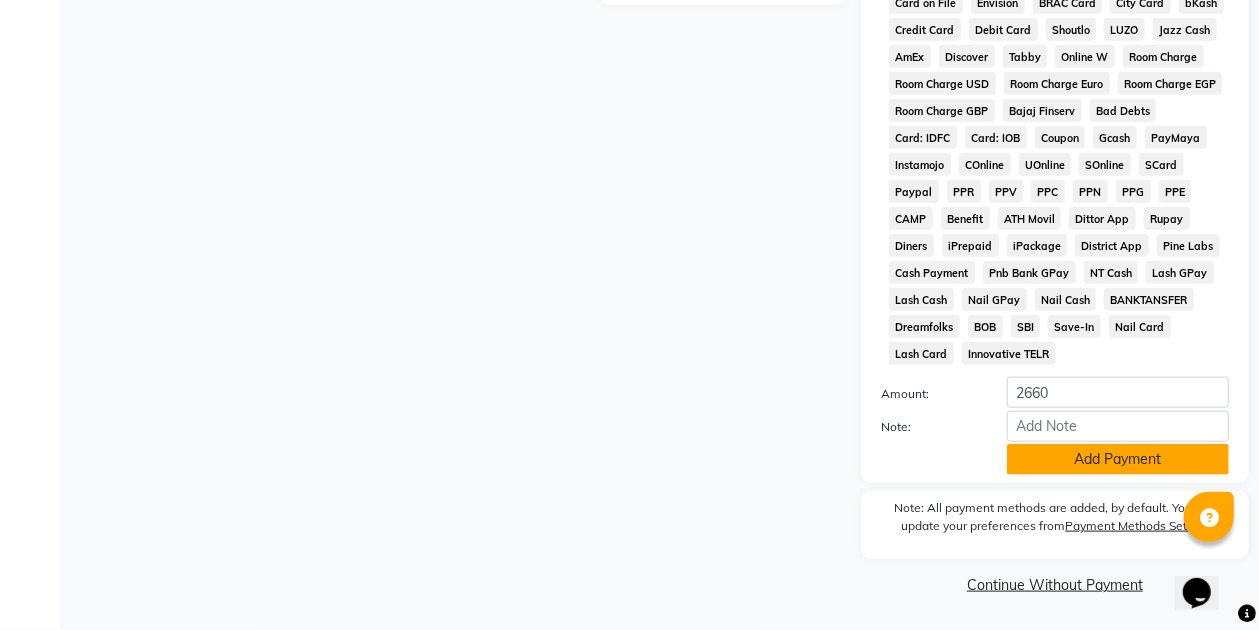 click on "Add Payment" 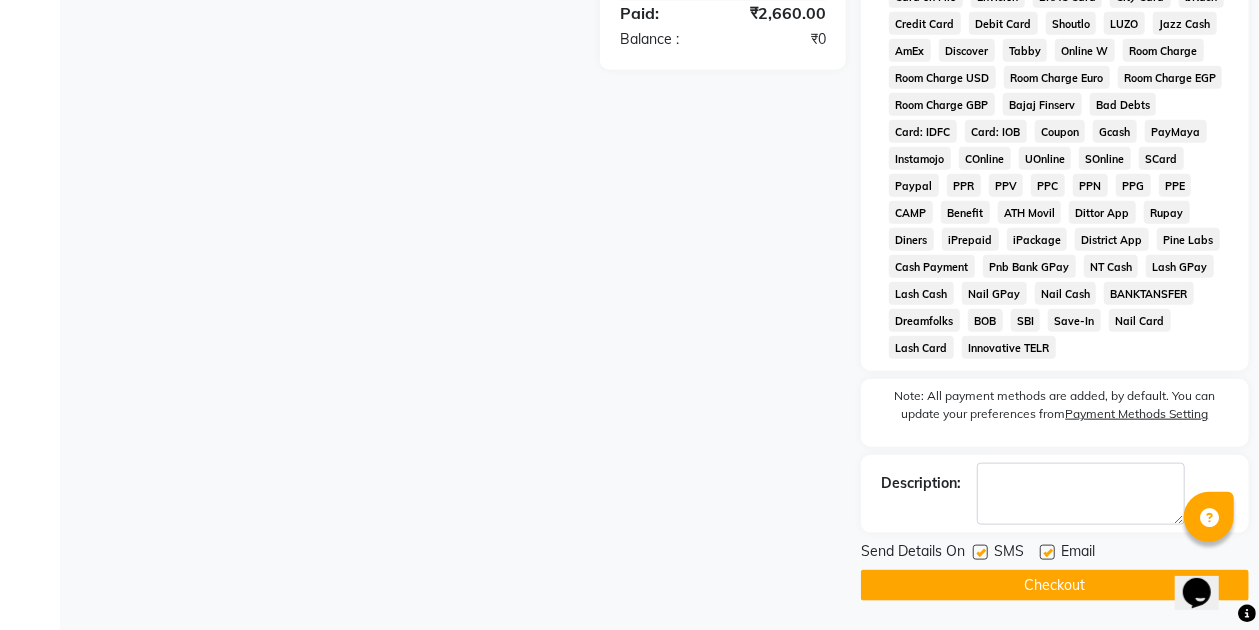 scroll, scrollTop: 960, scrollLeft: 0, axis: vertical 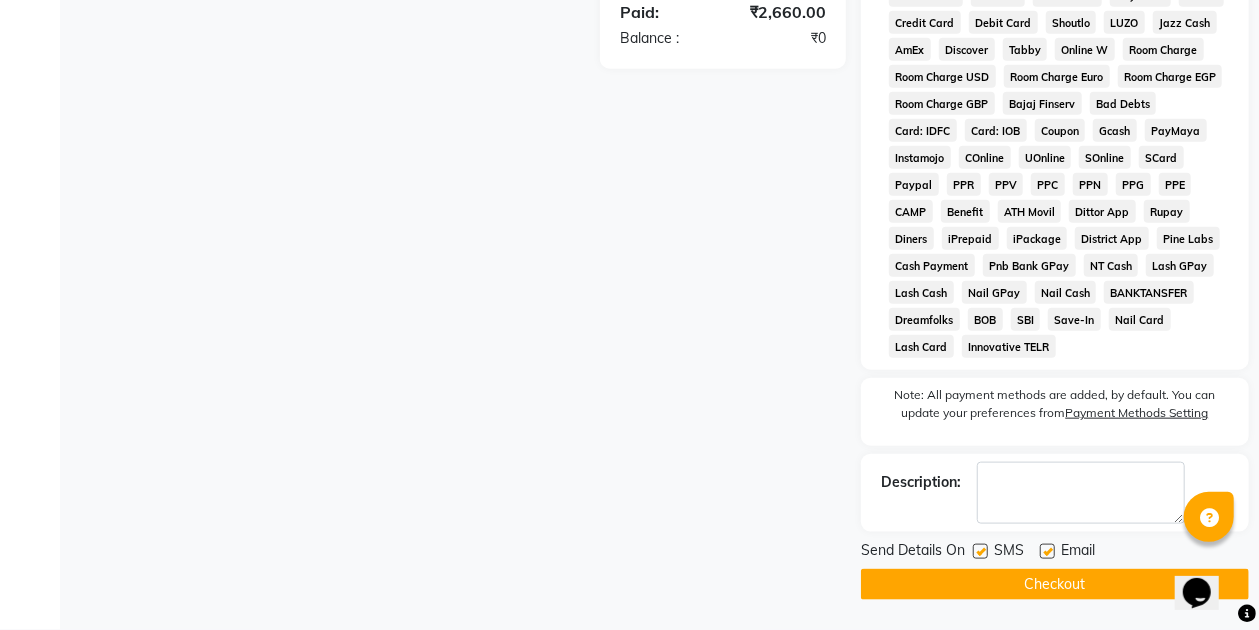 click on "Checkout" 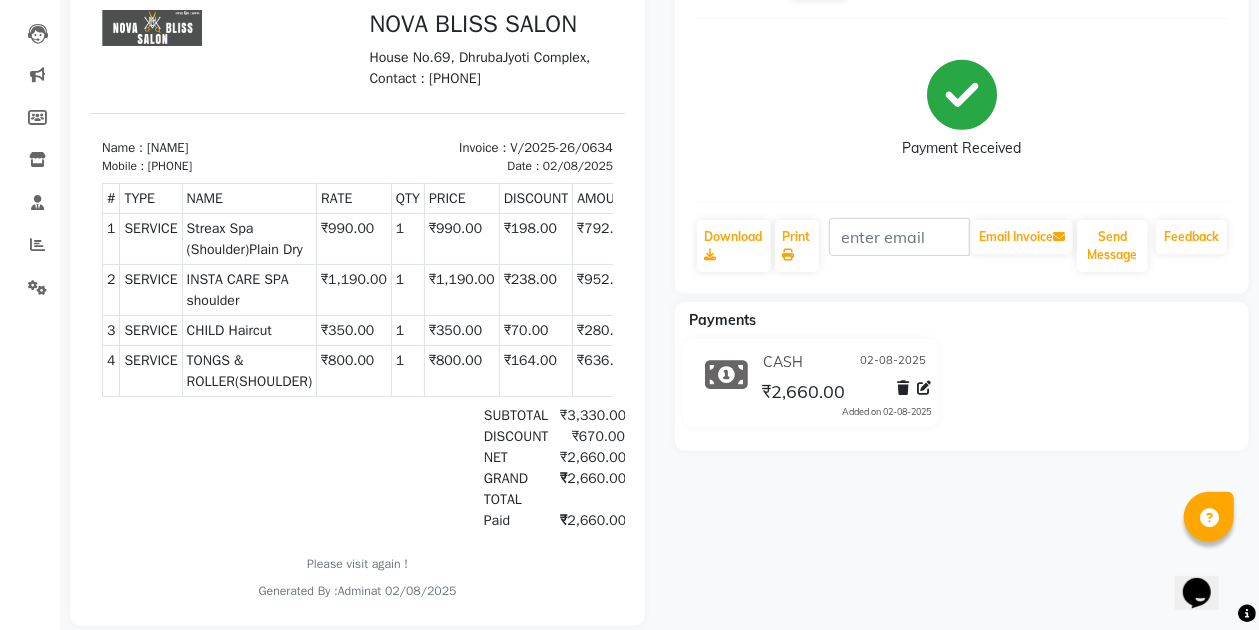 scroll, scrollTop: 234, scrollLeft: 0, axis: vertical 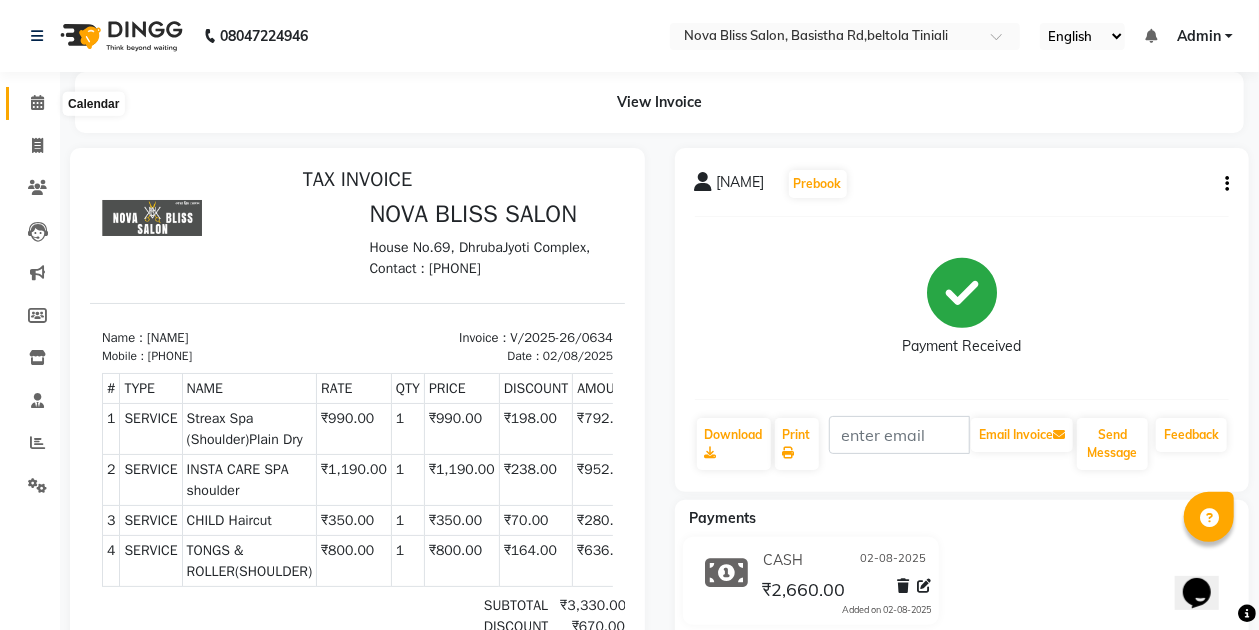 click 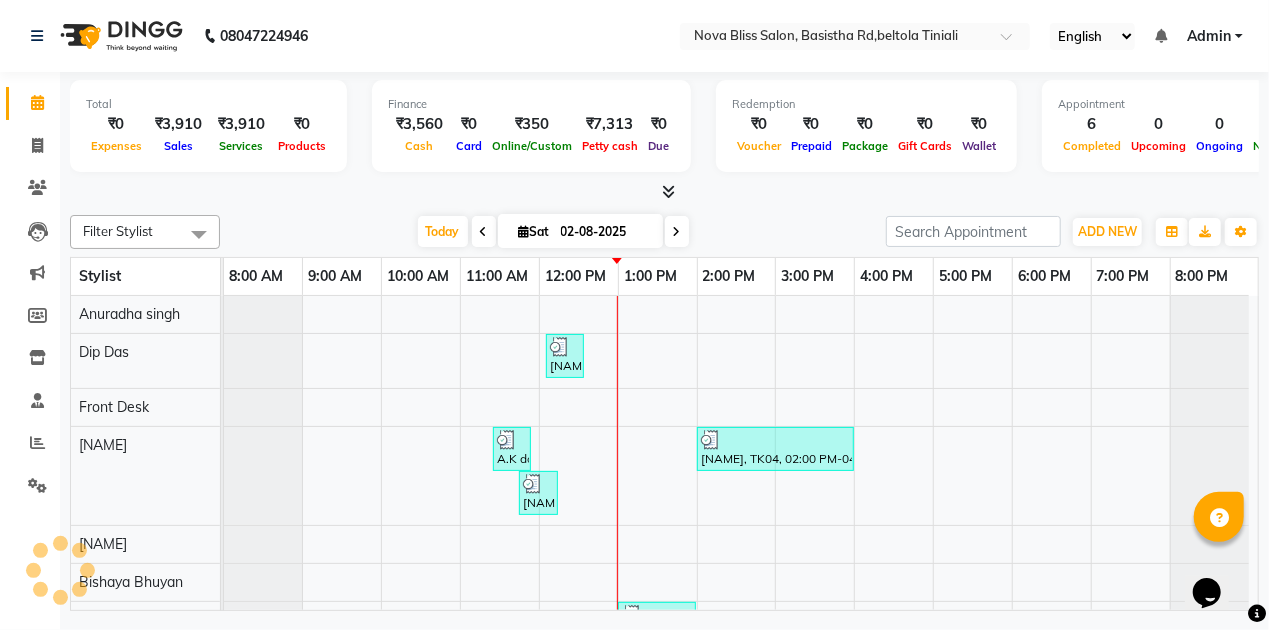 drag, startPoint x: 124, startPoint y: 114, endPoint x: 123, endPoint y: 79, distance: 35.014282 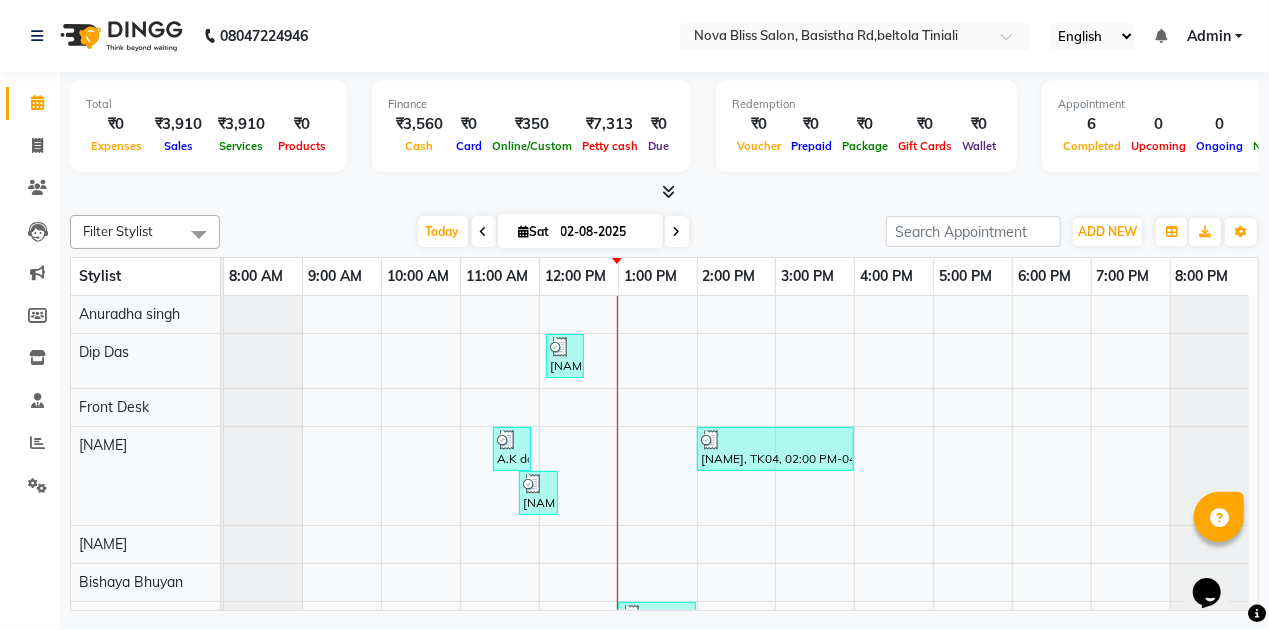 click at bounding box center [664, 192] 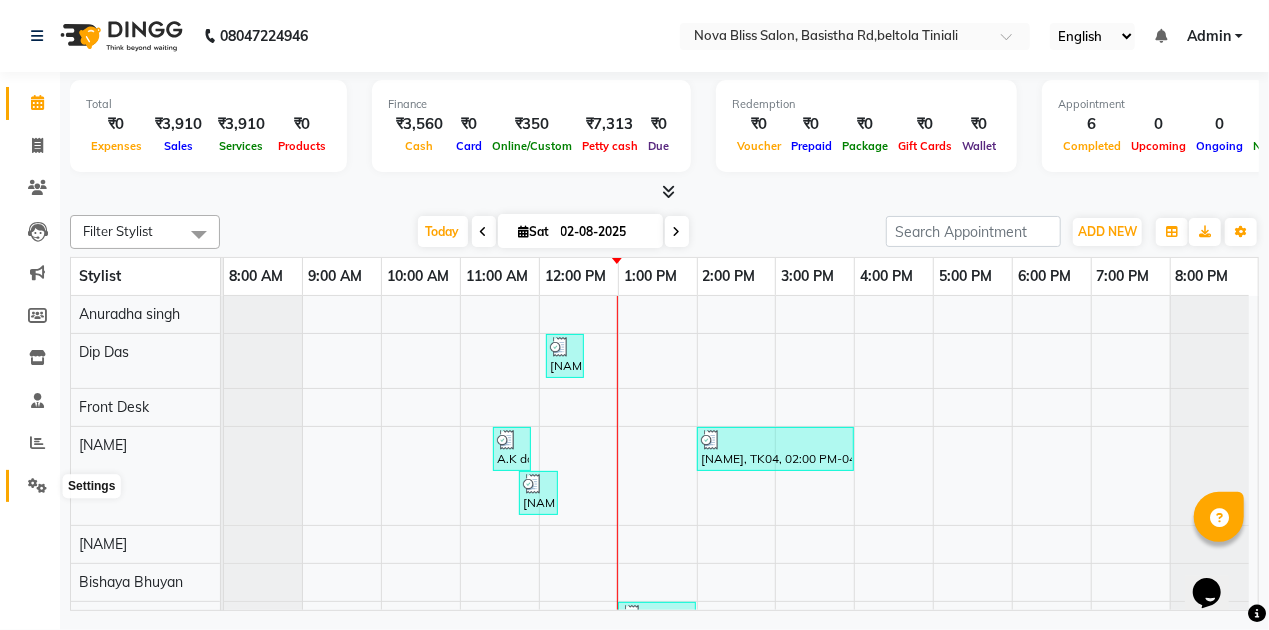 click 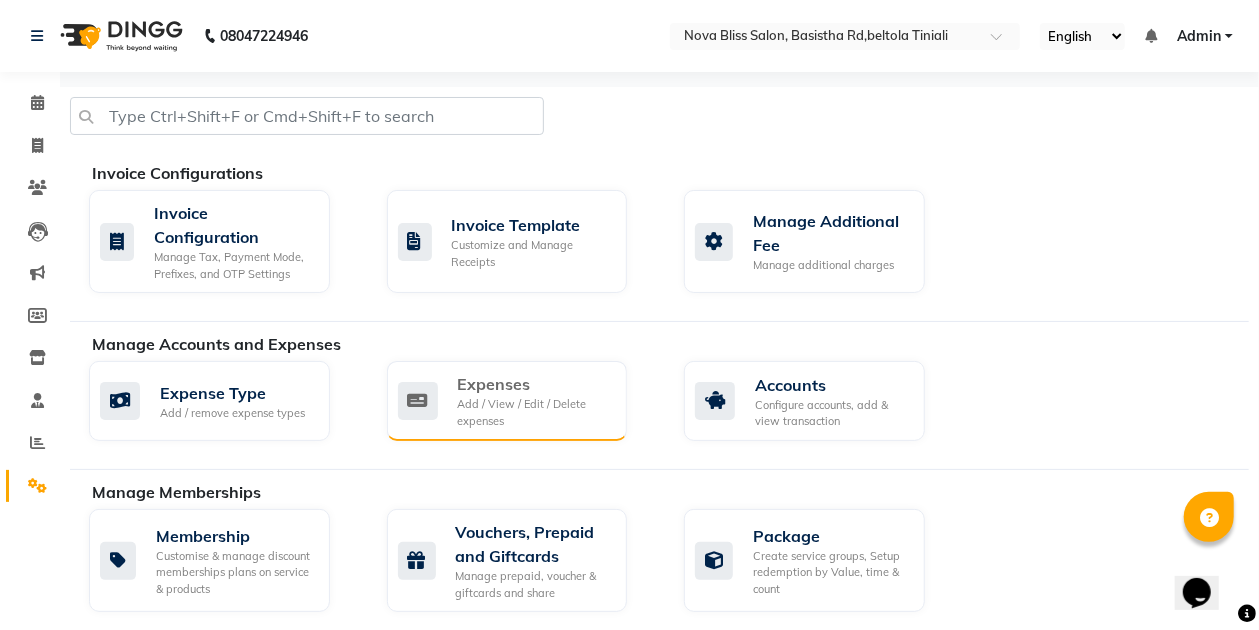 click on "Add / View / Edit / Delete expenses" 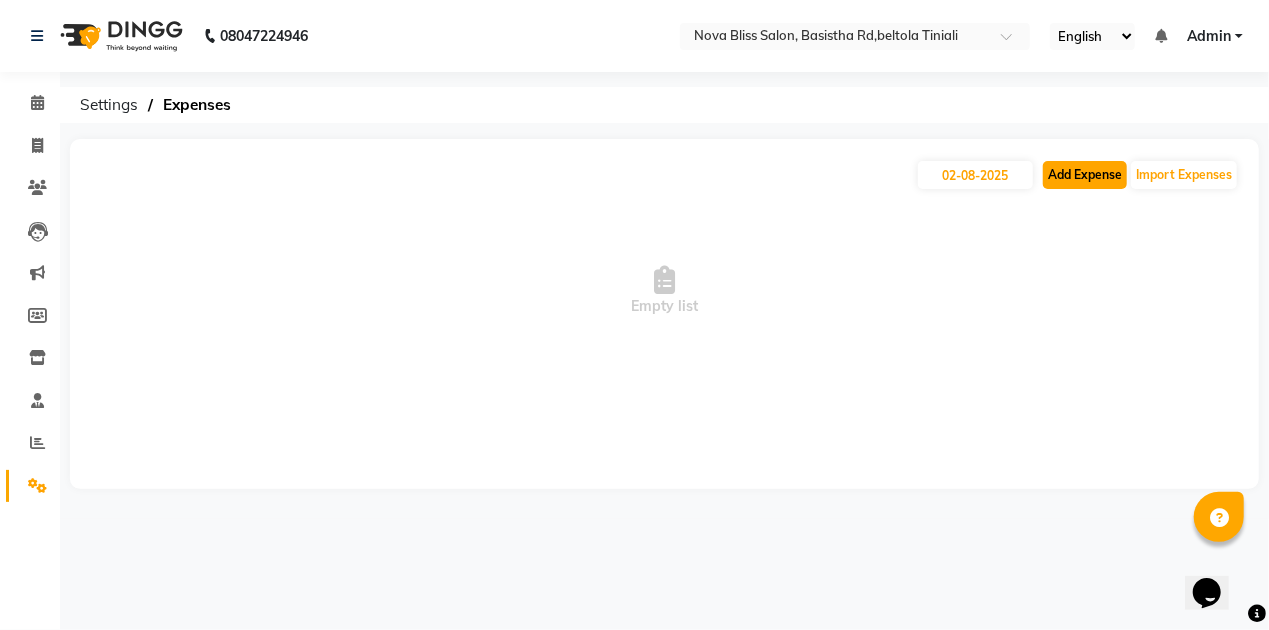 click on "Add Expense" 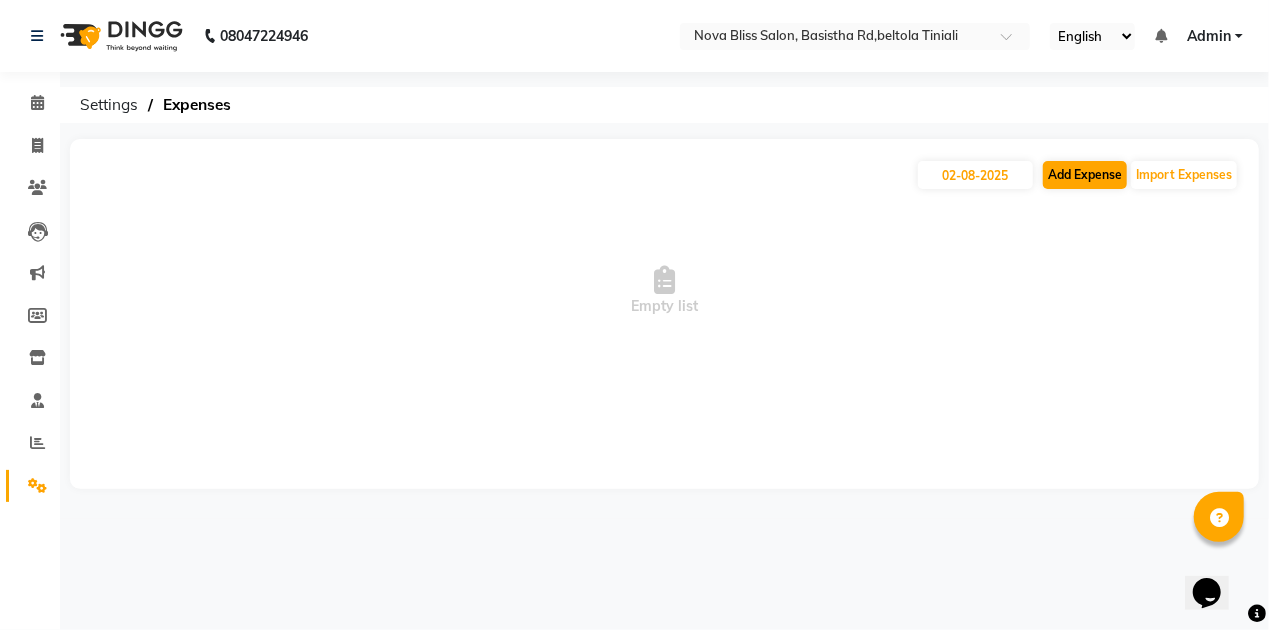 select on "1" 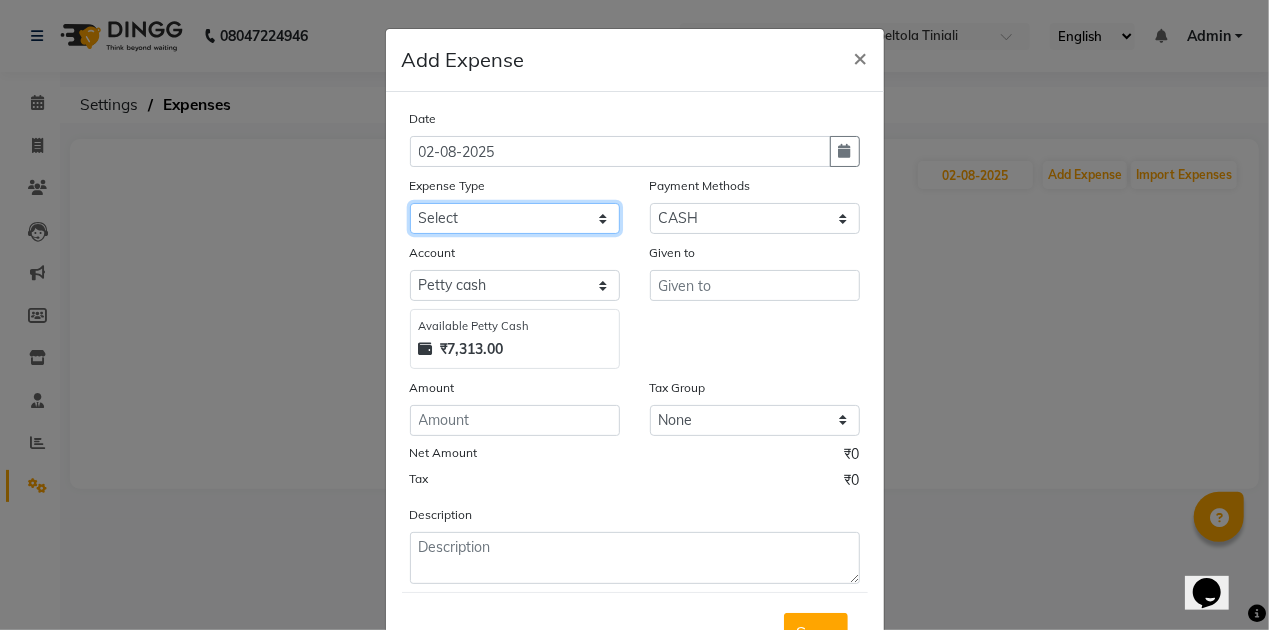 click on "Select AC repeair Advance Salary BEAUY ZONE biolume product cash return to client Client Snacks consumables prodcut Daan Dg servicing drinking water Dustbin dustbin bag electriycity repair Equipment Face Mask Fuel gloves HOME Home money Illuvia product kanpeki product krone product laundry loreal product Maintenance Marketing medicine milk Miscellaneous MOBILE RECHAGE MORROCCAN PRODUCT MRA Neoplex product Other OVERTIME Pandit ji Pani Pantry PAY TO Product puspak traders QOD PRODUCT Rent Retail product Room Spray Sakoni Salary schwarzkopf product Staff Snacks STREX PRODUCT Tea & Refreshment Utilities vega product VEGA PRODUCT Wahl product water Wella Product" 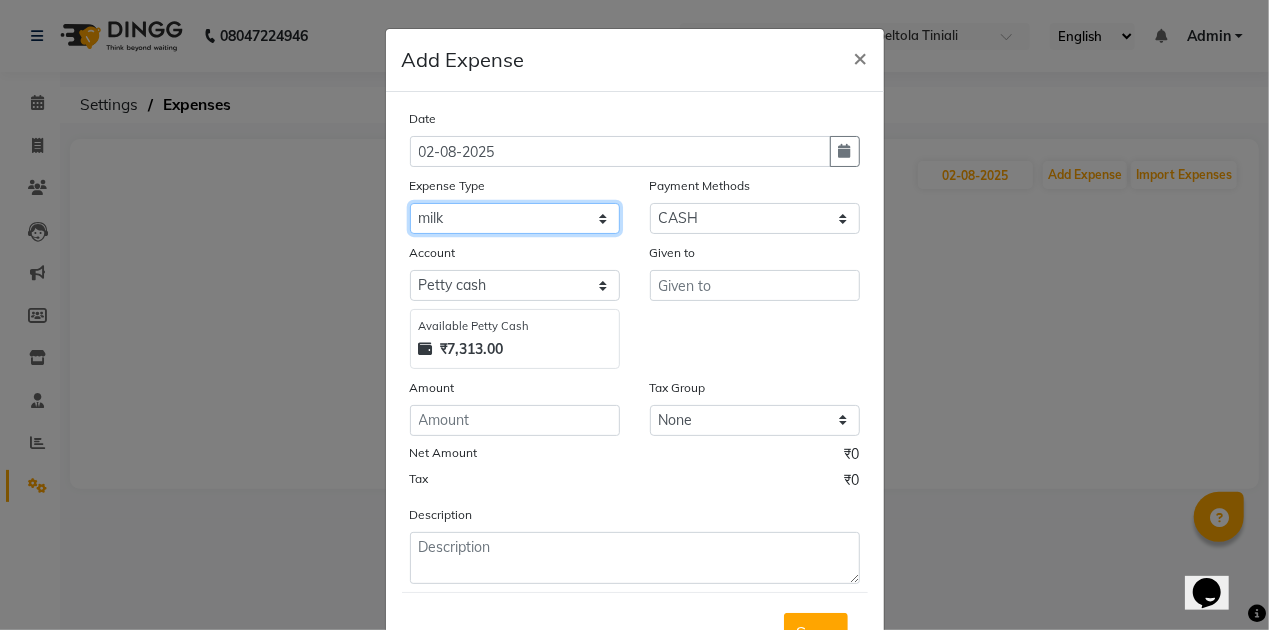 click on "Select AC repeair Advance Salary BEAUY ZONE biolume product cash return to client Client Snacks consumables prodcut Daan Dg servicing drinking water Dustbin dustbin bag electriycity repair Equipment Face Mask Fuel gloves HOME Home money Illuvia product kanpeki product krone product laundry loreal product Maintenance Marketing medicine milk Miscellaneous MOBILE RECHAGE MORROCCAN PRODUCT MRA Neoplex product Other OVERTIME Pandit ji Pani Pantry PAY TO Product puspak traders QOD PRODUCT Rent Retail product Room Spray Sakoni Salary schwarzkopf product Staff Snacks STREX PRODUCT Tea & Refreshment Utilities vega product VEGA PRODUCT Wahl product water Wella Product" 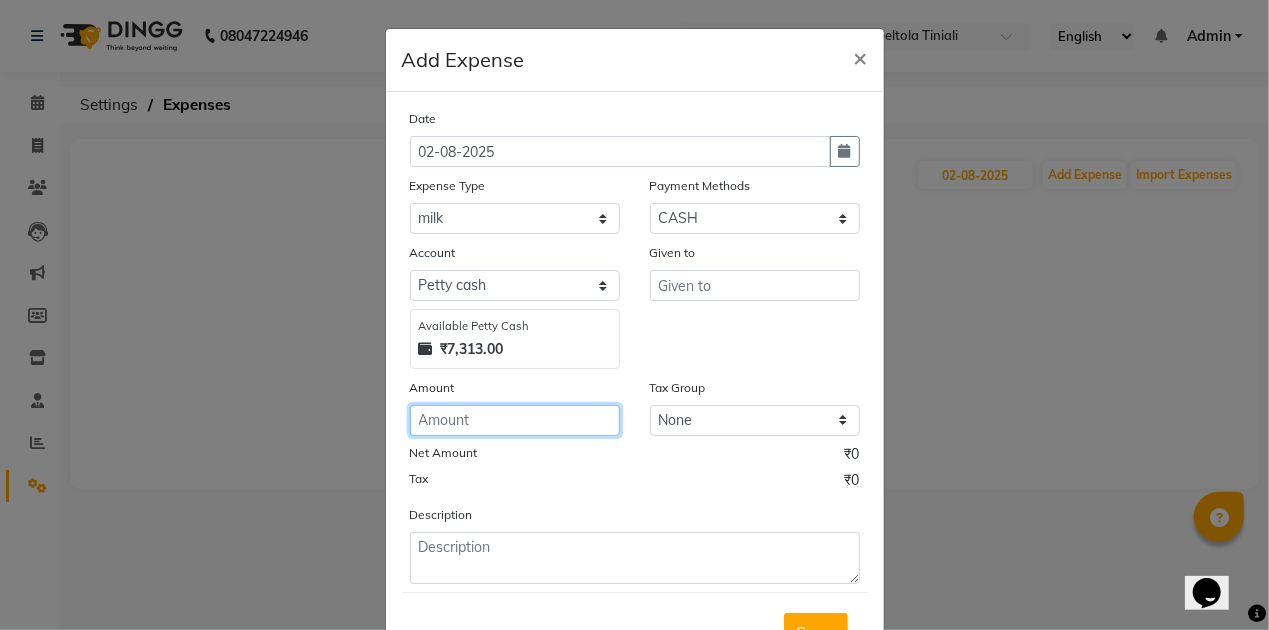 click 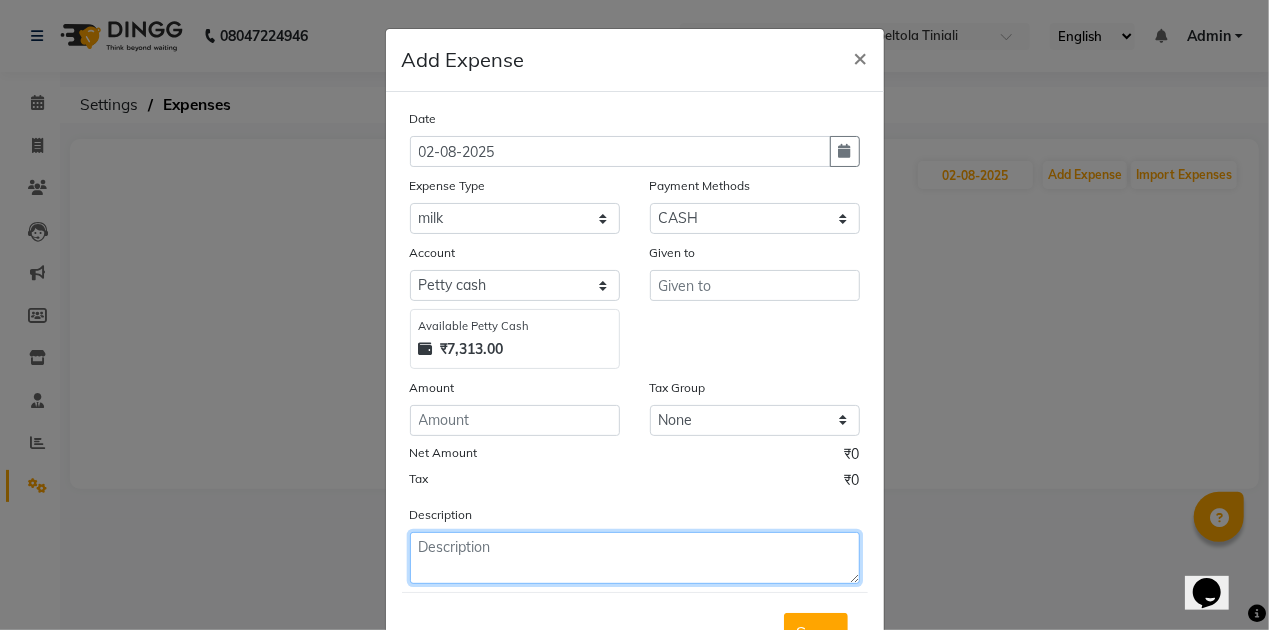click 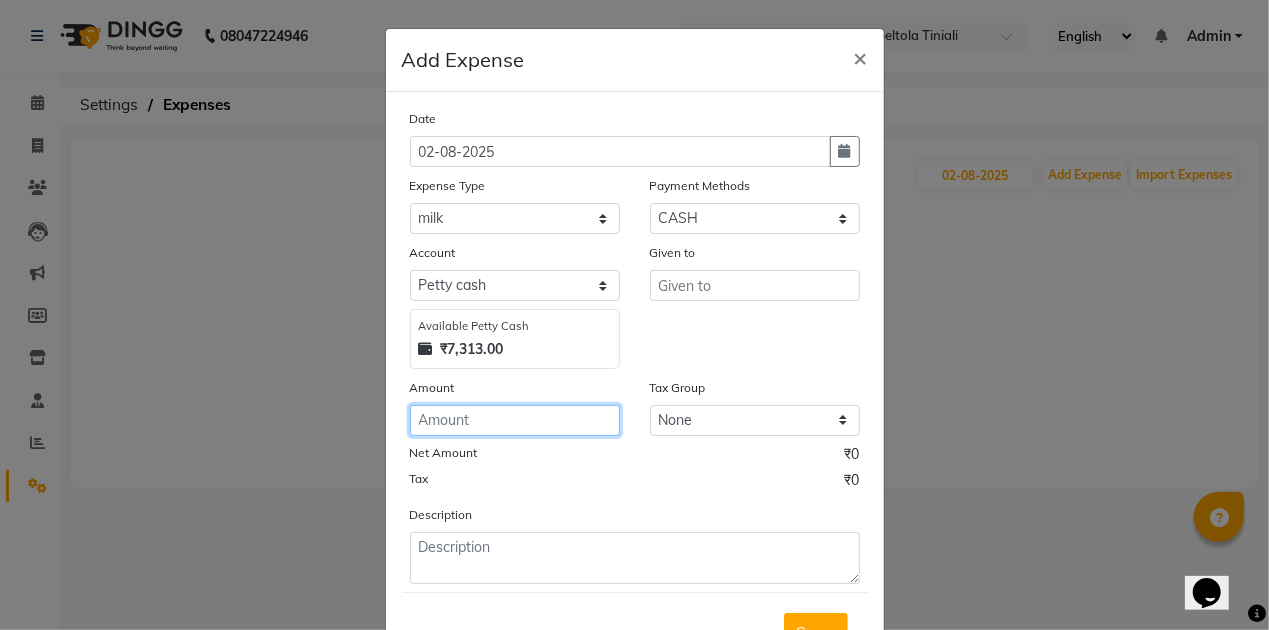 click 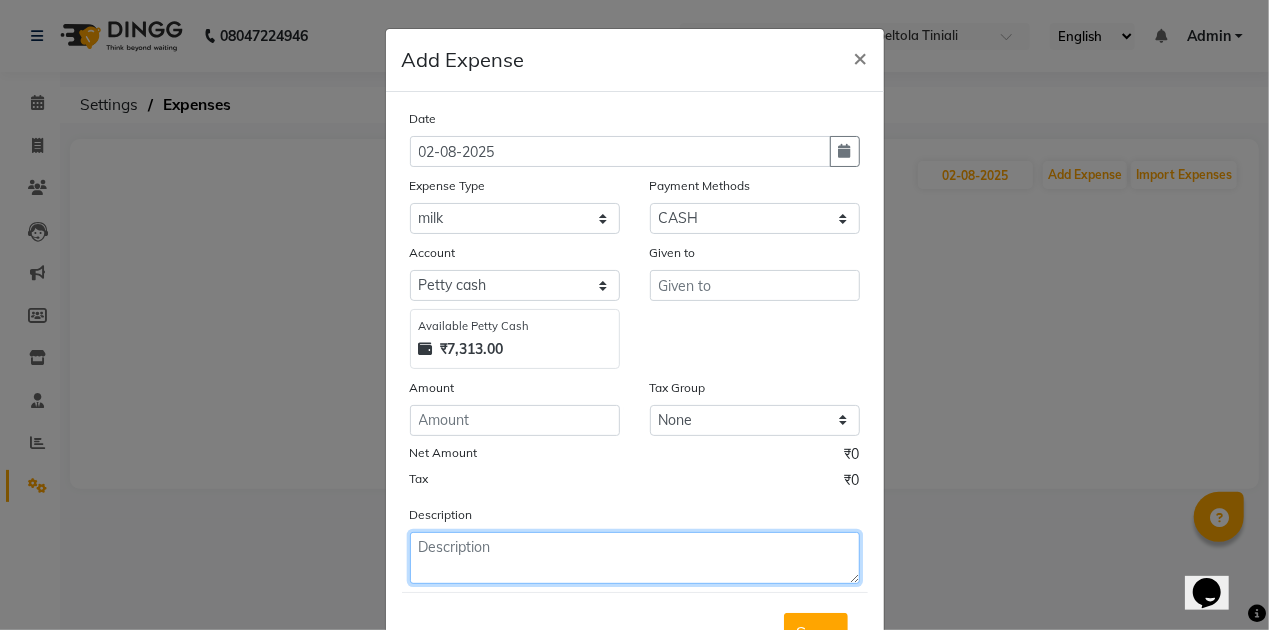 click 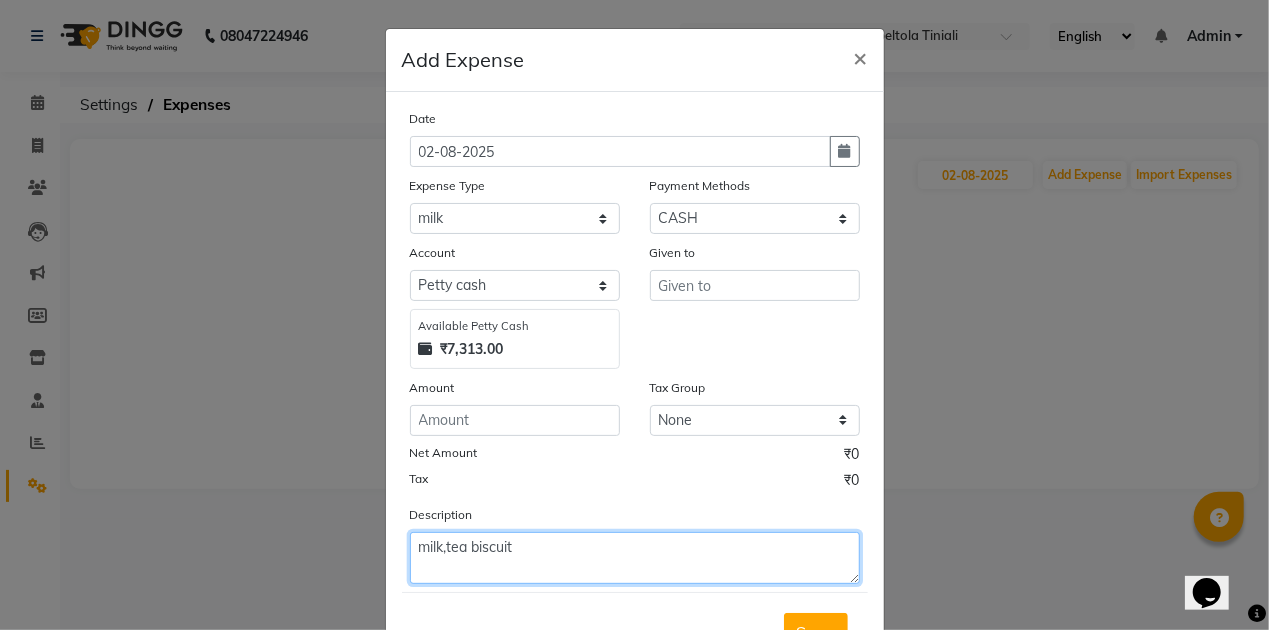 type on "milk,tea biscuit" 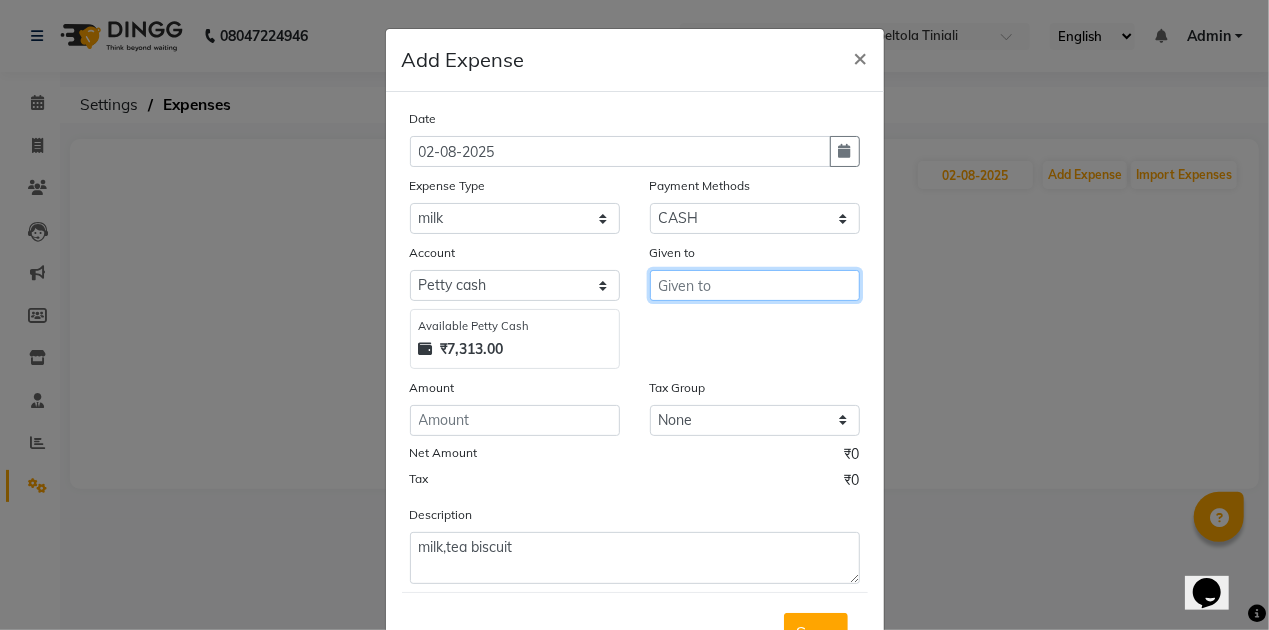 click at bounding box center [755, 285] 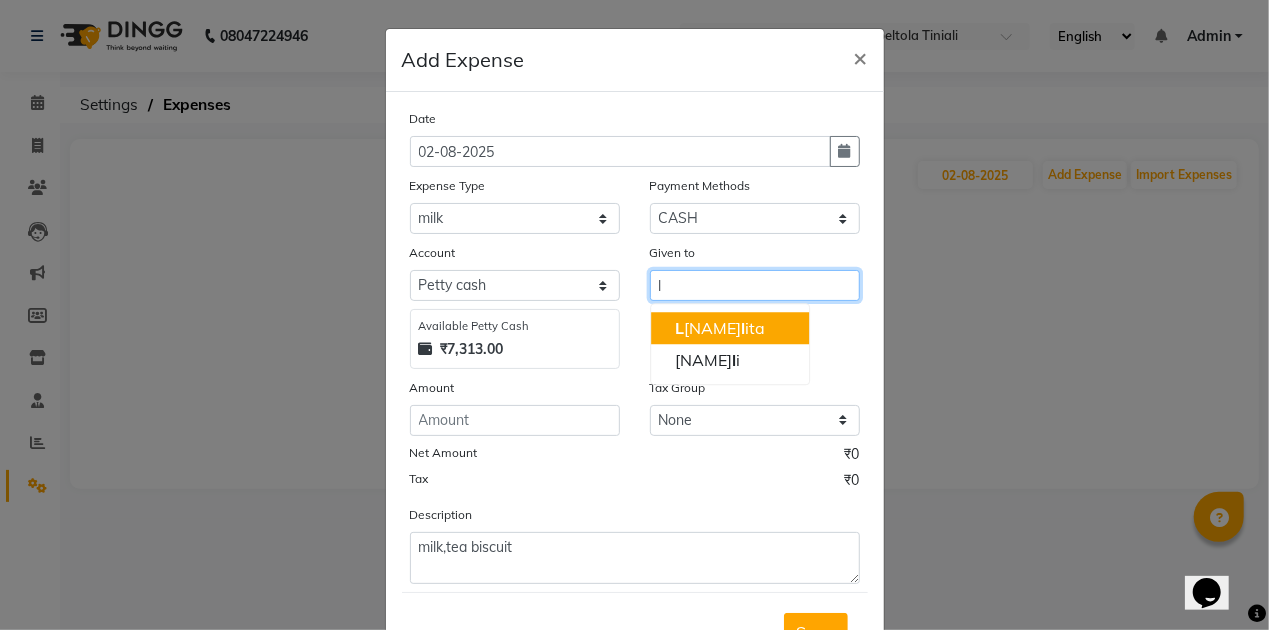 click on "L una ka l ita" at bounding box center (720, 328) 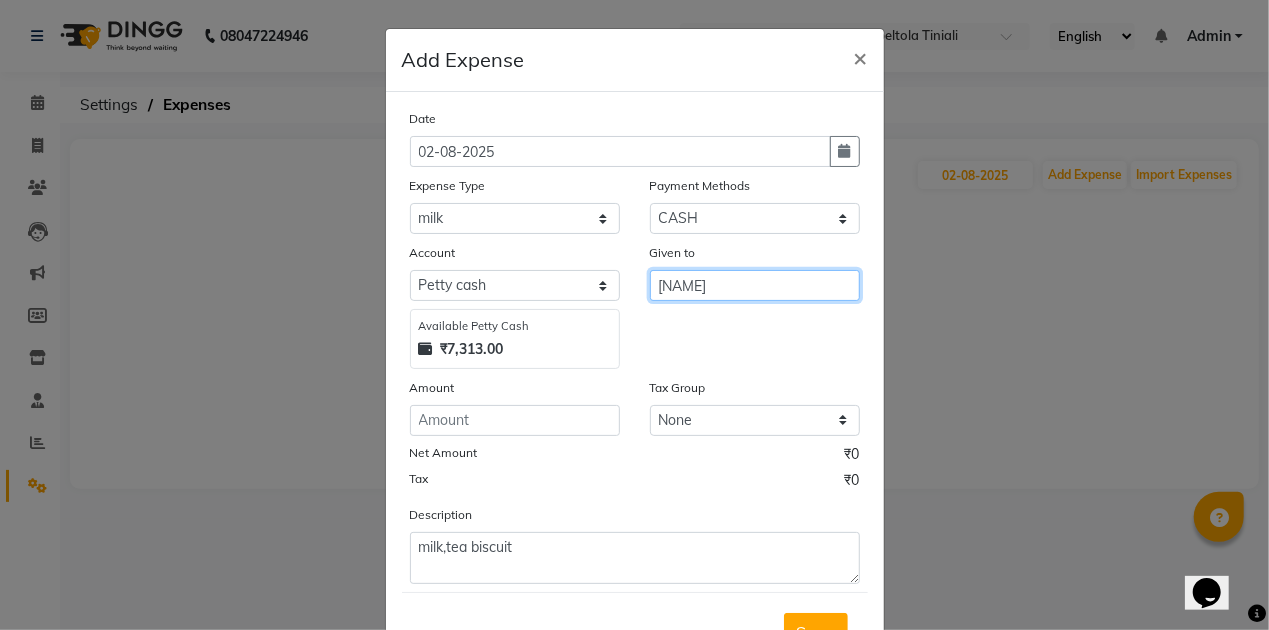type on "[FIRST] [LAST]" 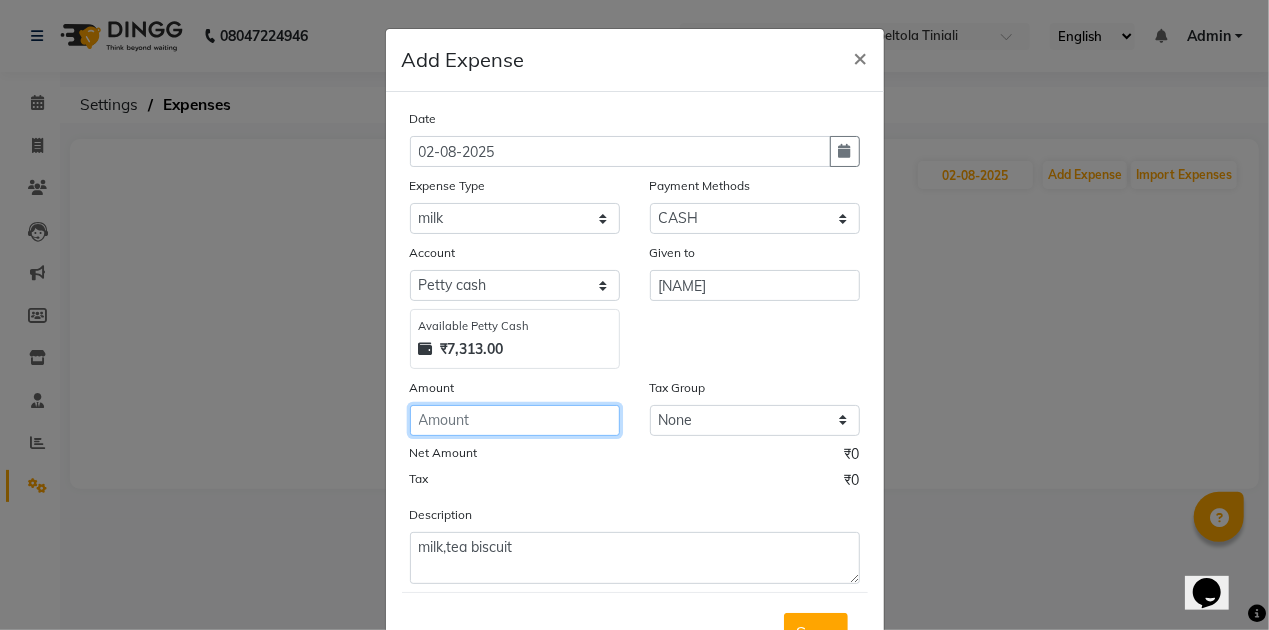 click 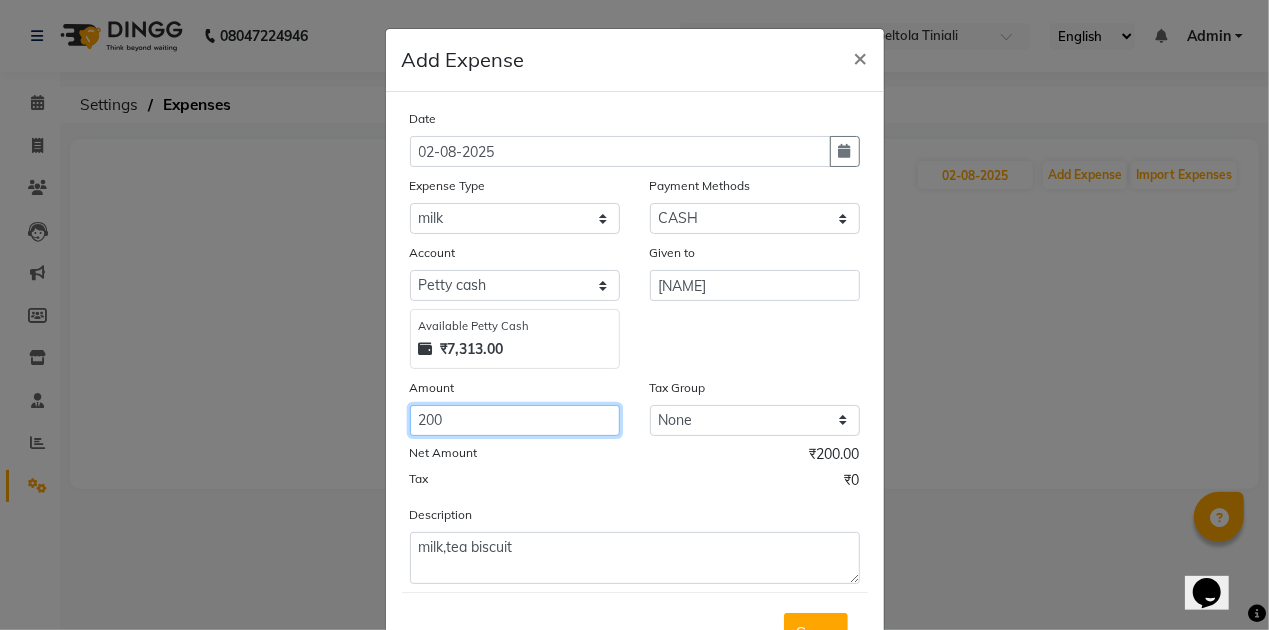 scroll, scrollTop: 82, scrollLeft: 0, axis: vertical 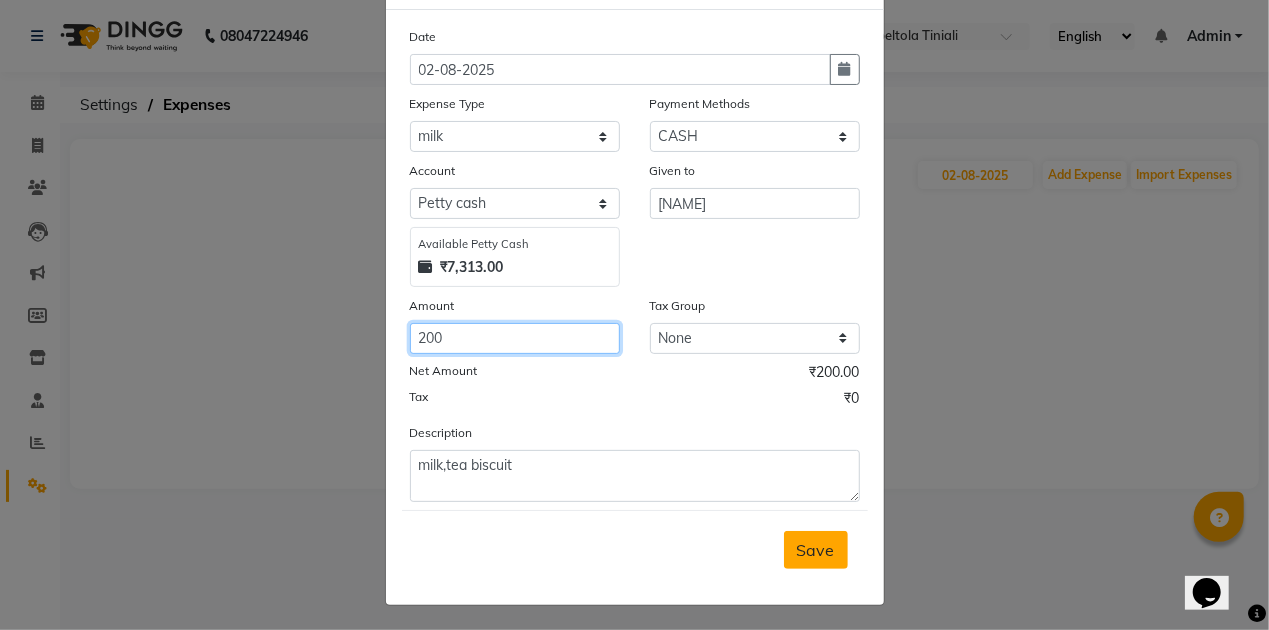 type on "200" 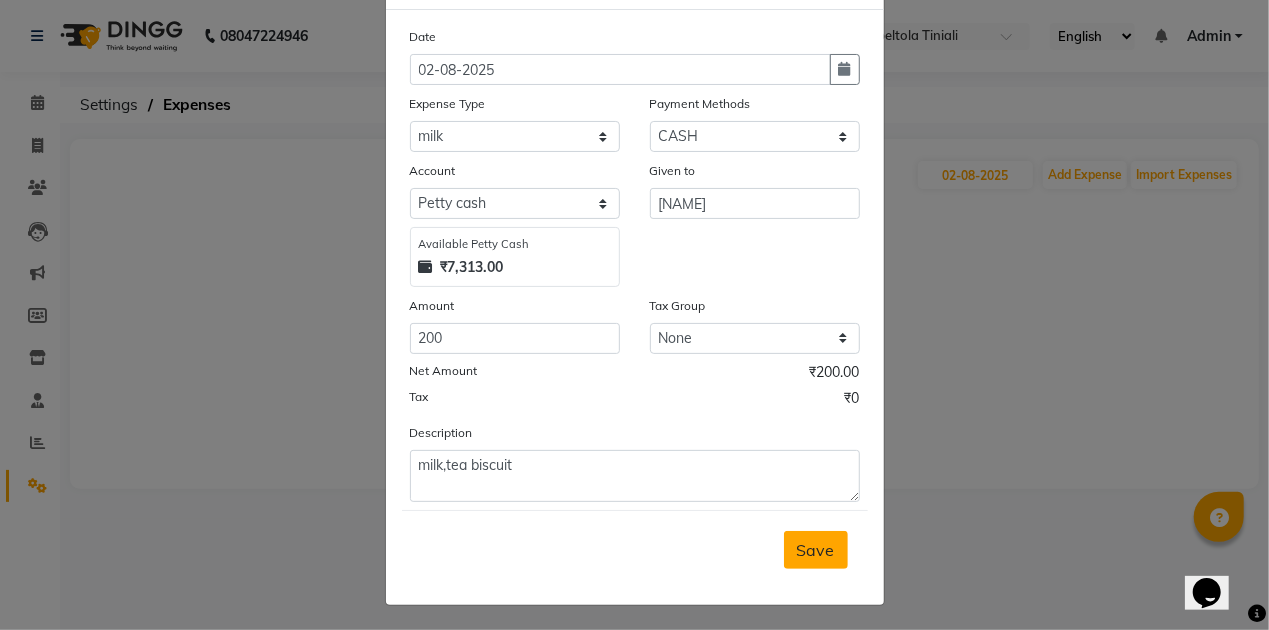 click on "Save" at bounding box center (816, 550) 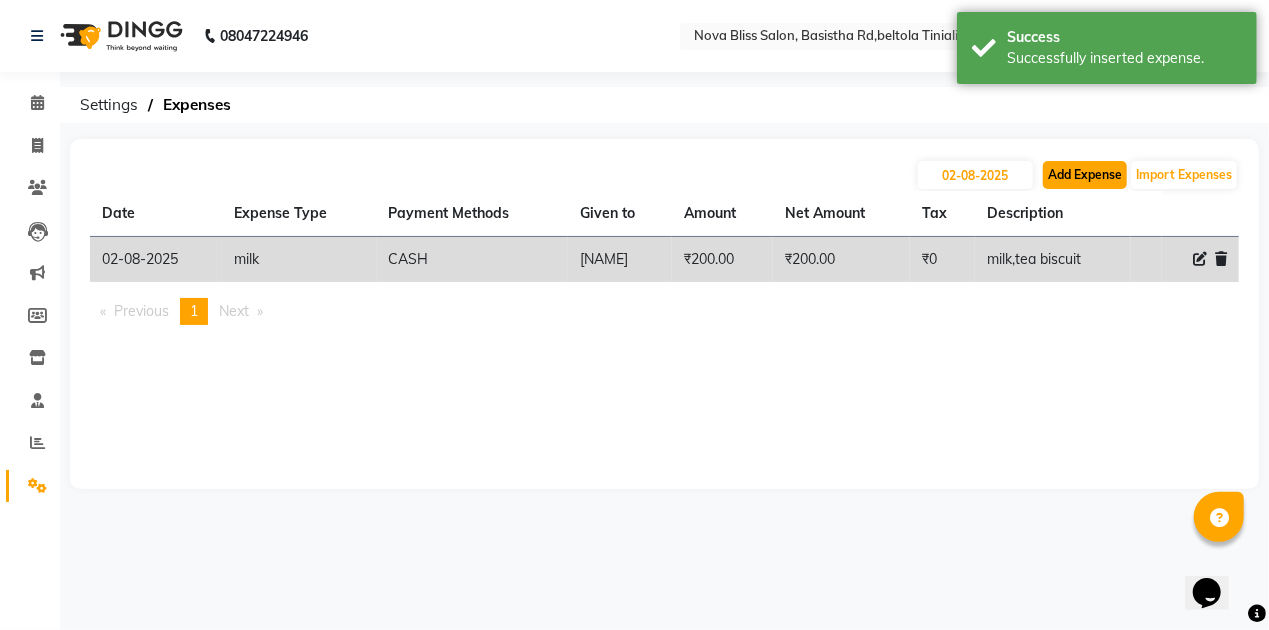 click on "Add Expense" 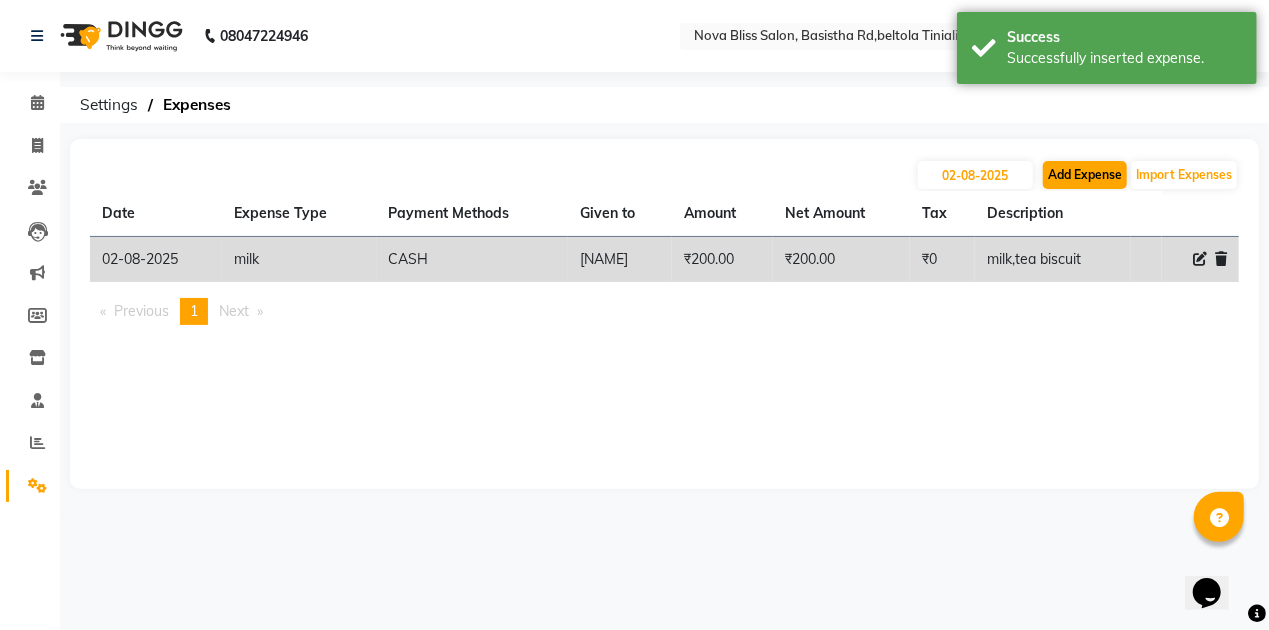 select on "1" 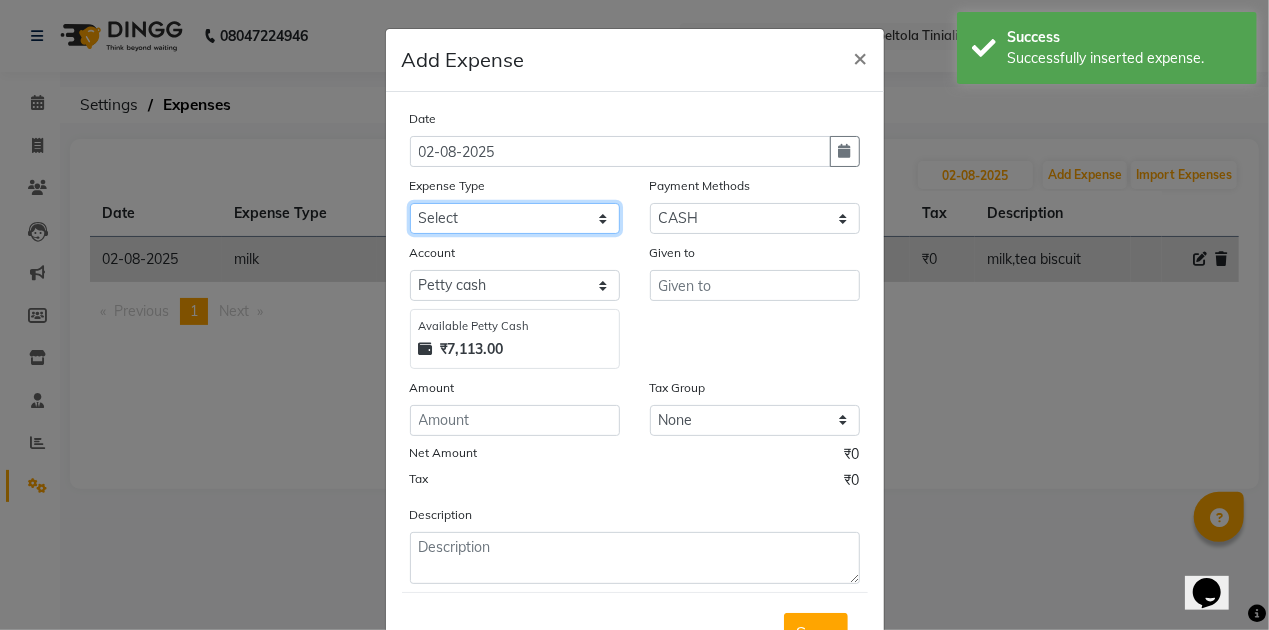 click on "Select AC repeair Advance Salary BEAUY ZONE biolume product cash return to client Client Snacks consumables prodcut Daan Dg servicing drinking water Dustbin dustbin bag electriycity repair Equipment Face Mask Fuel gloves HOME Home money Illuvia product kanpeki product krone product laundry loreal product Maintenance Marketing medicine milk Miscellaneous MOBILE RECHAGE MORROCCAN PRODUCT MRA Neoplex product Other OVERTIME Pandit ji Pani Pantry PAY TO Product puspak traders QOD PRODUCT Rent Retail product Room Spray Sakoni Salary schwarzkopf product Staff Snacks STREX PRODUCT Tea & Refreshment Utilities vega product VEGA PRODUCT Wahl product water Wella Product" 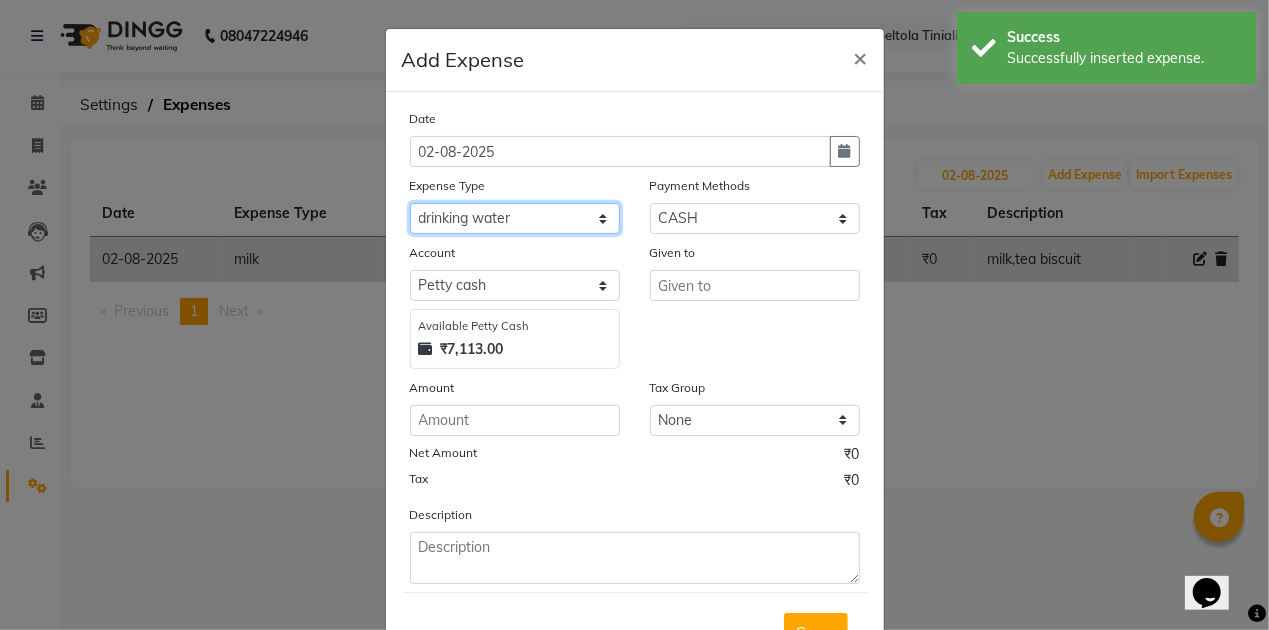 click on "Select AC repeair Advance Salary BEAUY ZONE biolume product cash return to client Client Snacks consumables prodcut Daan Dg servicing drinking water Dustbin dustbin bag electriycity repair Equipment Face Mask Fuel gloves HOME Home money Illuvia product kanpeki product krone product laundry loreal product Maintenance Marketing medicine milk Miscellaneous MOBILE RECHAGE MORROCCAN PRODUCT MRA Neoplex product Other OVERTIME Pandit ji Pani Pantry PAY TO Product puspak traders QOD PRODUCT Rent Retail product Room Spray Sakoni Salary schwarzkopf product Staff Snacks STREX PRODUCT Tea & Refreshment Utilities vega product VEGA PRODUCT Wahl product water Wella Product" 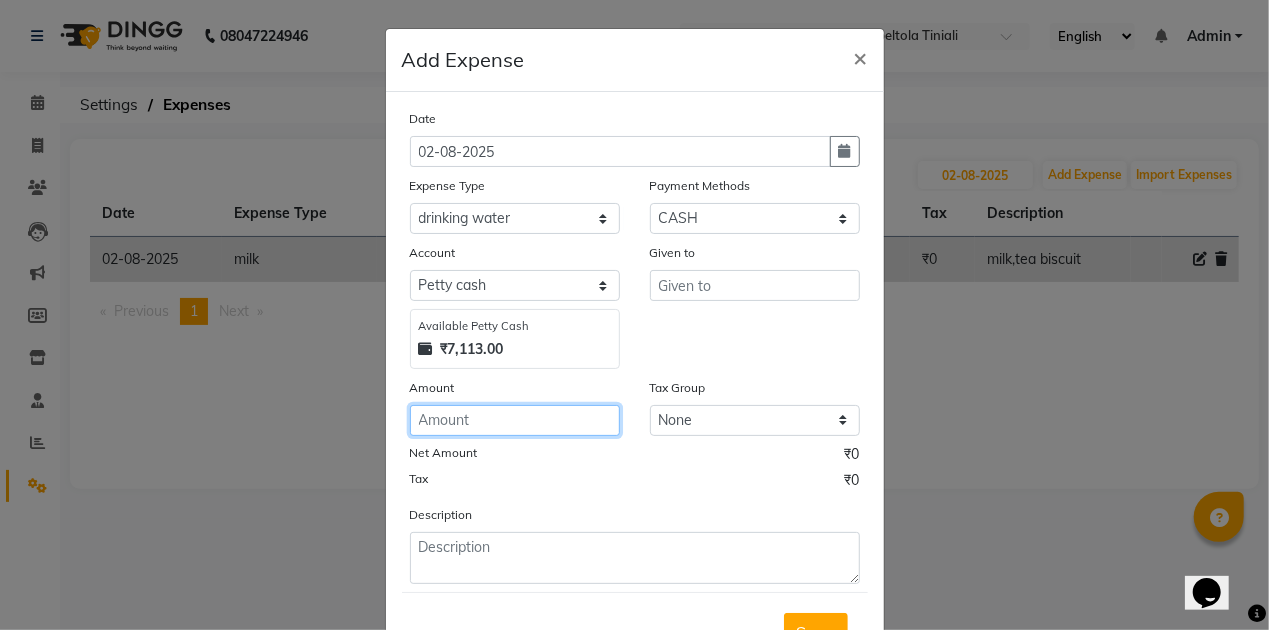 click 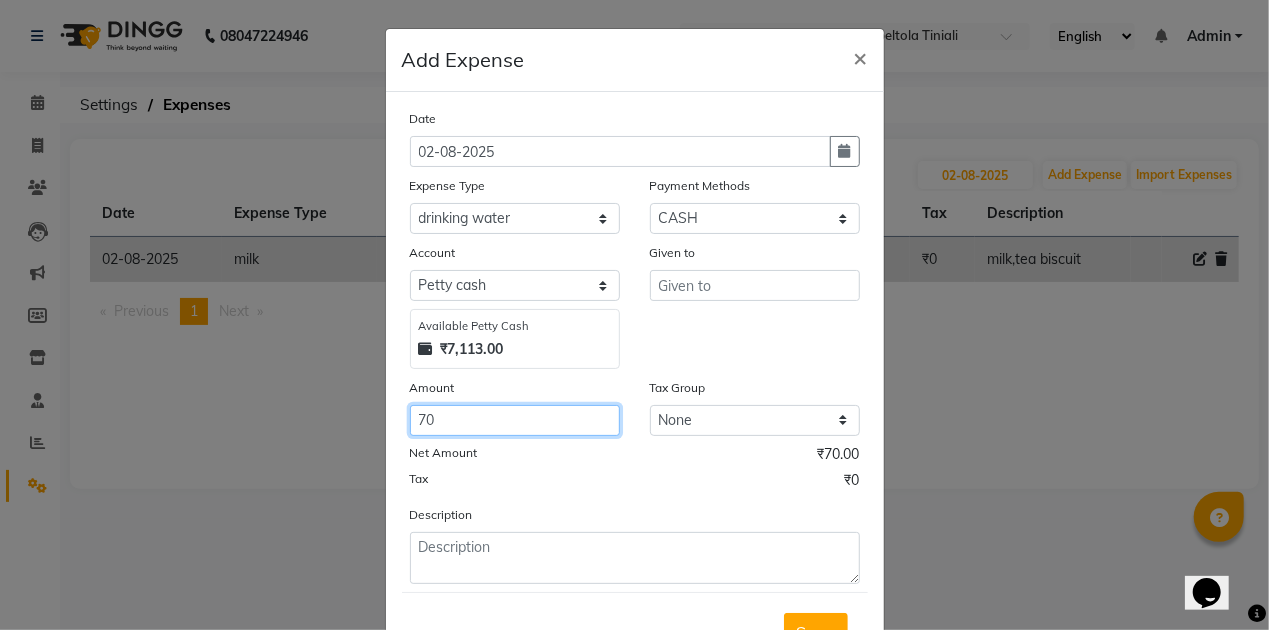 type on "70" 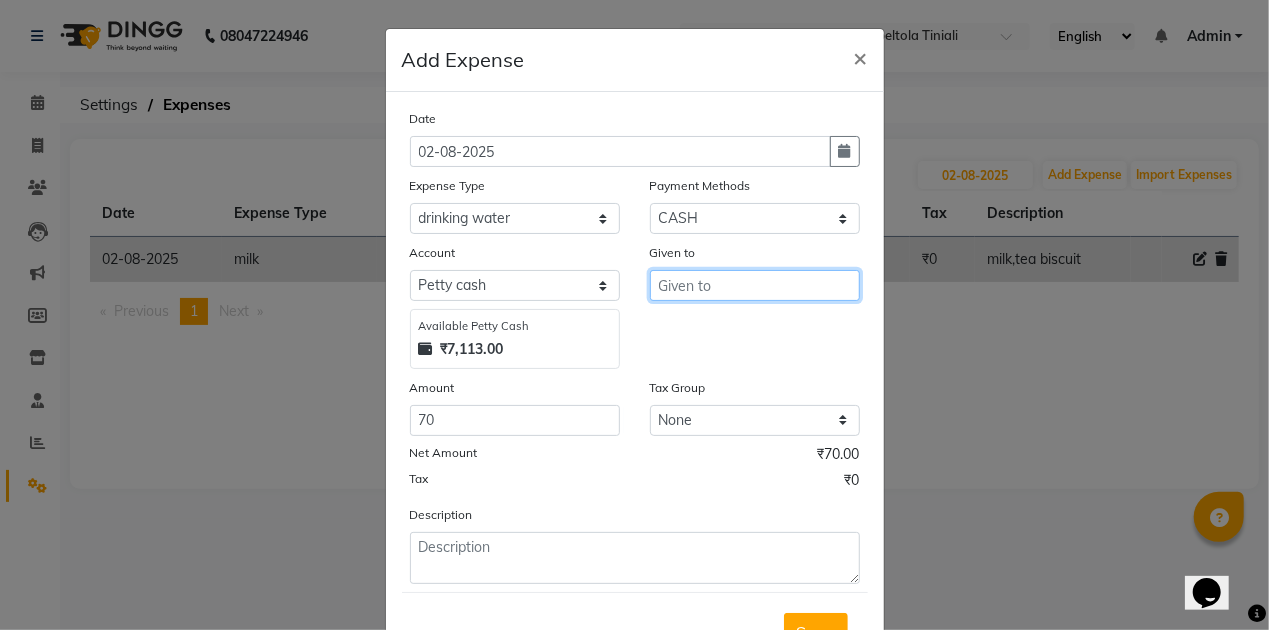 click at bounding box center (755, 285) 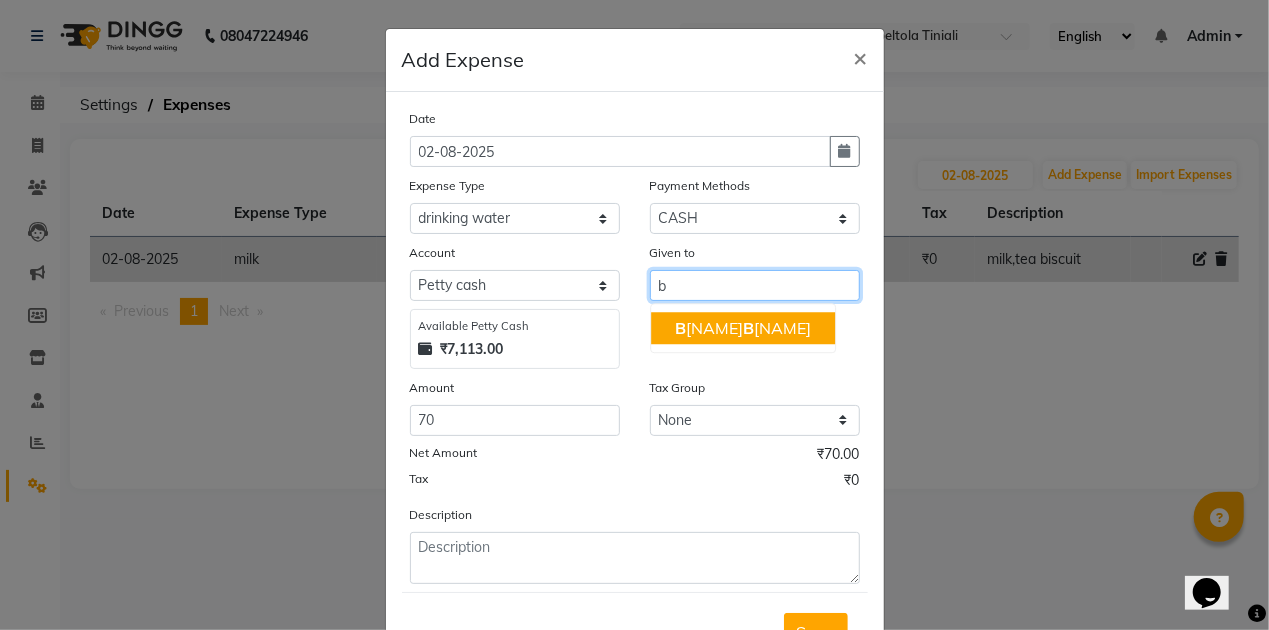 click on "B ishaya  B huyan" at bounding box center [743, 328] 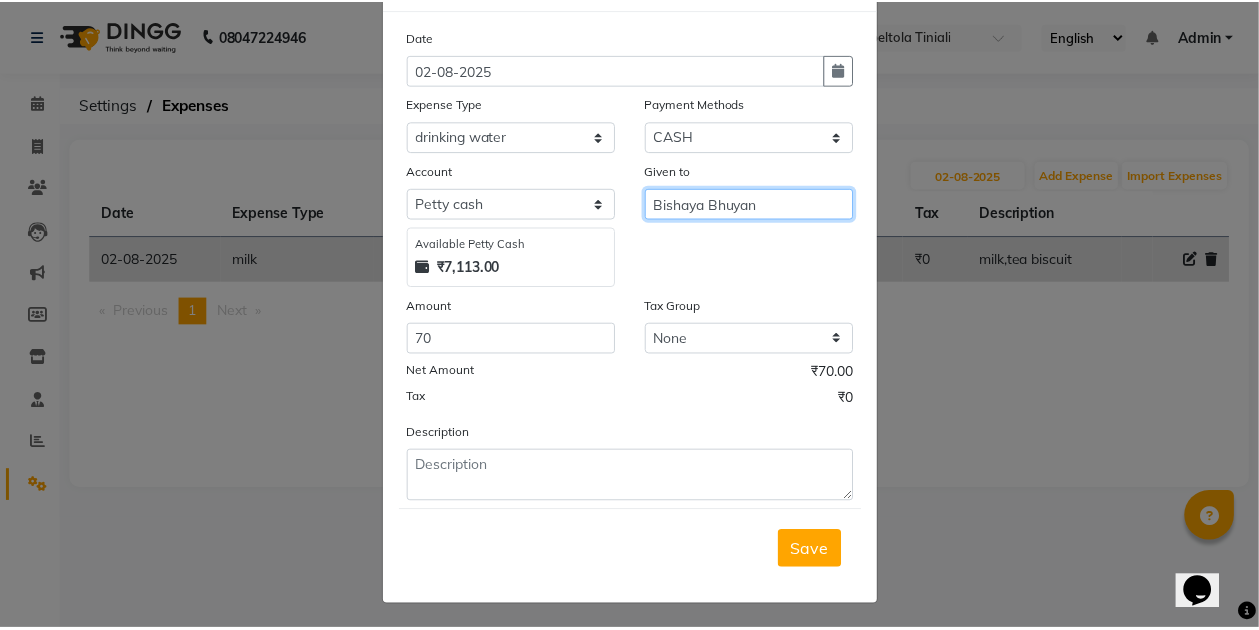 scroll, scrollTop: 82, scrollLeft: 0, axis: vertical 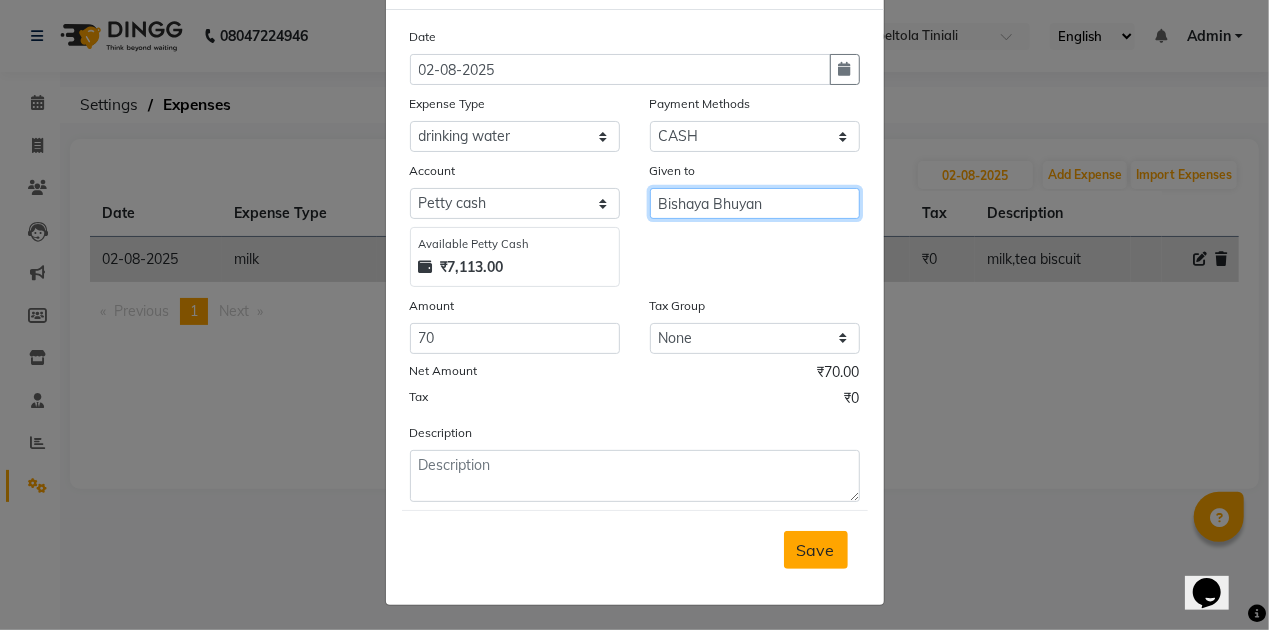 type on "Bishaya Bhuyan" 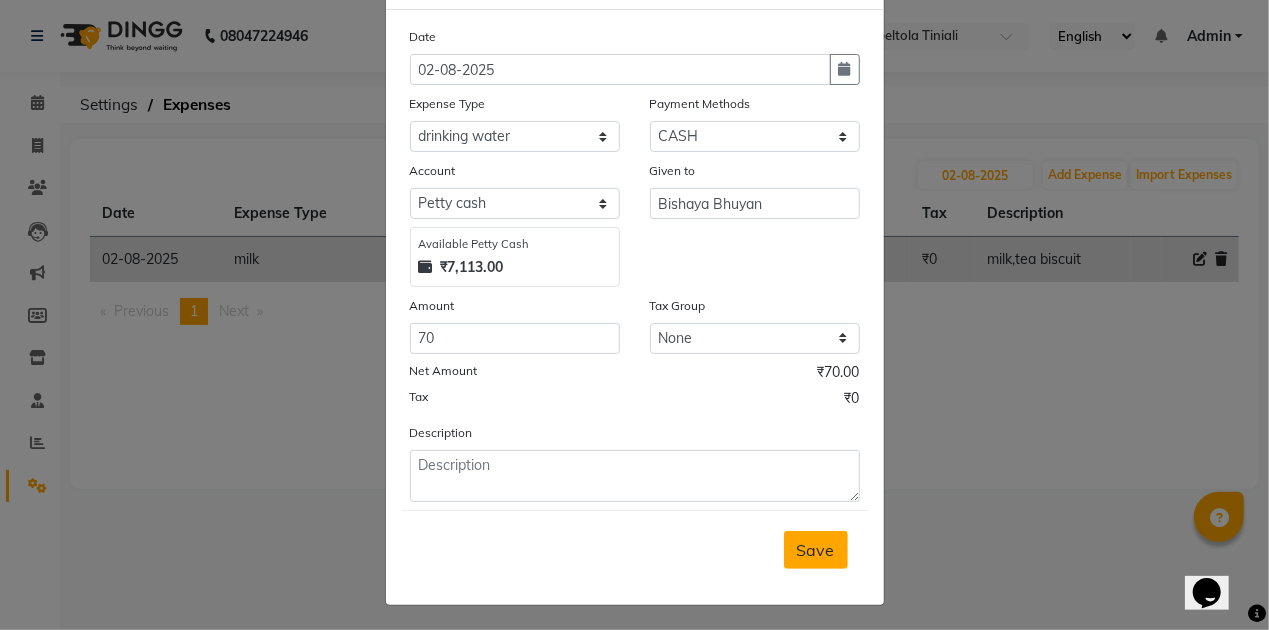 click on "Save" at bounding box center [816, 550] 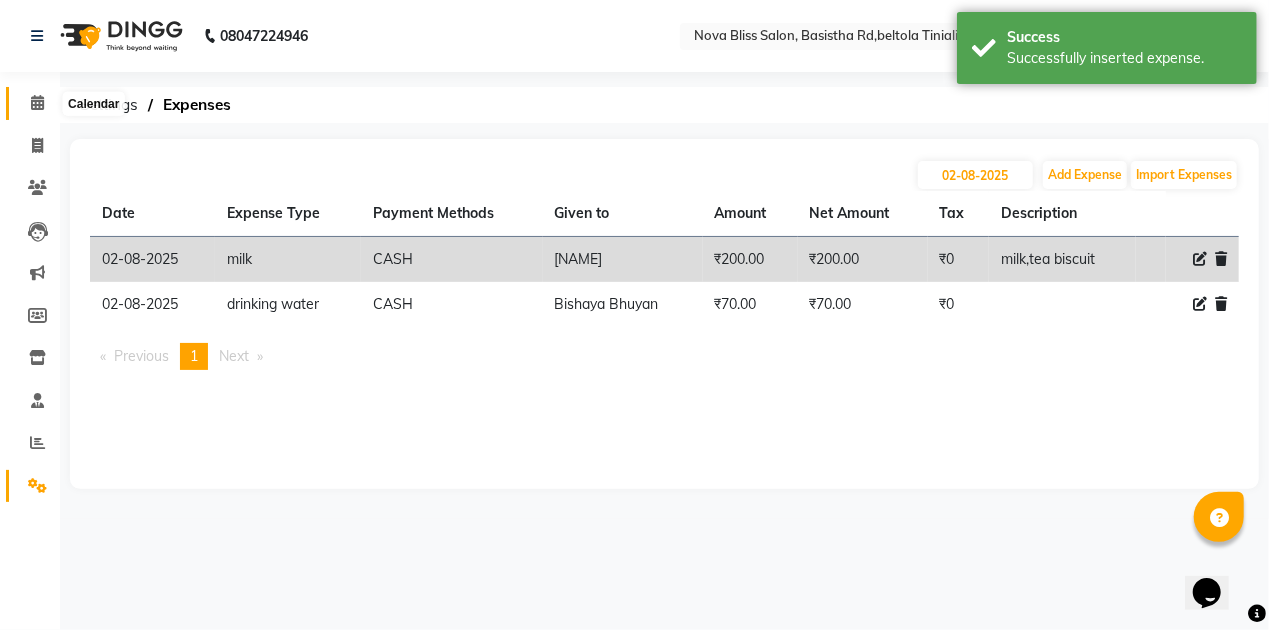 click 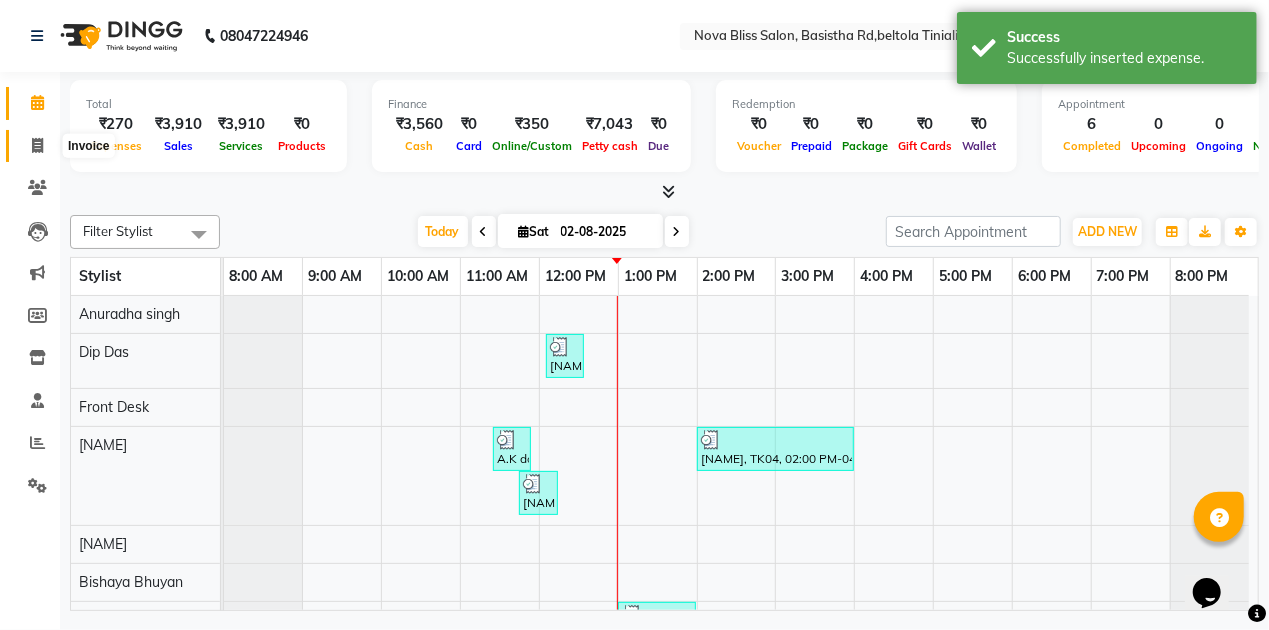 click 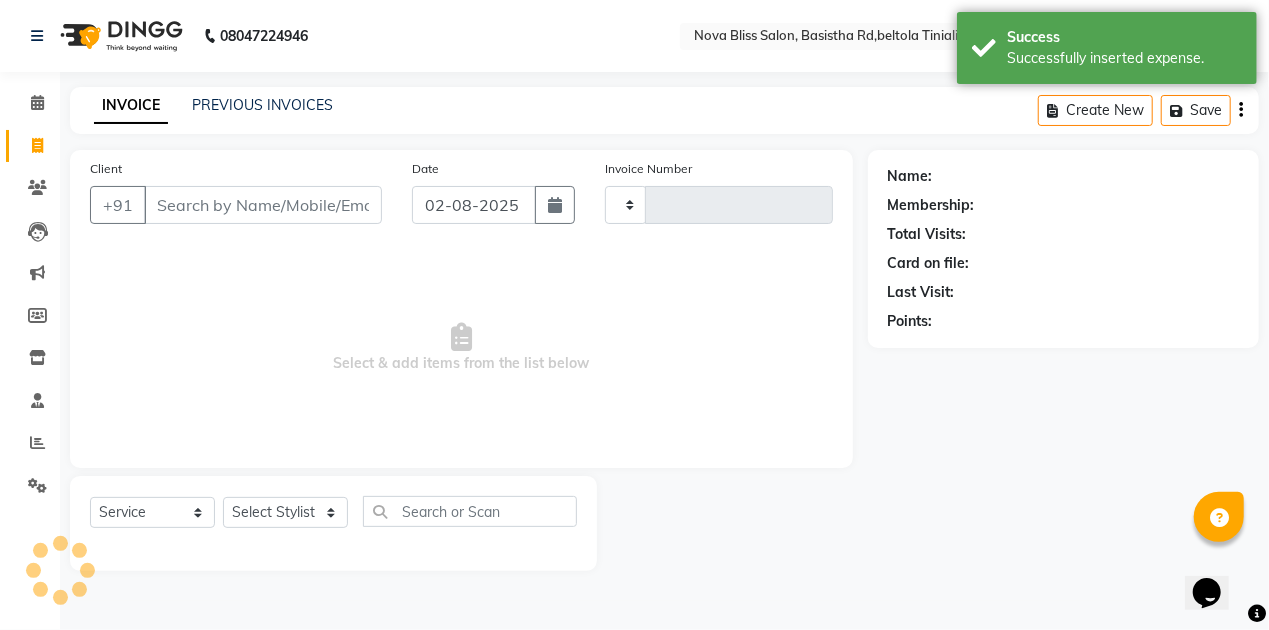type on "0635" 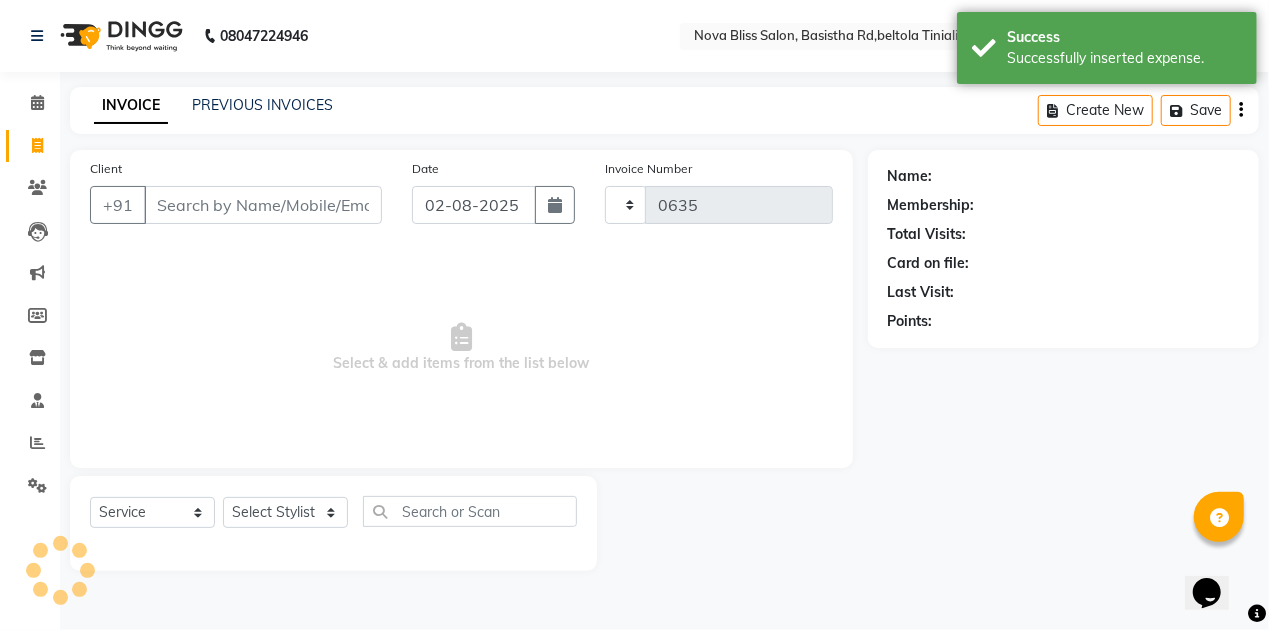 select on "6211" 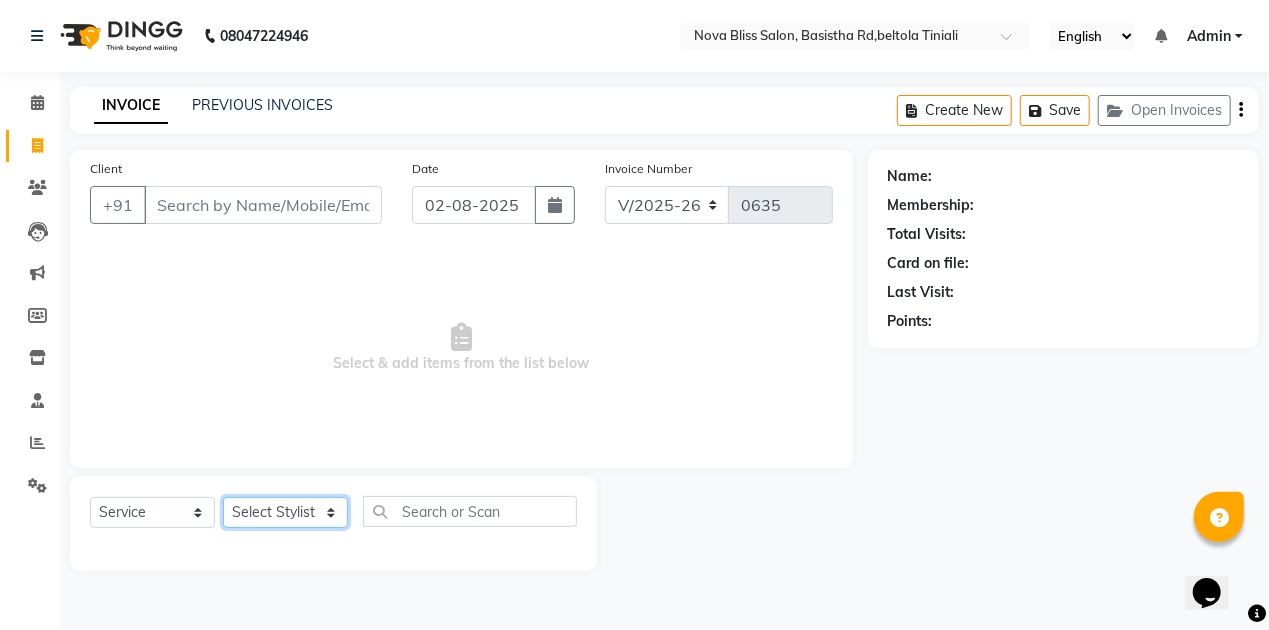 click on "Select Stylist" 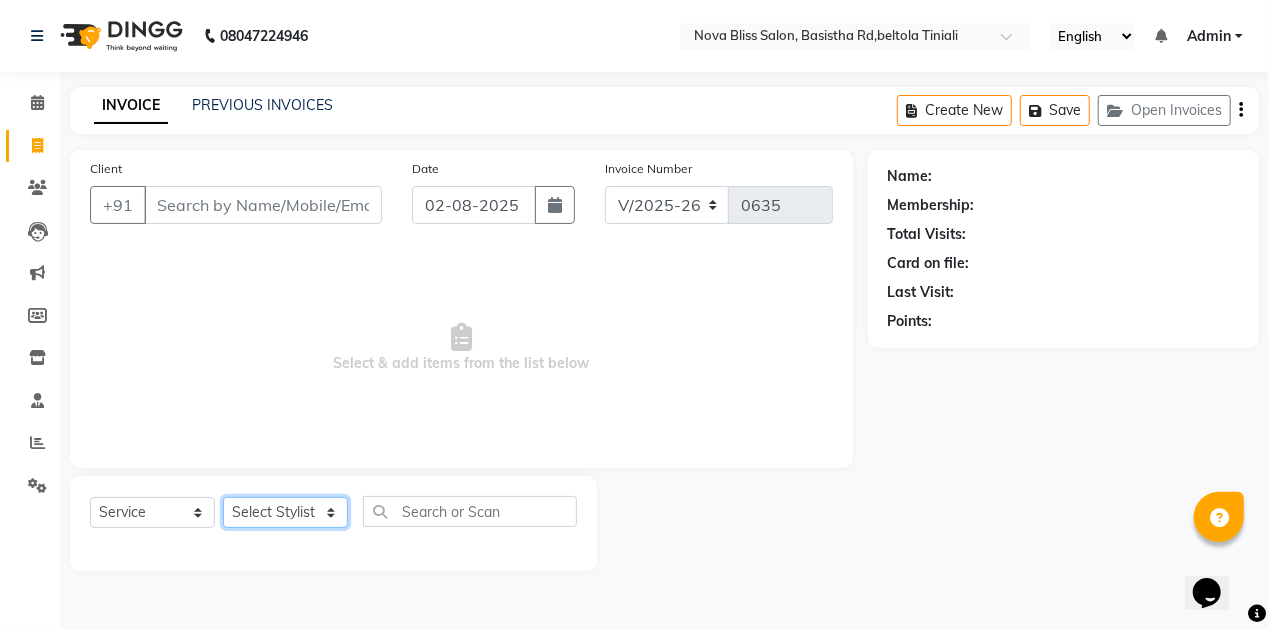 click on "Select Stylist Anuradha singh Bishaya Bhuyan Dip Das Ester jarain  Front Desk Luna kalita monisha mili Pintu Rajak" 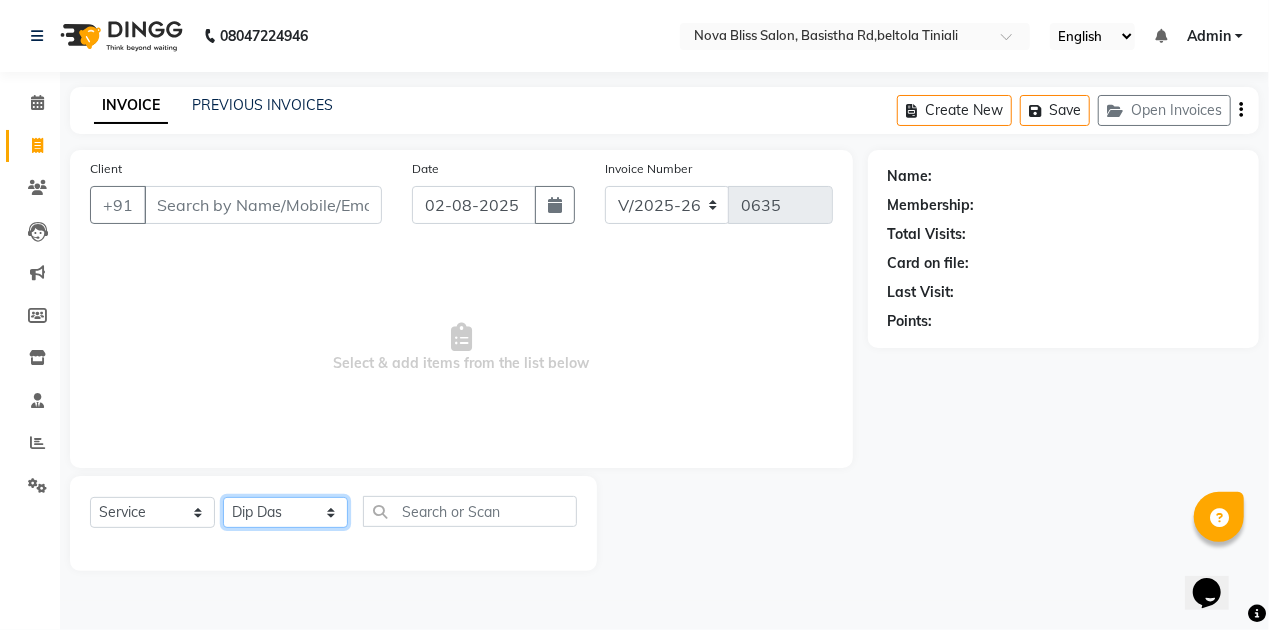 click on "Select Stylist Anuradha singh Bishaya Bhuyan Dip Das Ester jarain  Front Desk Luna kalita monisha mili Pintu Rajak" 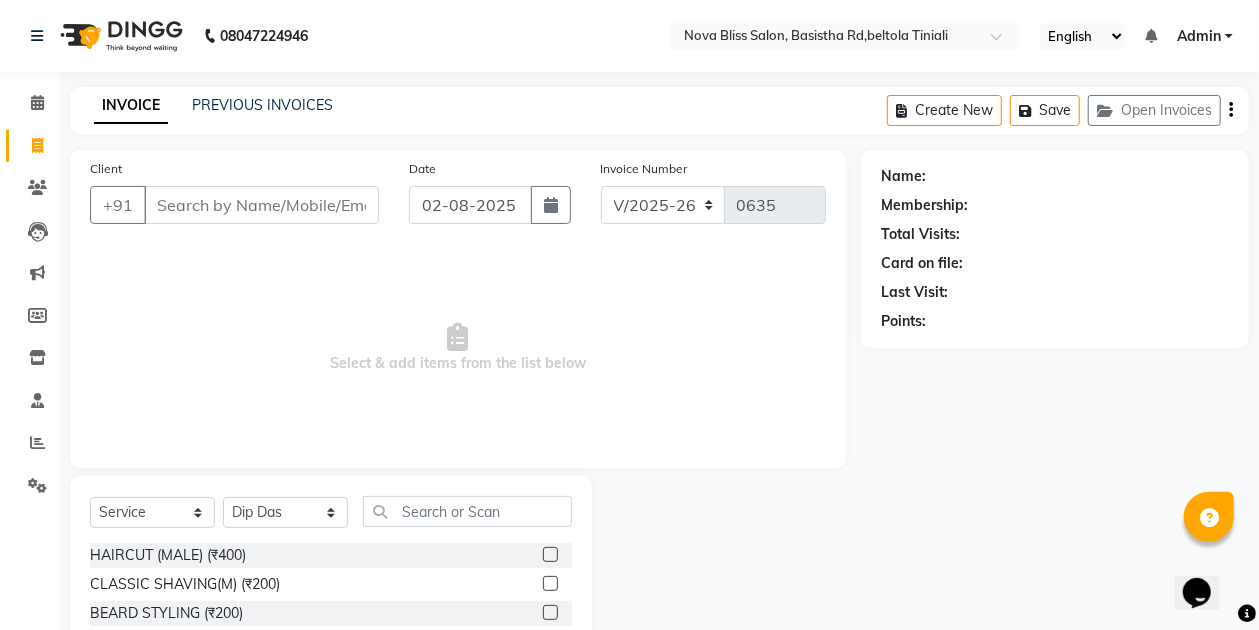 click 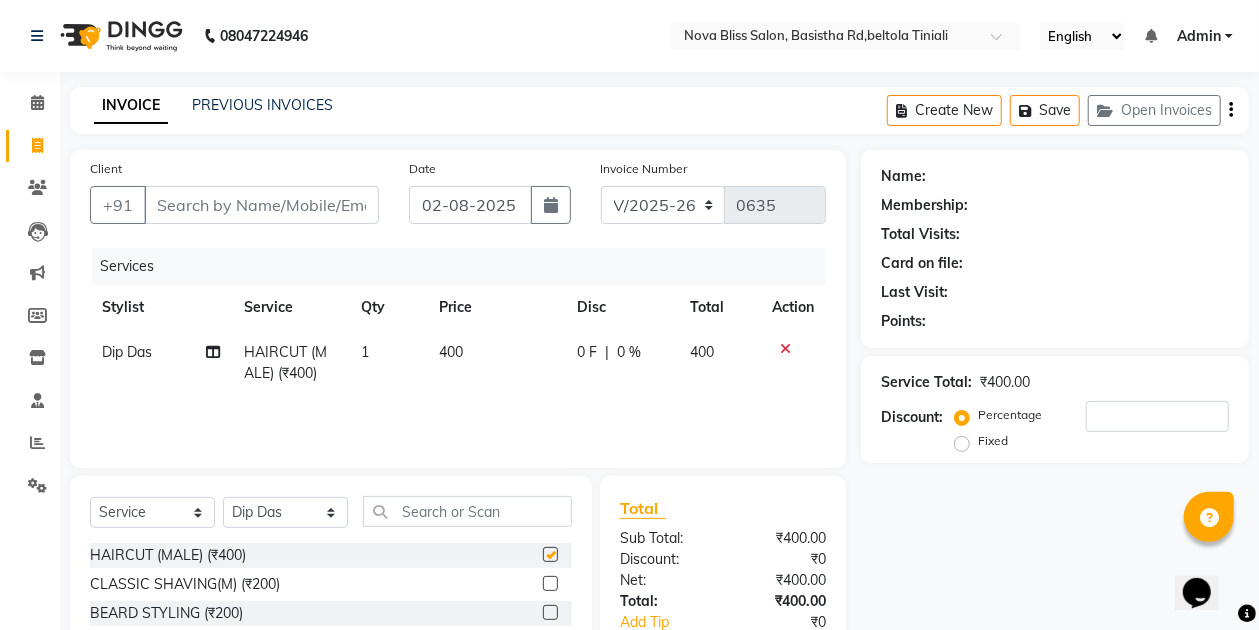 checkbox on "false" 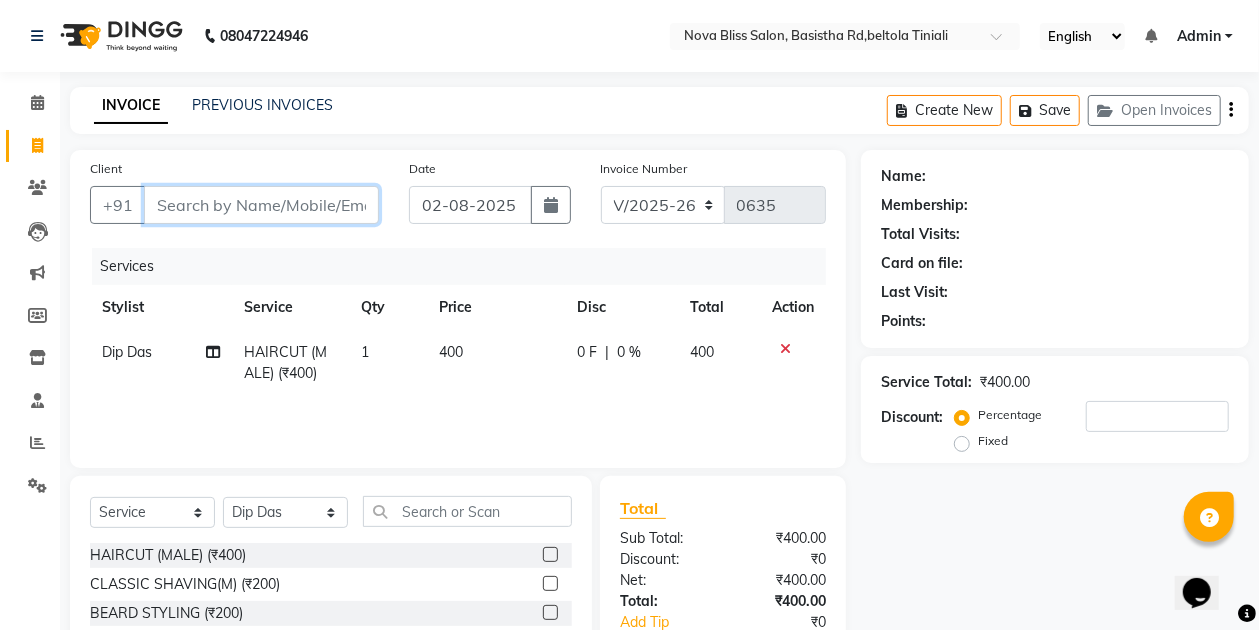 click on "Client" at bounding box center [261, 205] 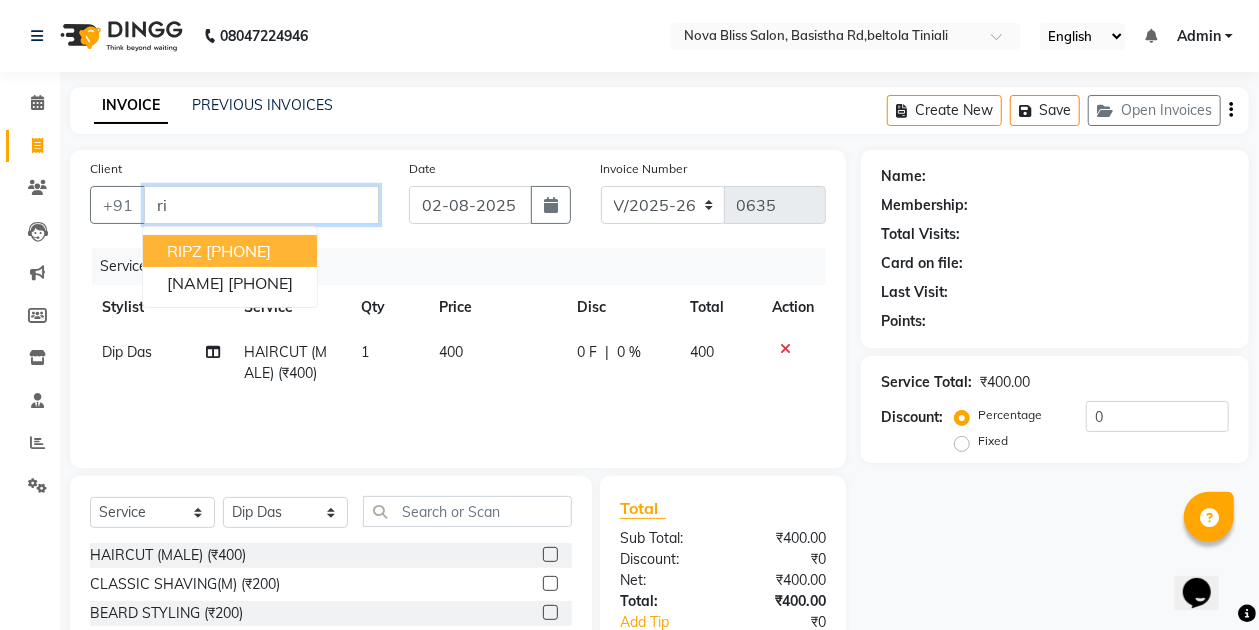 type on "r" 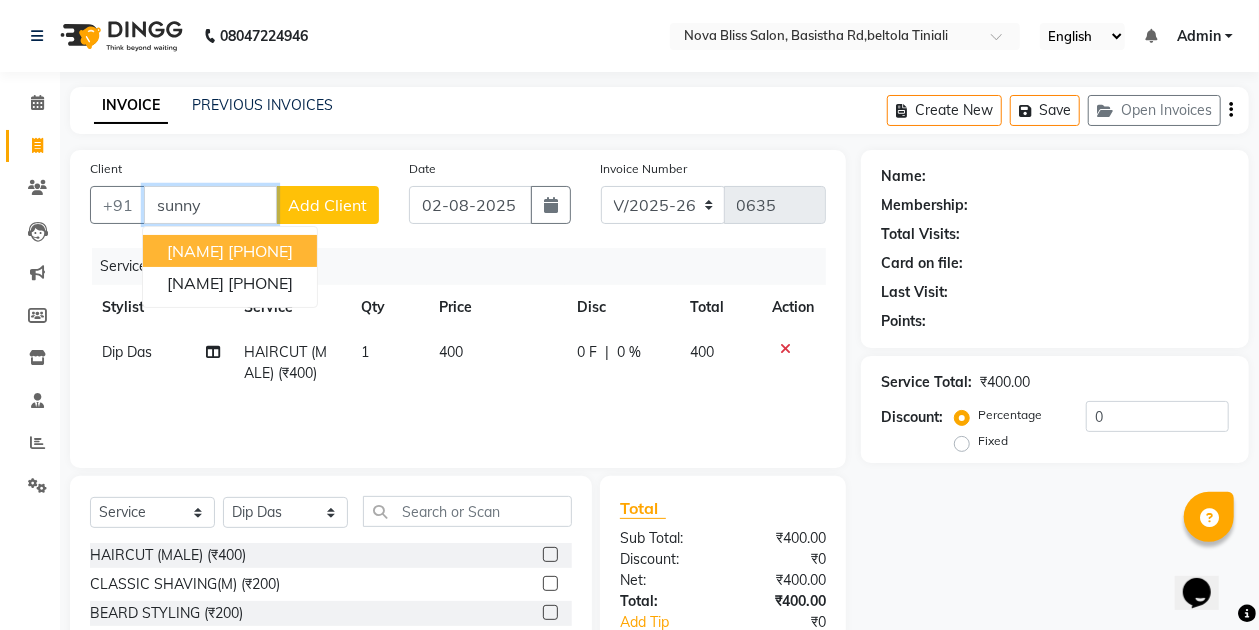 click on "8638572034" at bounding box center (260, 251) 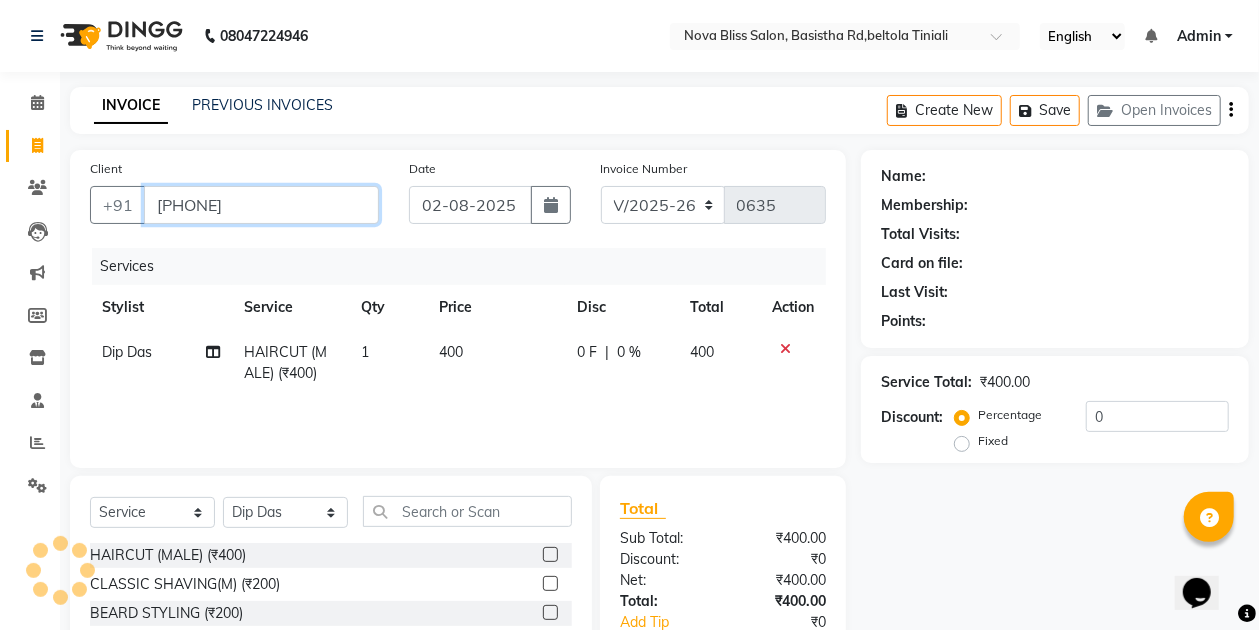 type on "8638572034" 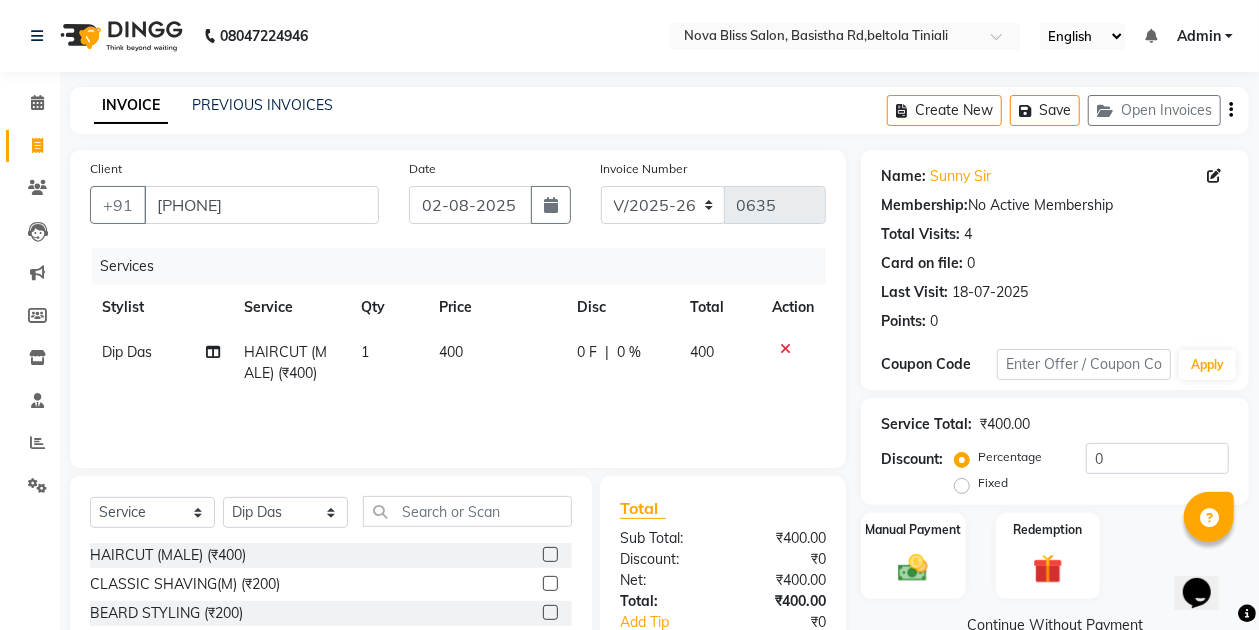 click on "0 F" 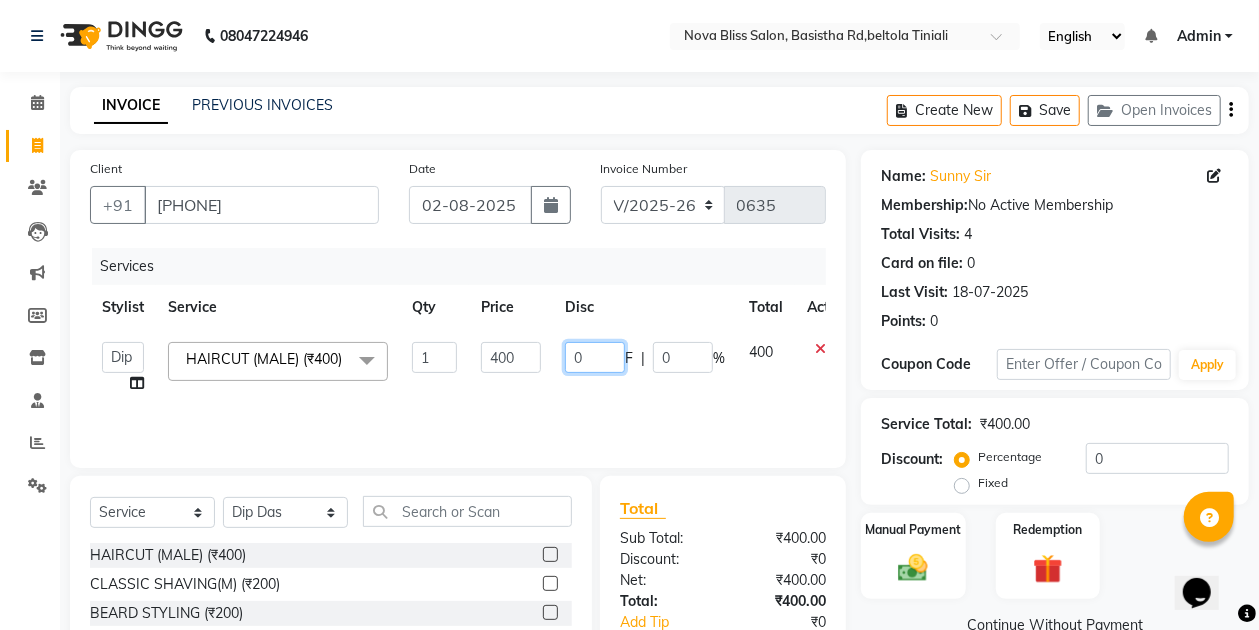 click on "0" 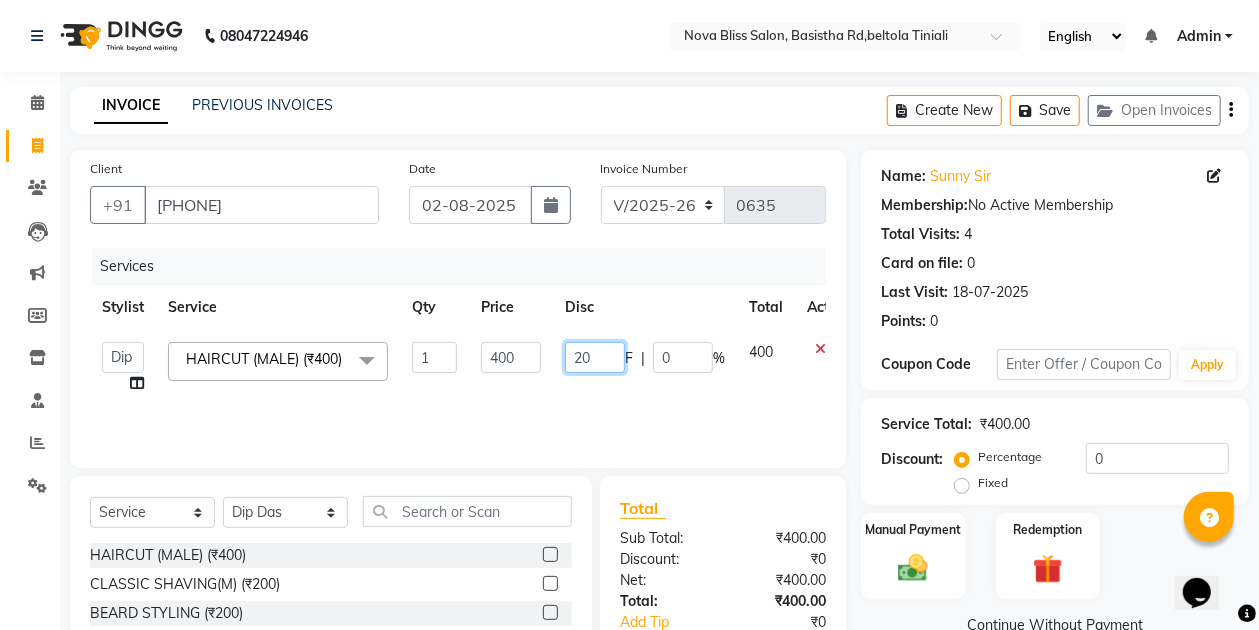 type on "200" 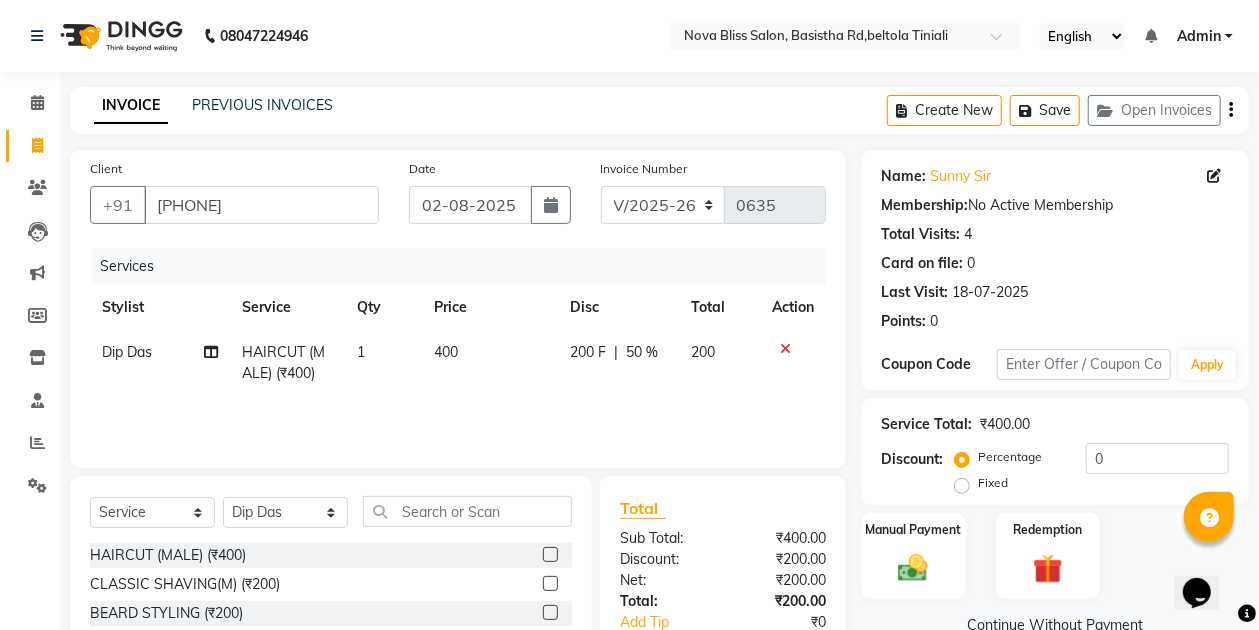 click on "Dip Das HAIRCUT (MALE) (₹400) 1 400 200 F | 50 % 200" 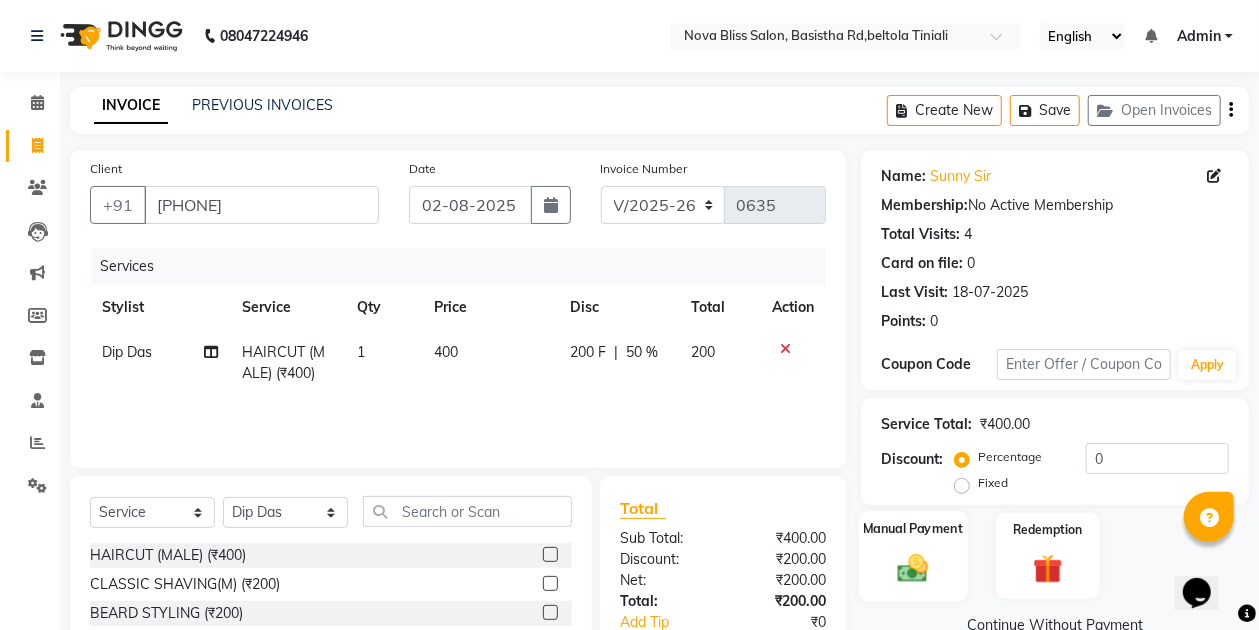 click on "Manual Payment" 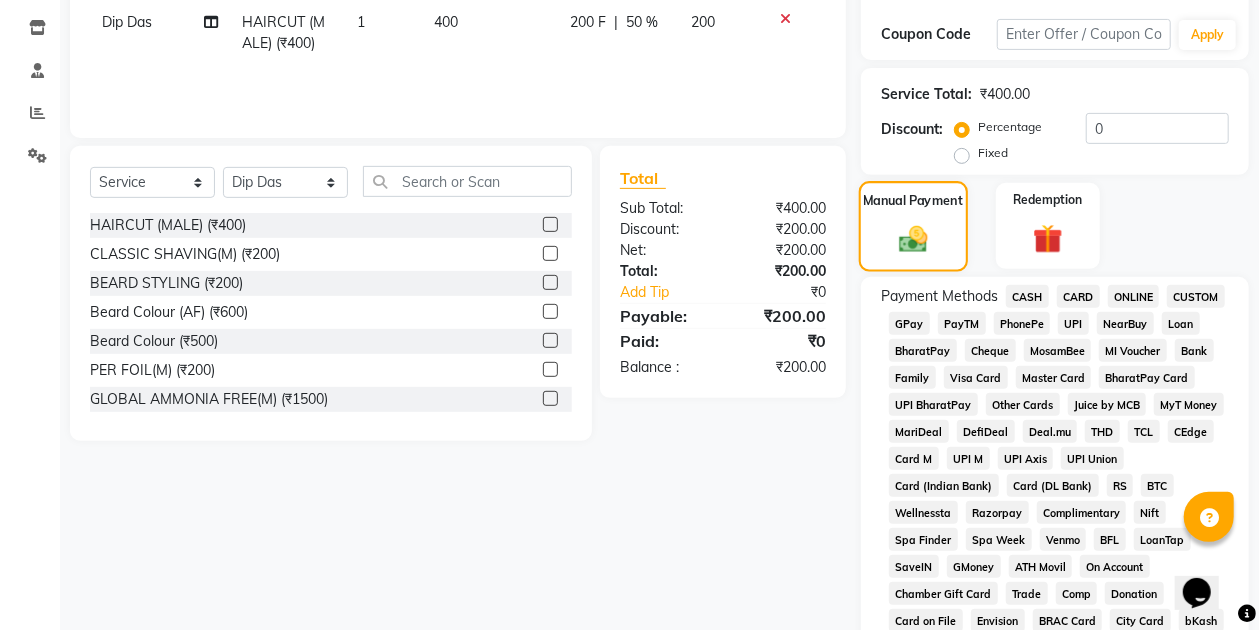 scroll, scrollTop: 333, scrollLeft: 0, axis: vertical 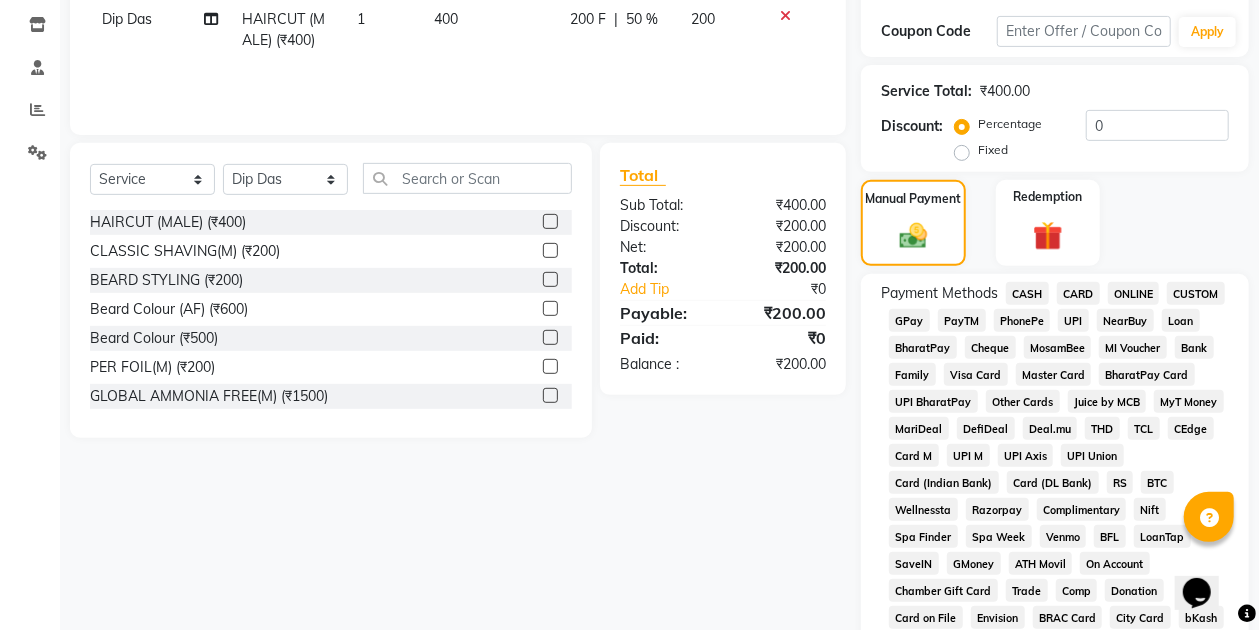 click on "GPay" 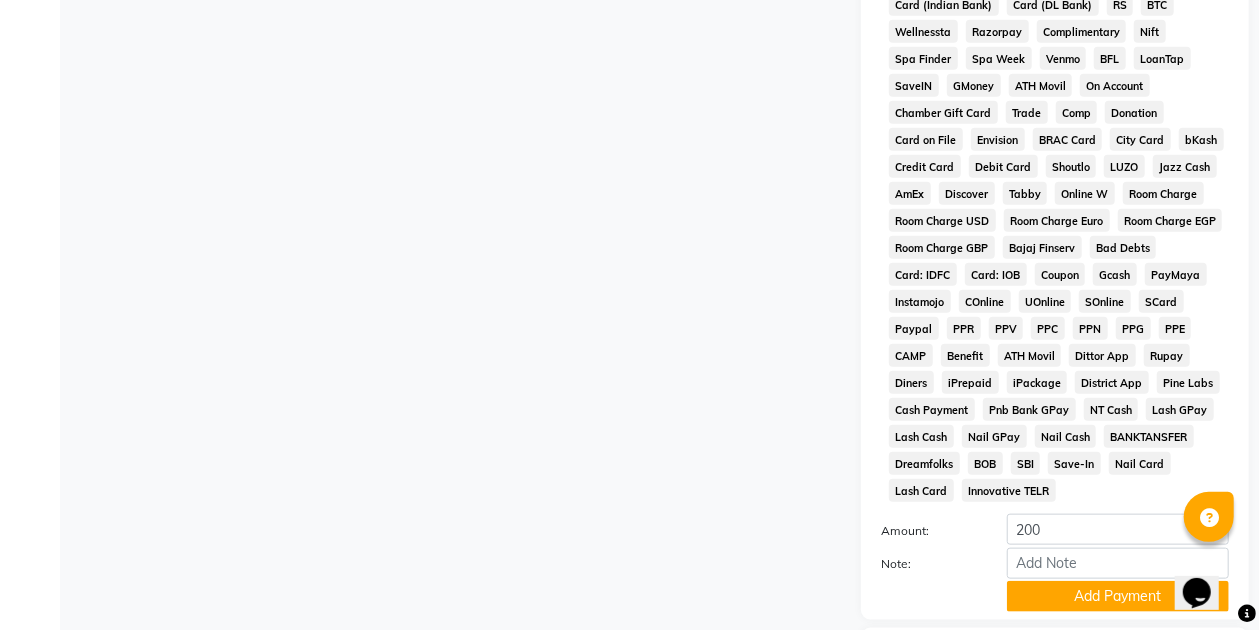 scroll, scrollTop: 954, scrollLeft: 0, axis: vertical 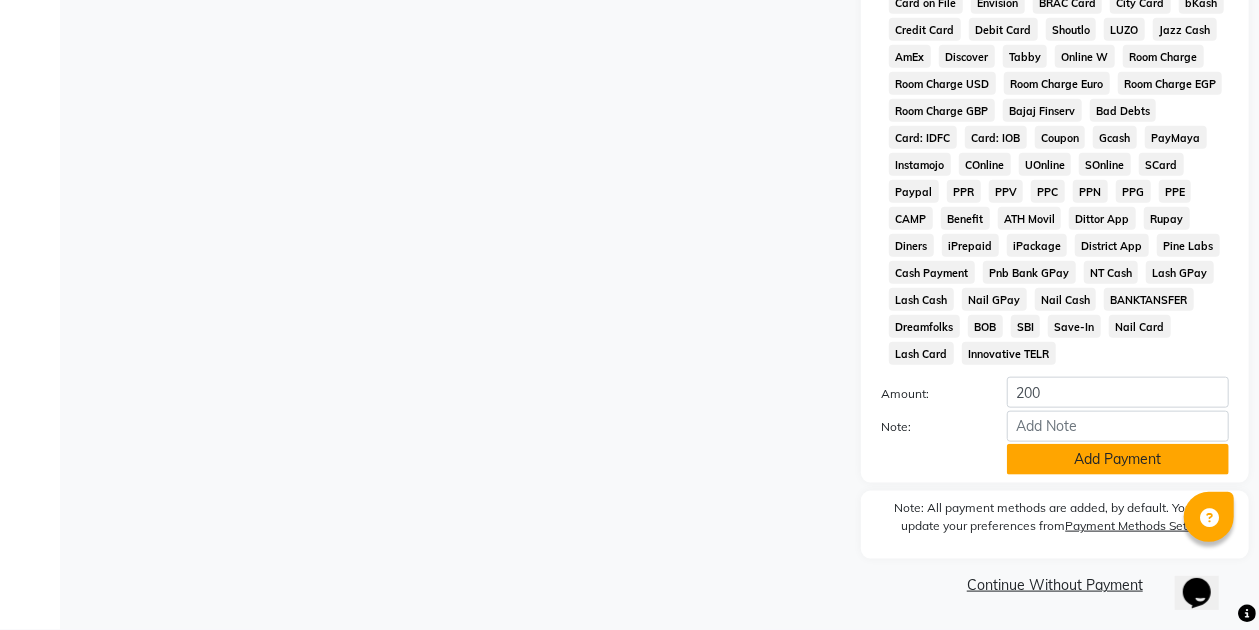click on "Add Payment" 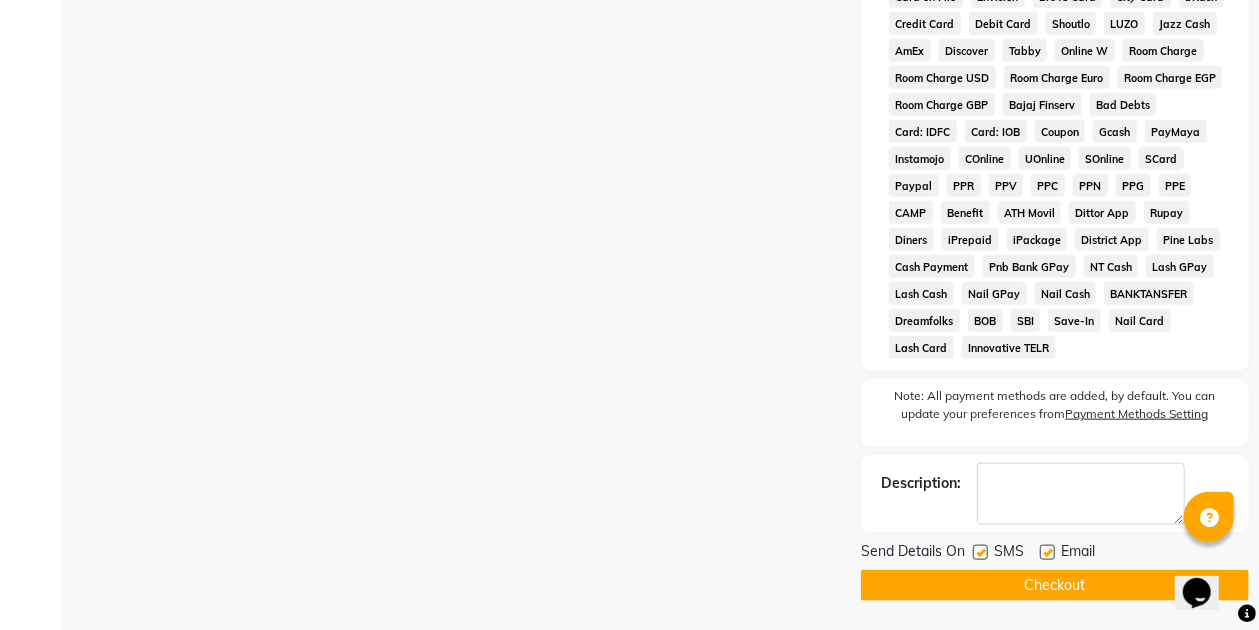 click on "Checkout" 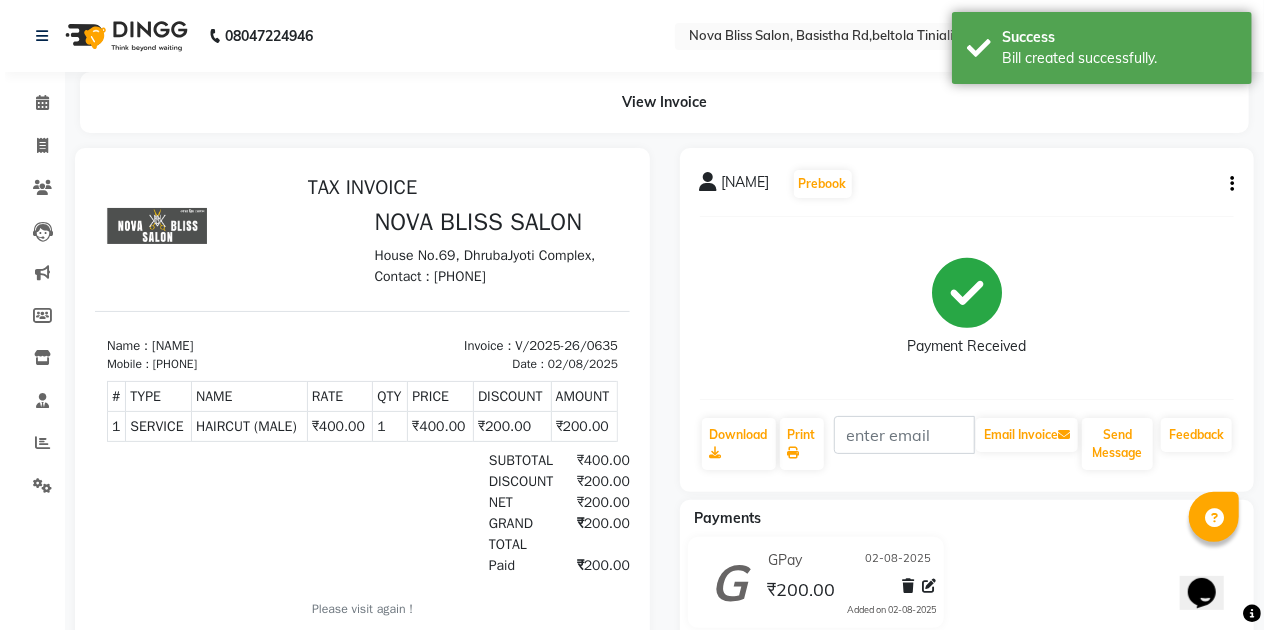 scroll, scrollTop: 0, scrollLeft: 0, axis: both 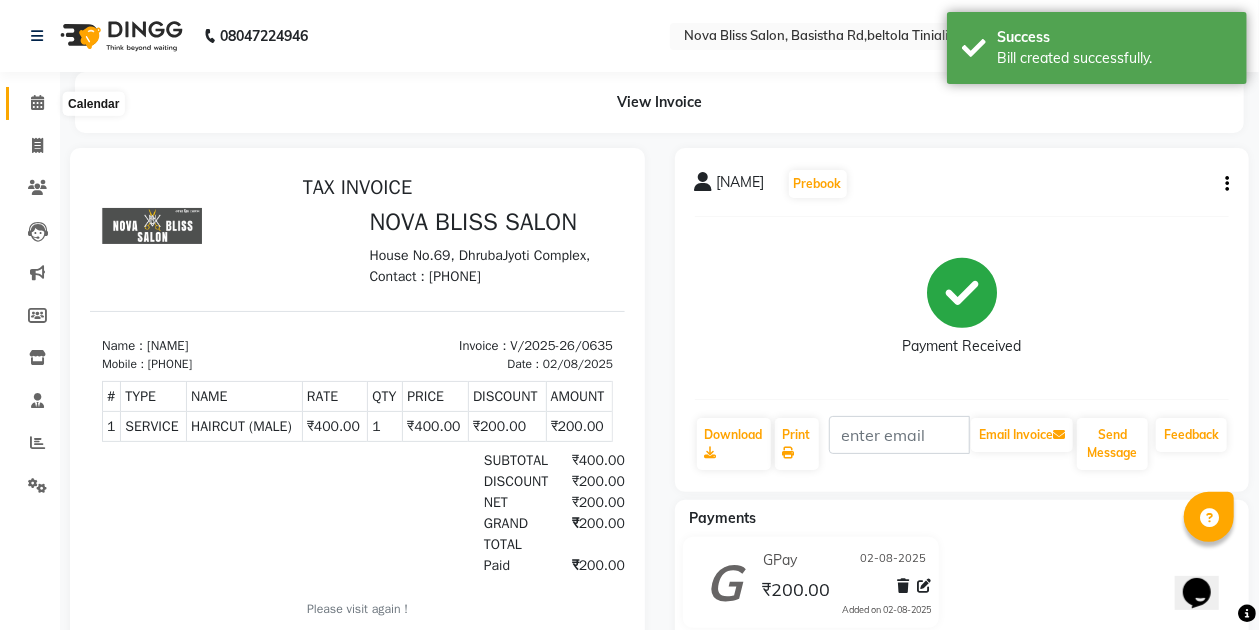 click 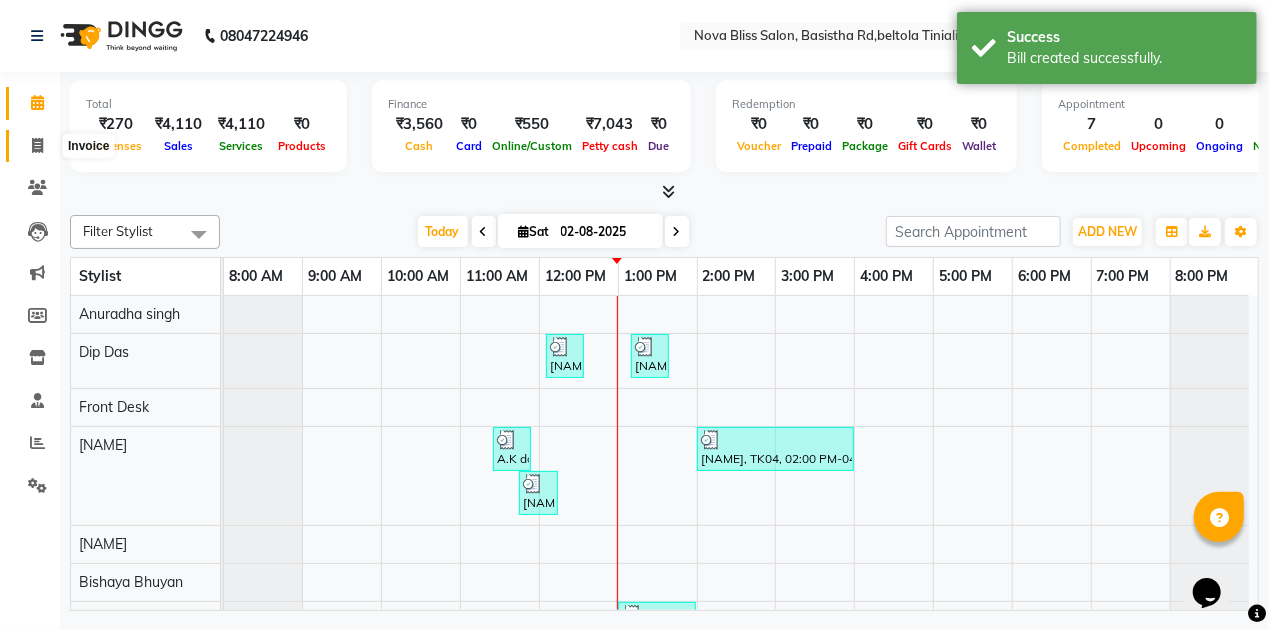 click 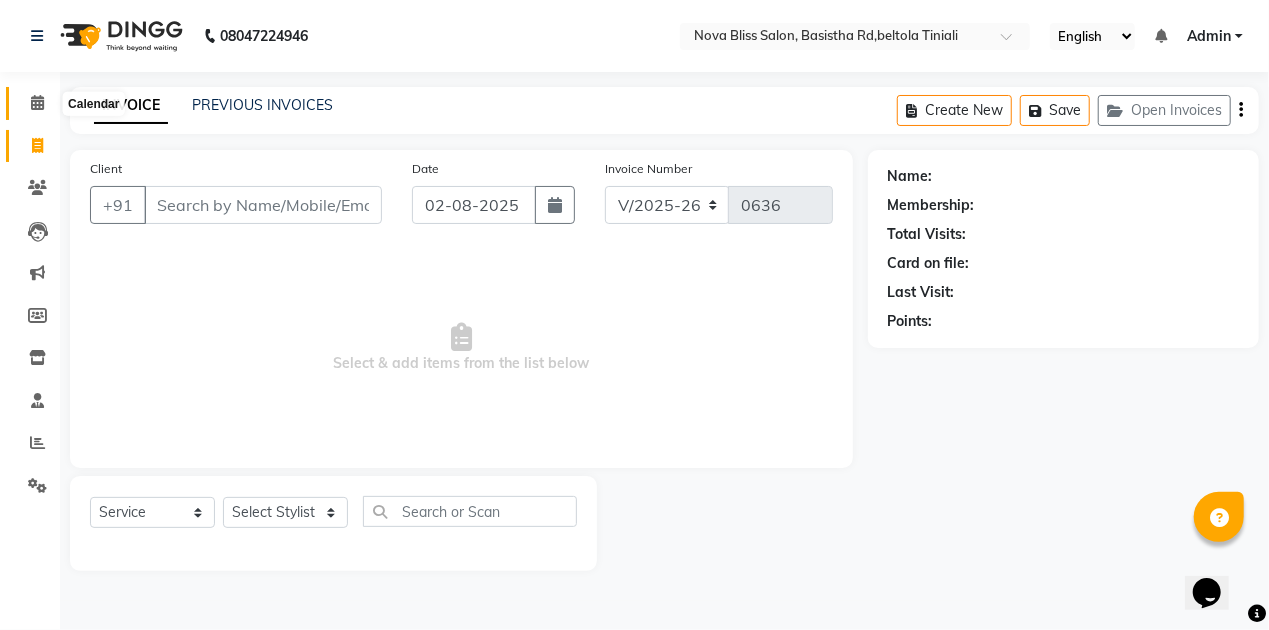 click 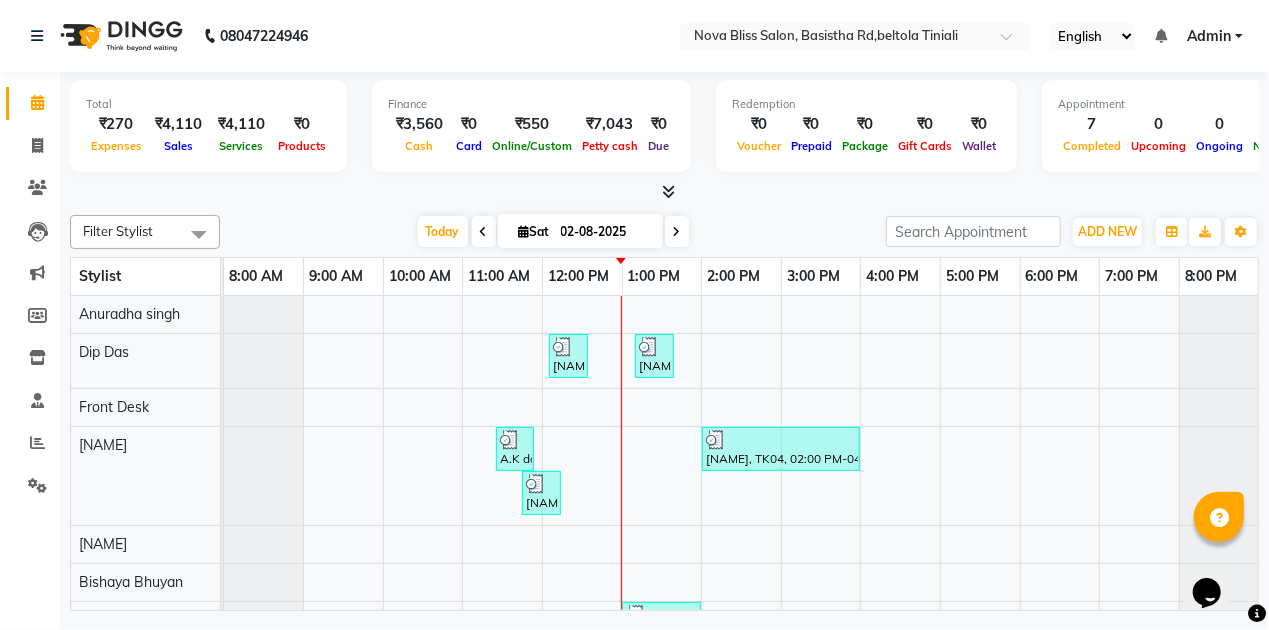 scroll, scrollTop: 107, scrollLeft: 0, axis: vertical 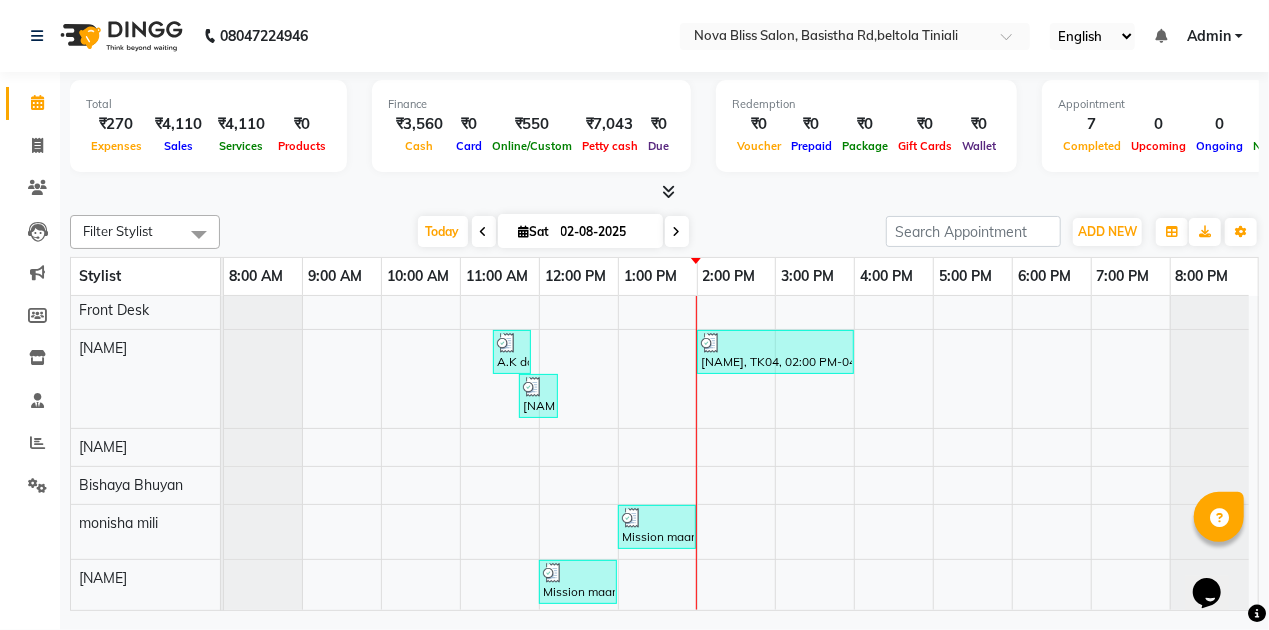 click at bounding box center (664, 192) 